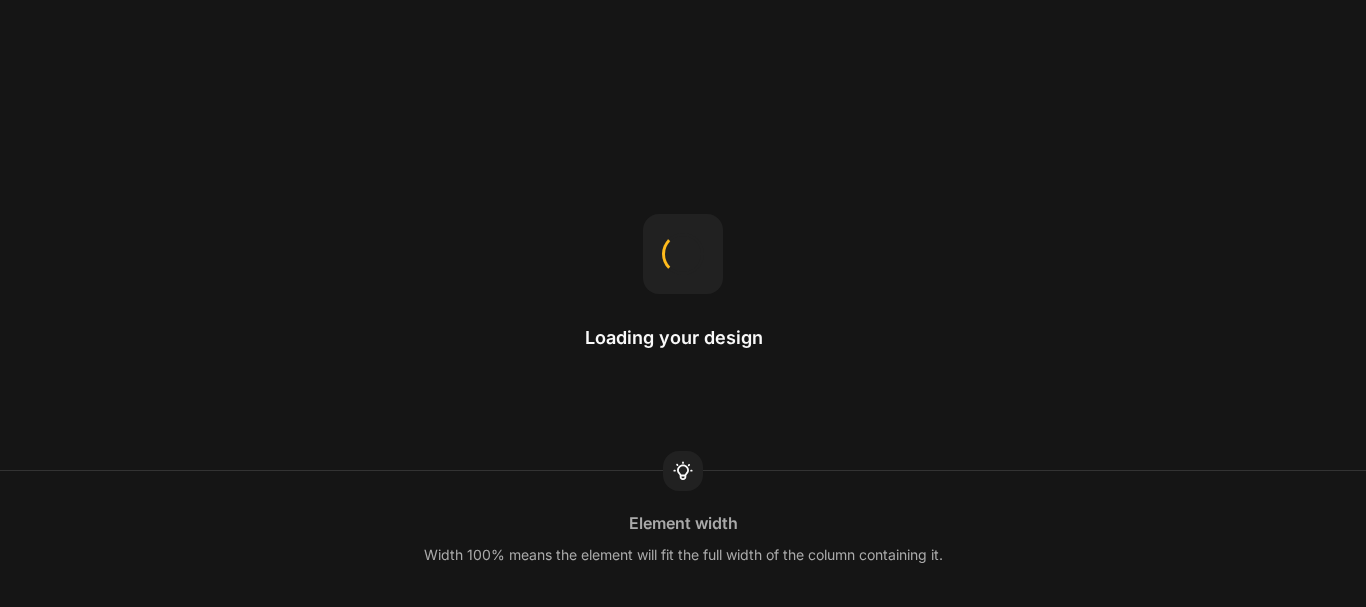 scroll, scrollTop: 0, scrollLeft: 0, axis: both 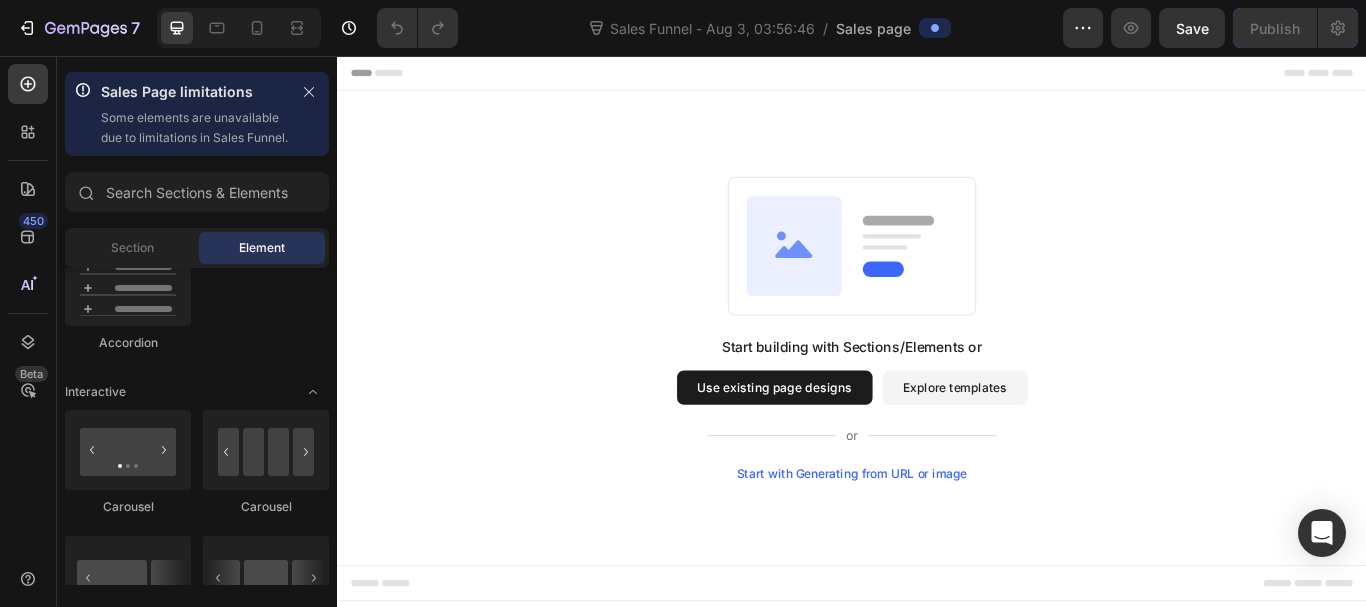 click on "Use existing page designs" at bounding box center [847, 443] 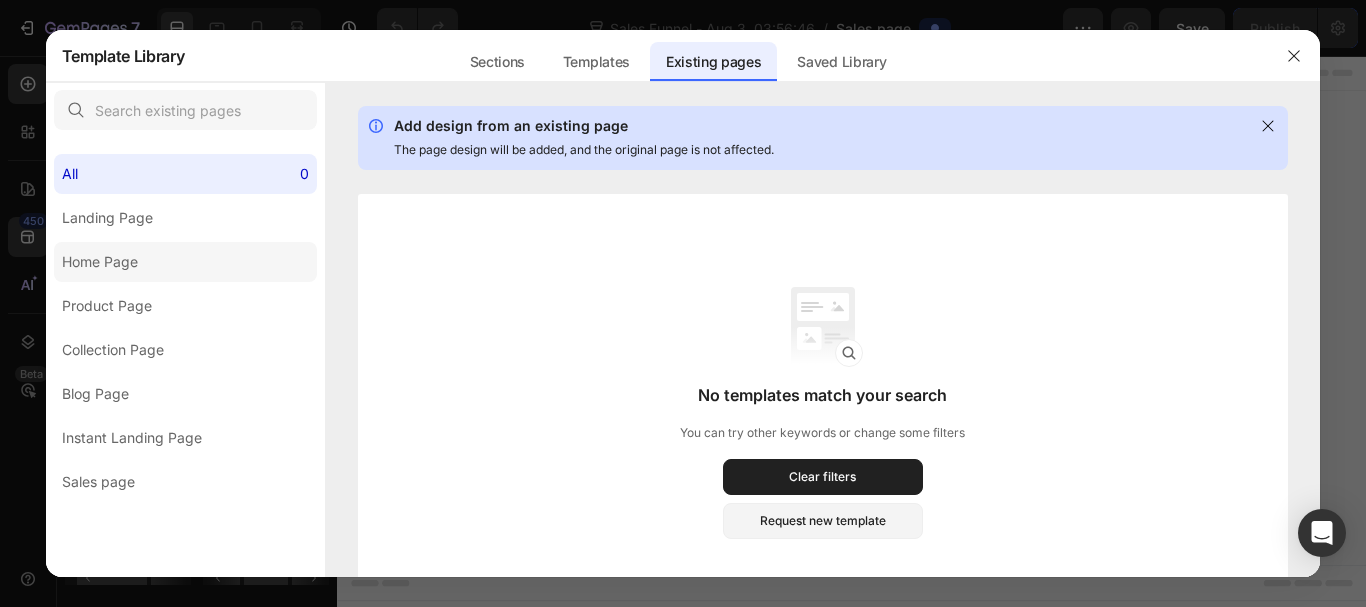 click on "Home Page" at bounding box center [100, 262] 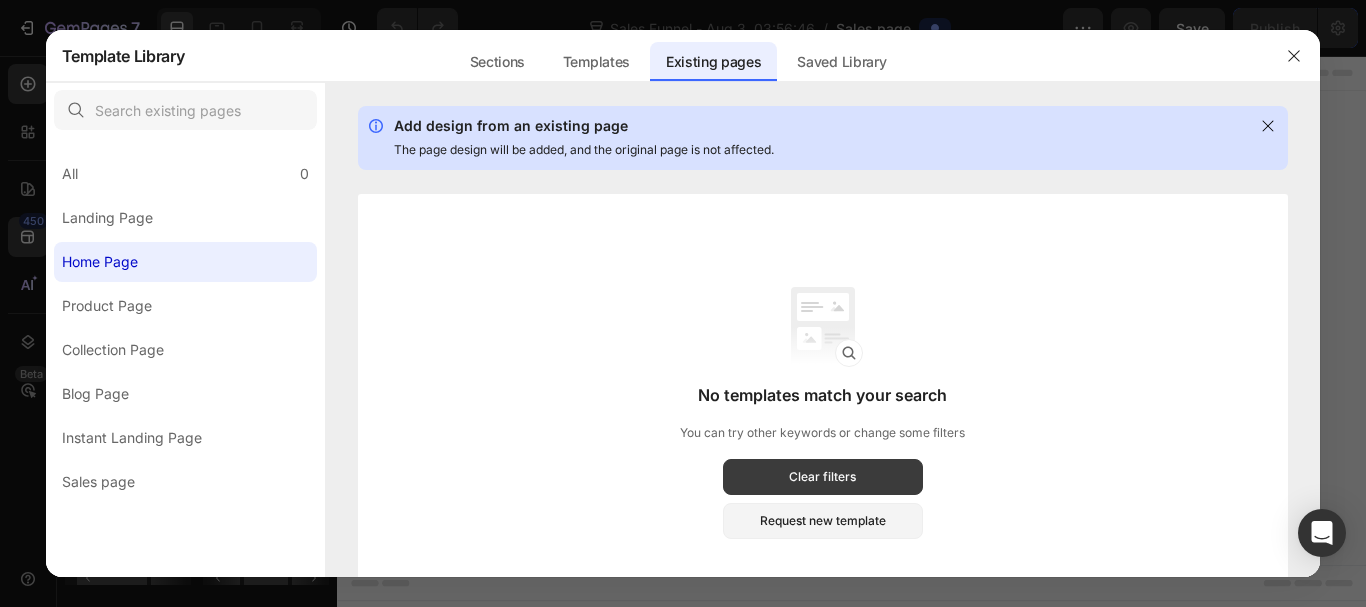 click on "Clear filters" at bounding box center [823, 477] 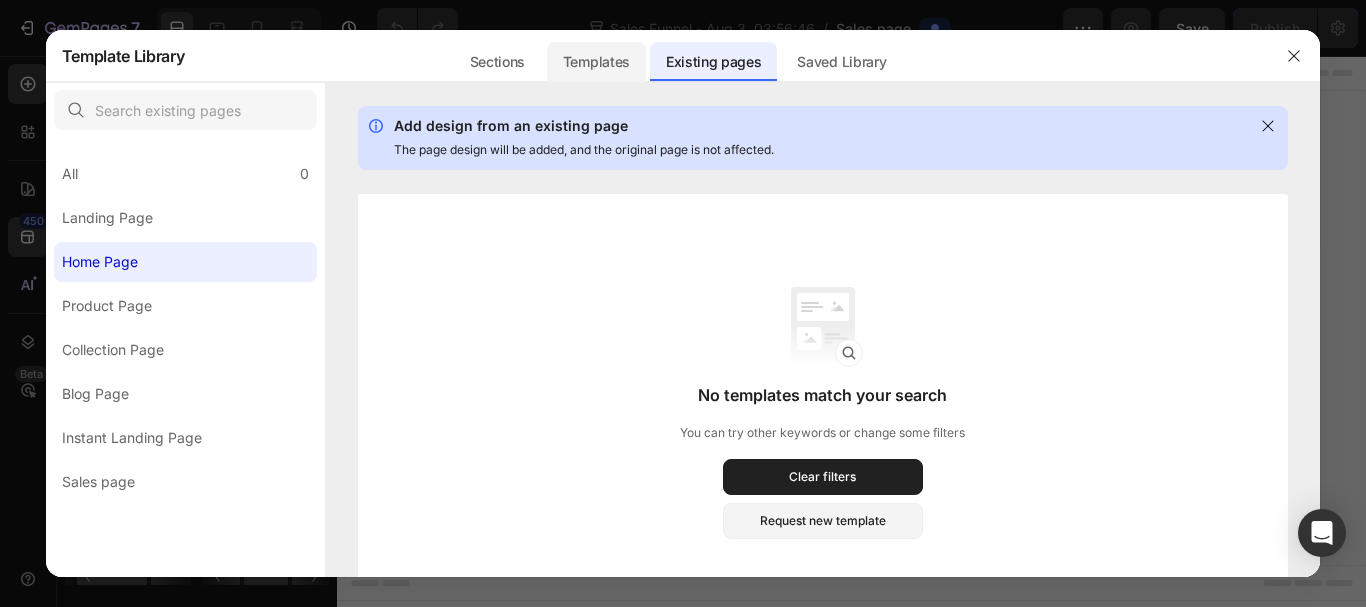 click on "Templates" 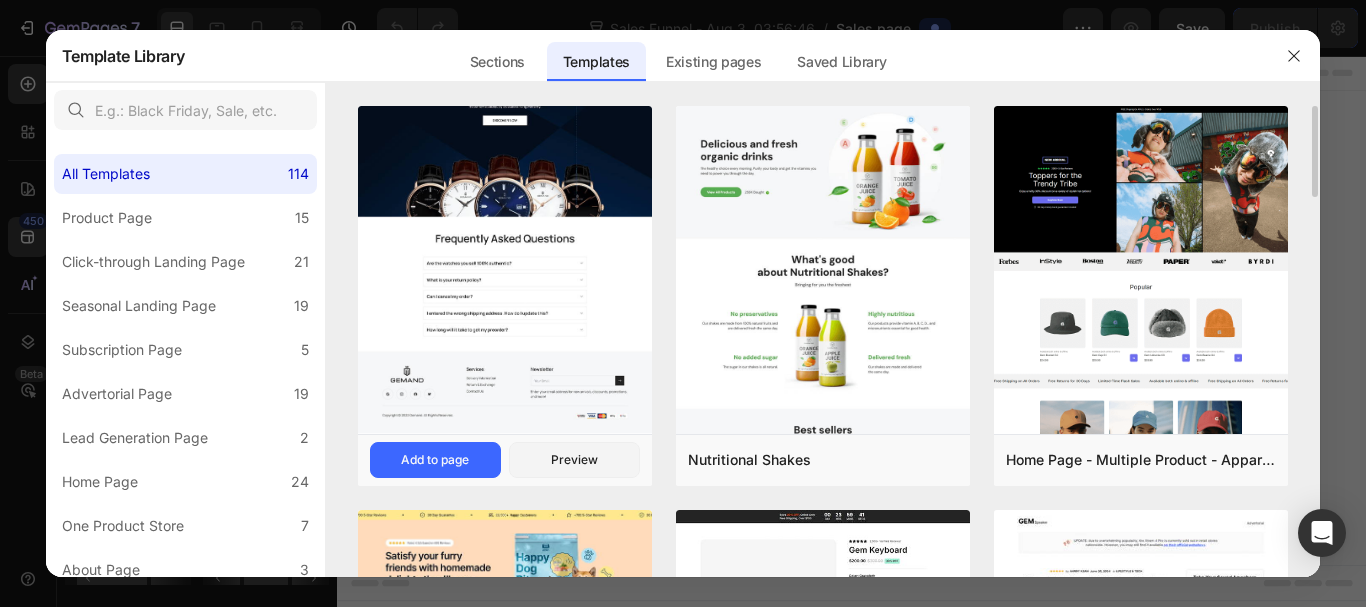 scroll, scrollTop: 100, scrollLeft: 0, axis: vertical 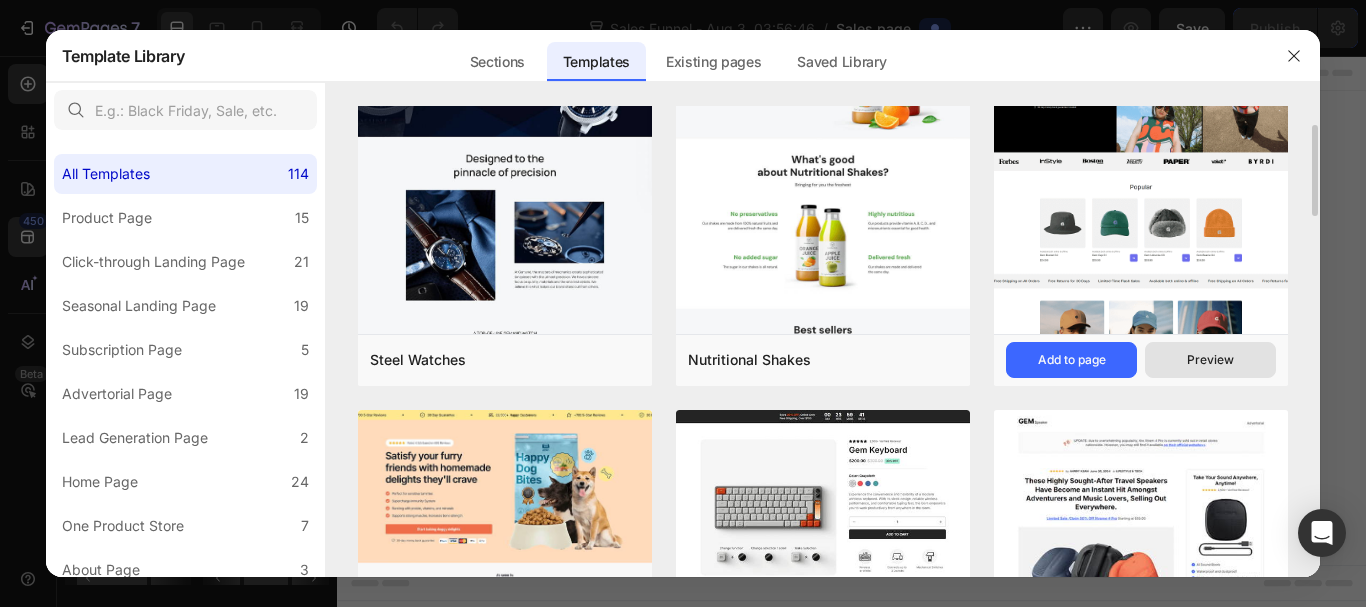 click on "Preview" at bounding box center [1210, 360] 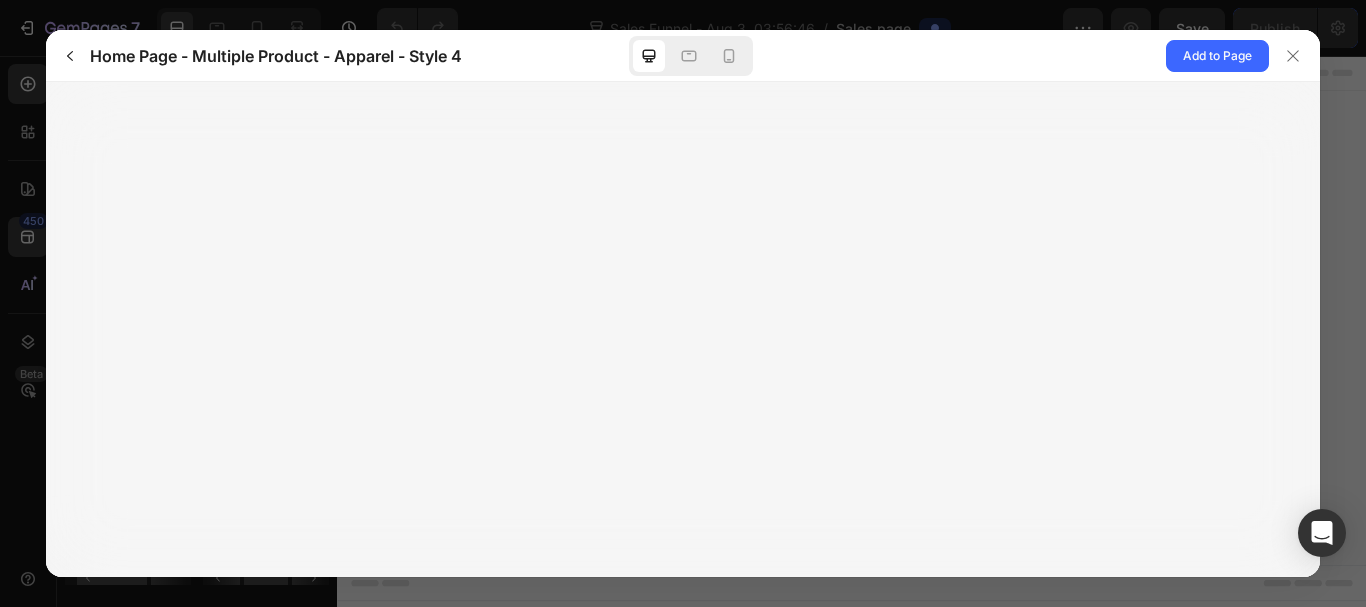 click at bounding box center [683, 329] 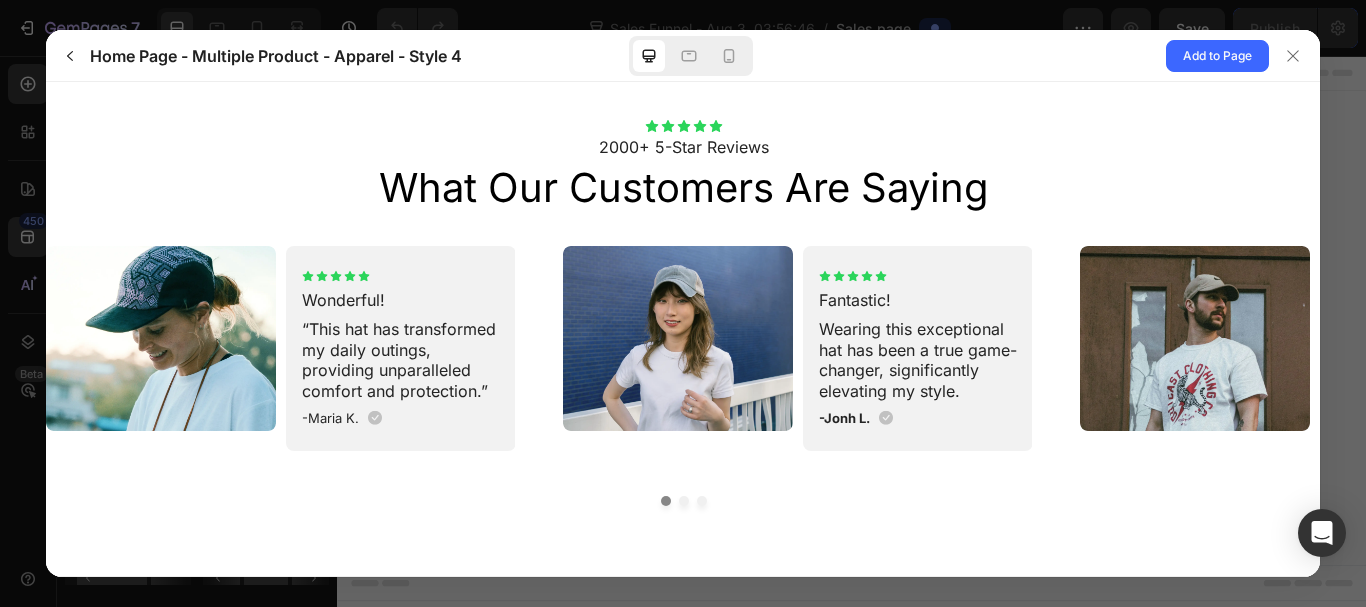 scroll, scrollTop: 4121, scrollLeft: 0, axis: vertical 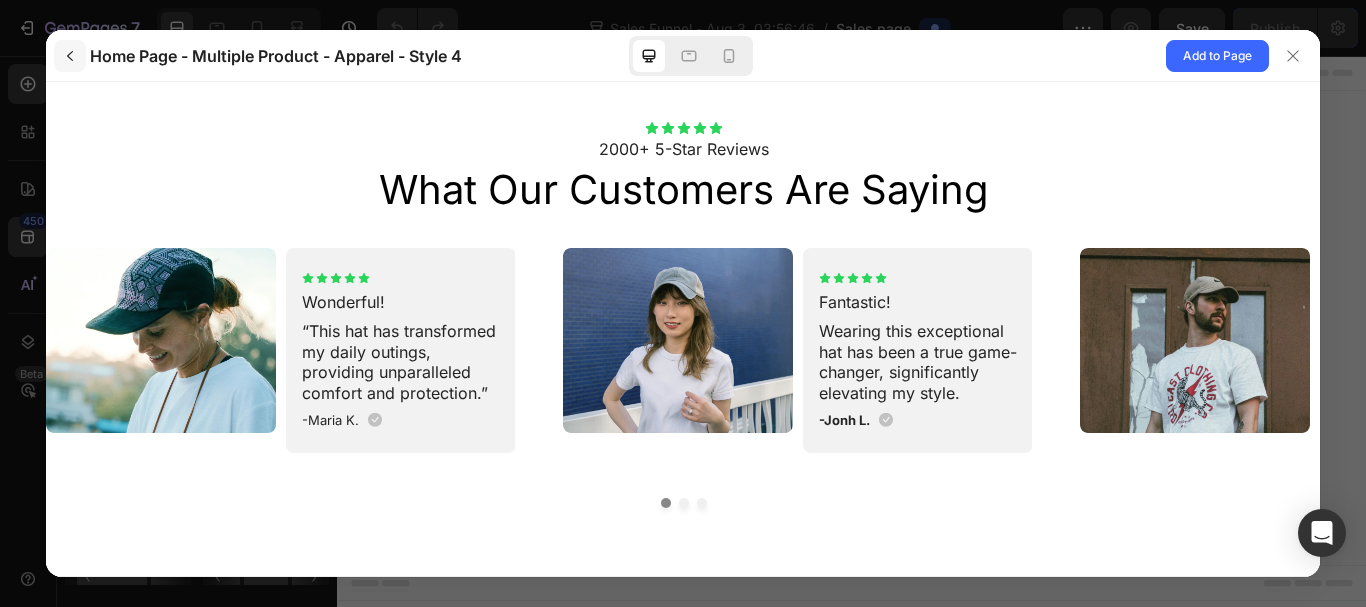 click at bounding box center (70, 56) 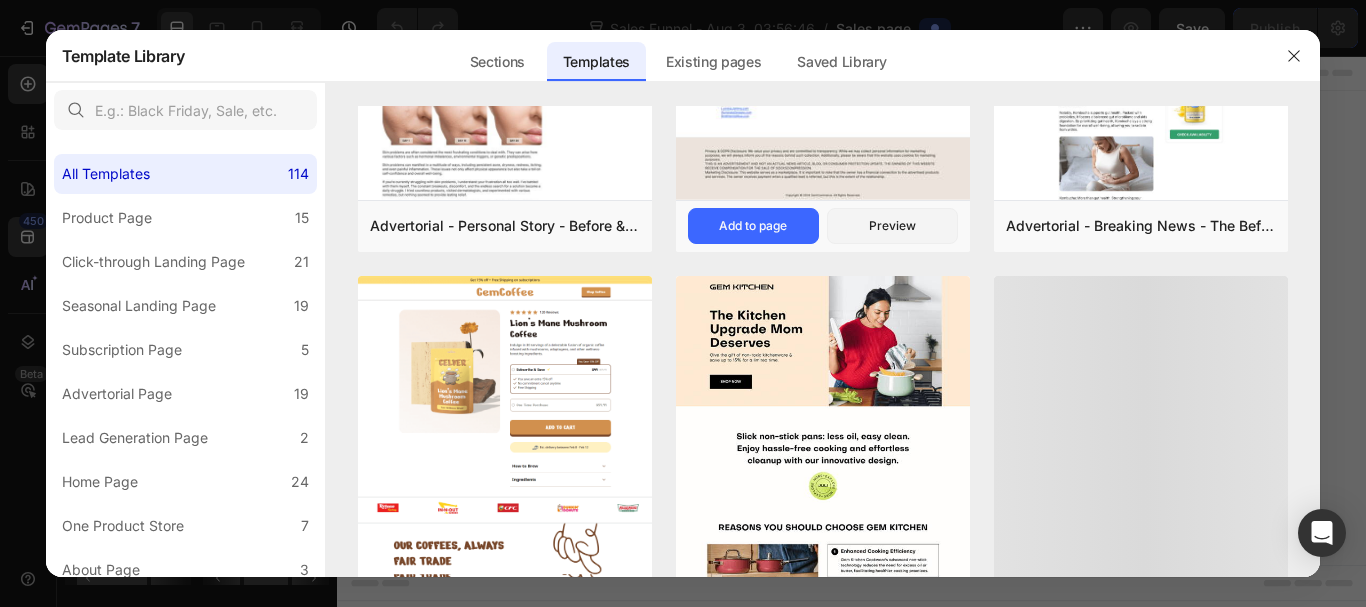 scroll, scrollTop: 4270, scrollLeft: 0, axis: vertical 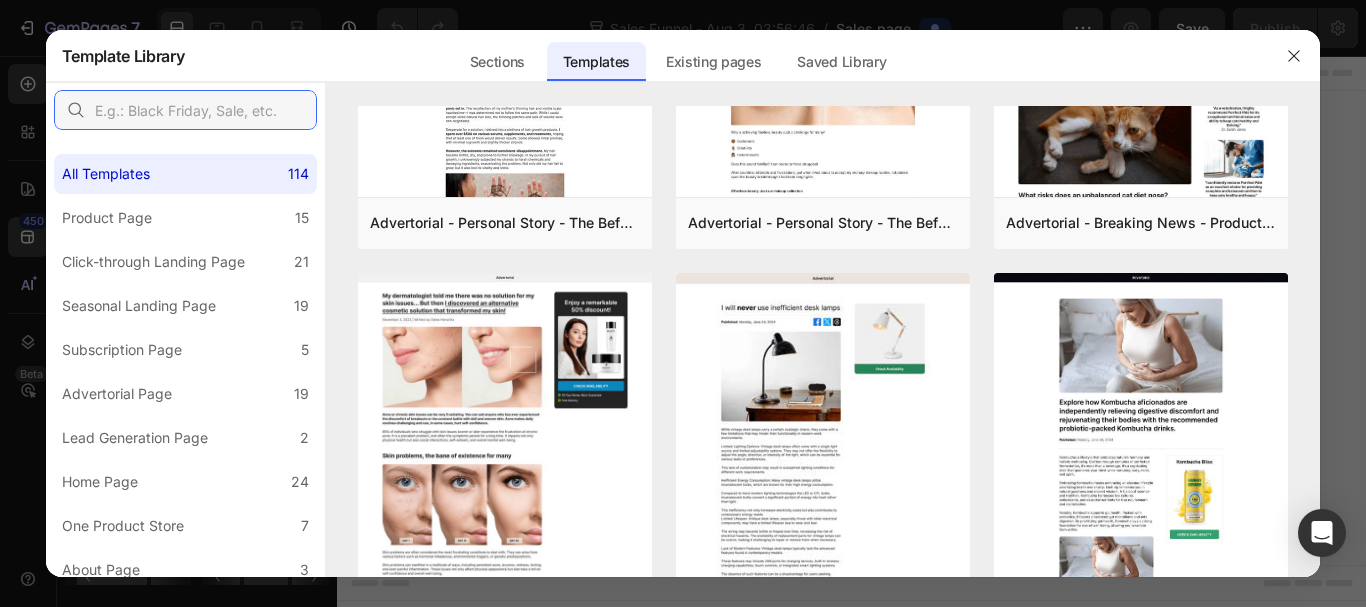 click at bounding box center [185, 110] 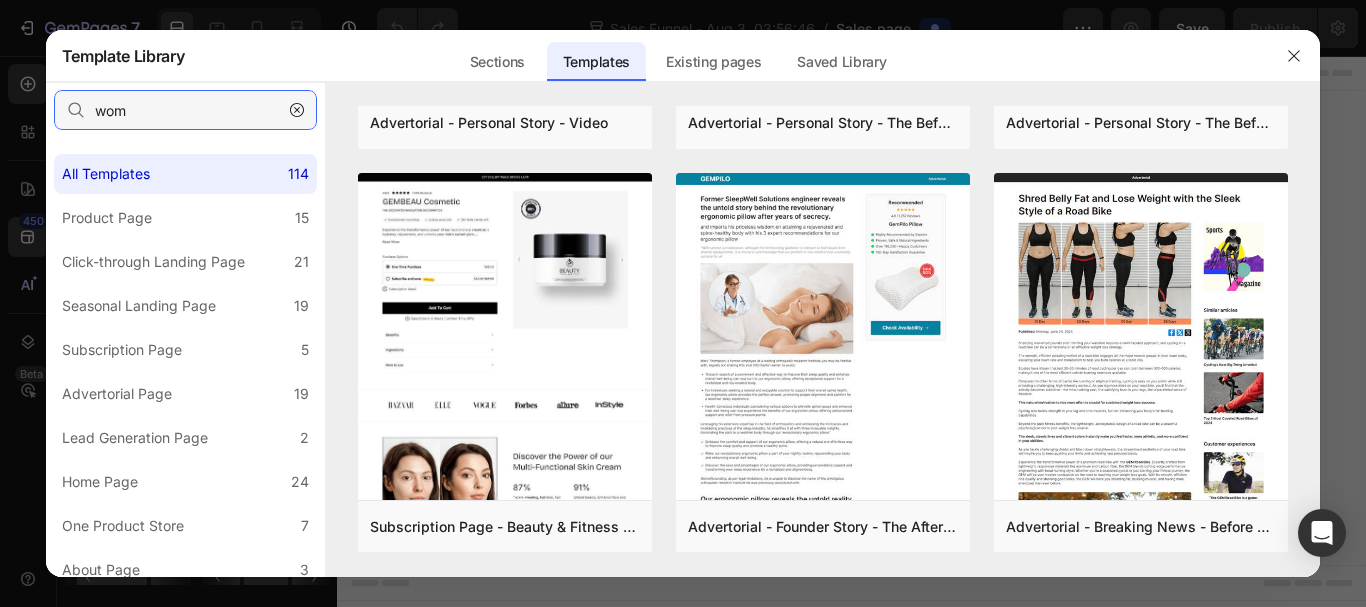 scroll, scrollTop: 0, scrollLeft: 0, axis: both 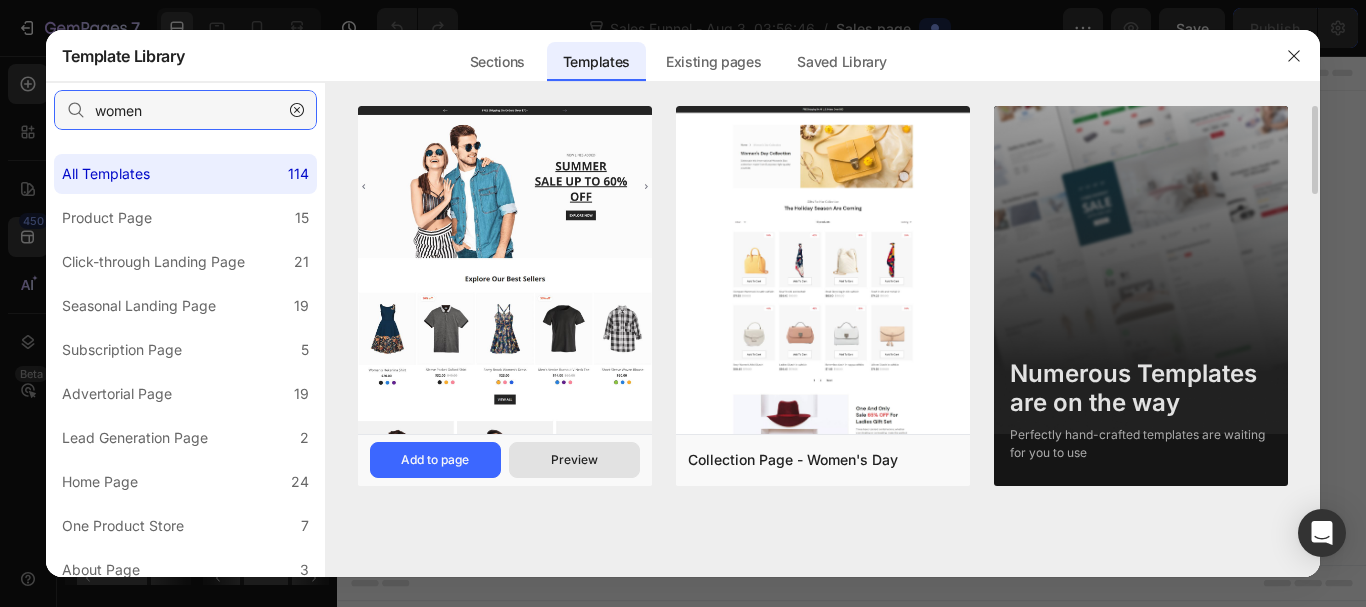 type on "women" 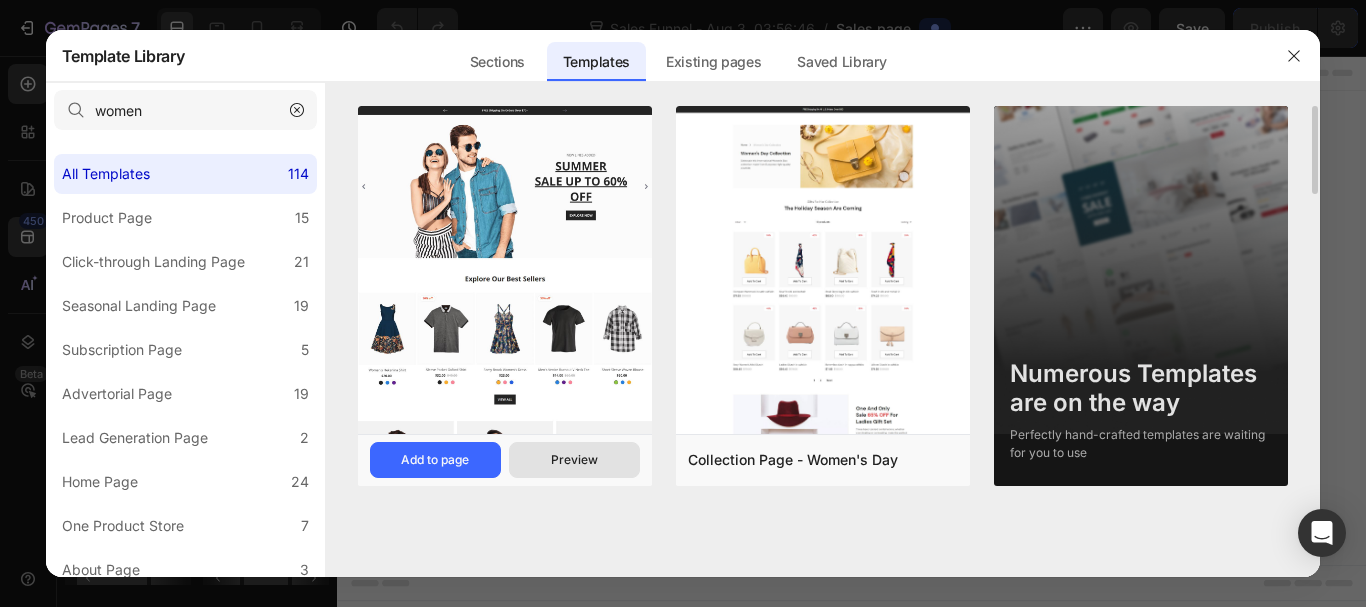 click on "Preview" at bounding box center (574, 460) 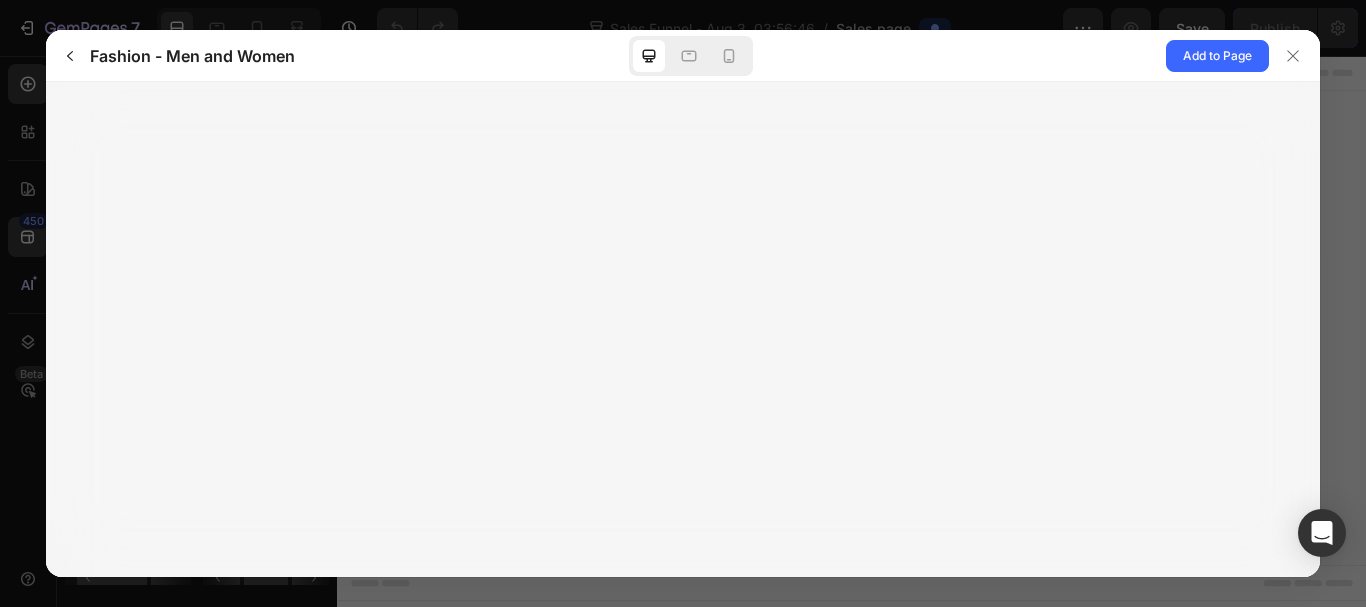 click at bounding box center [683, 329] 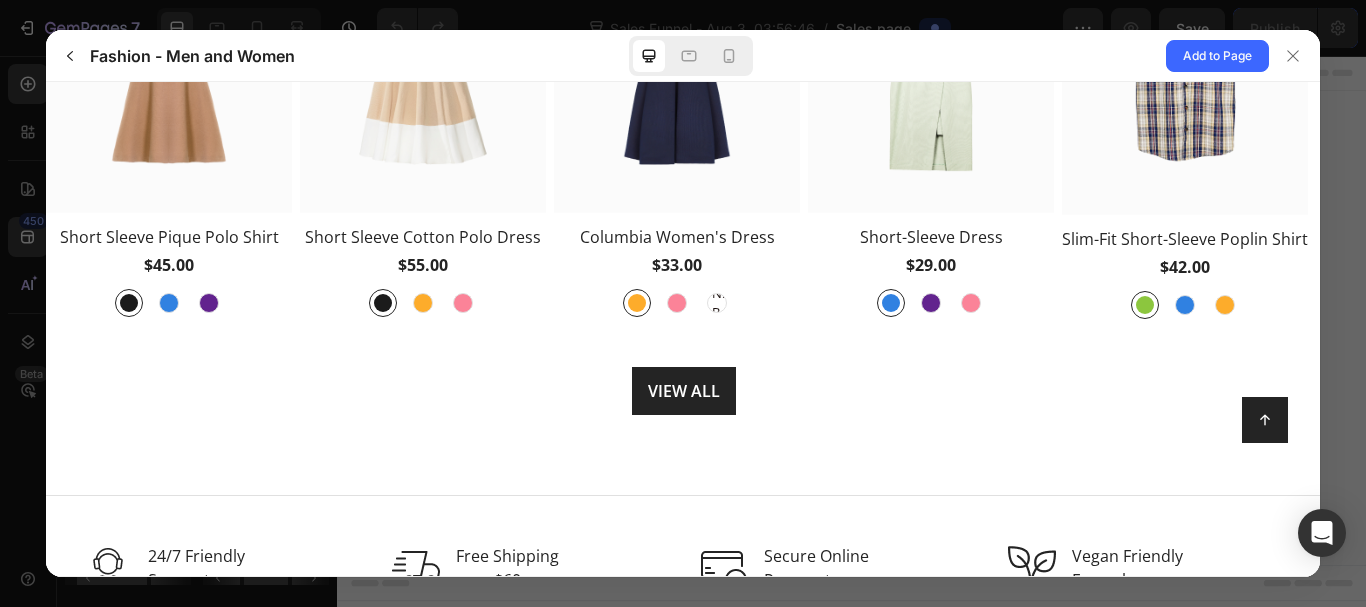 scroll, scrollTop: 2659, scrollLeft: 0, axis: vertical 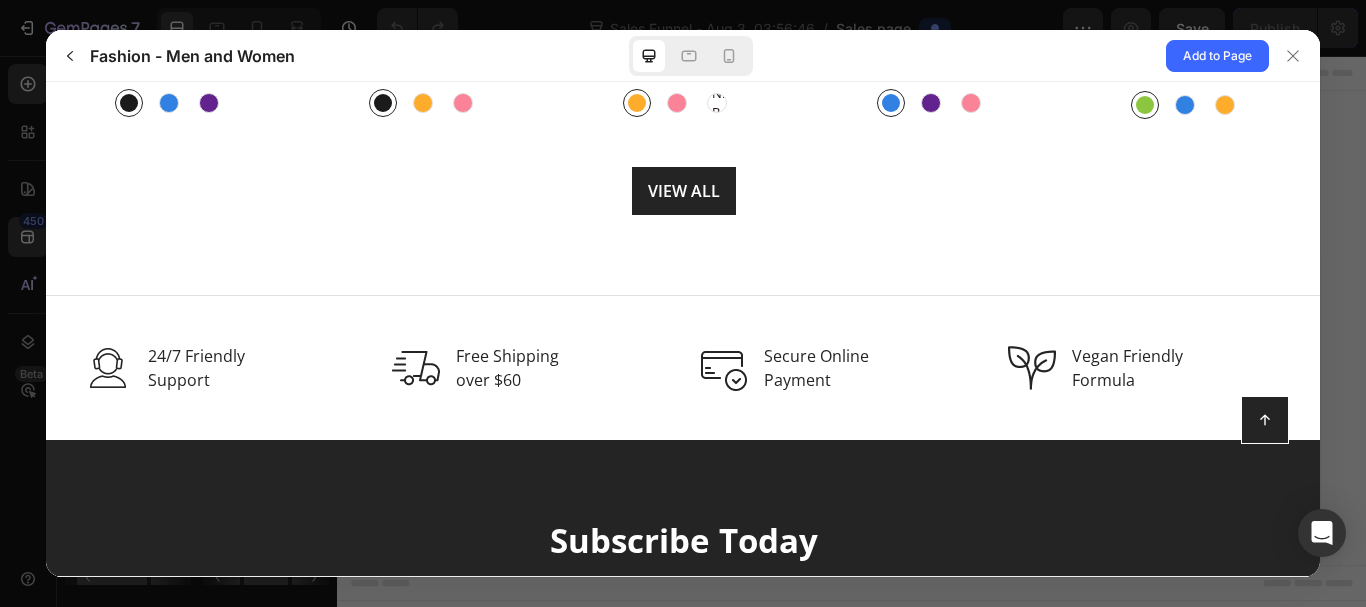 click on "Free Shipping over $60" at bounding box center (529, 376) 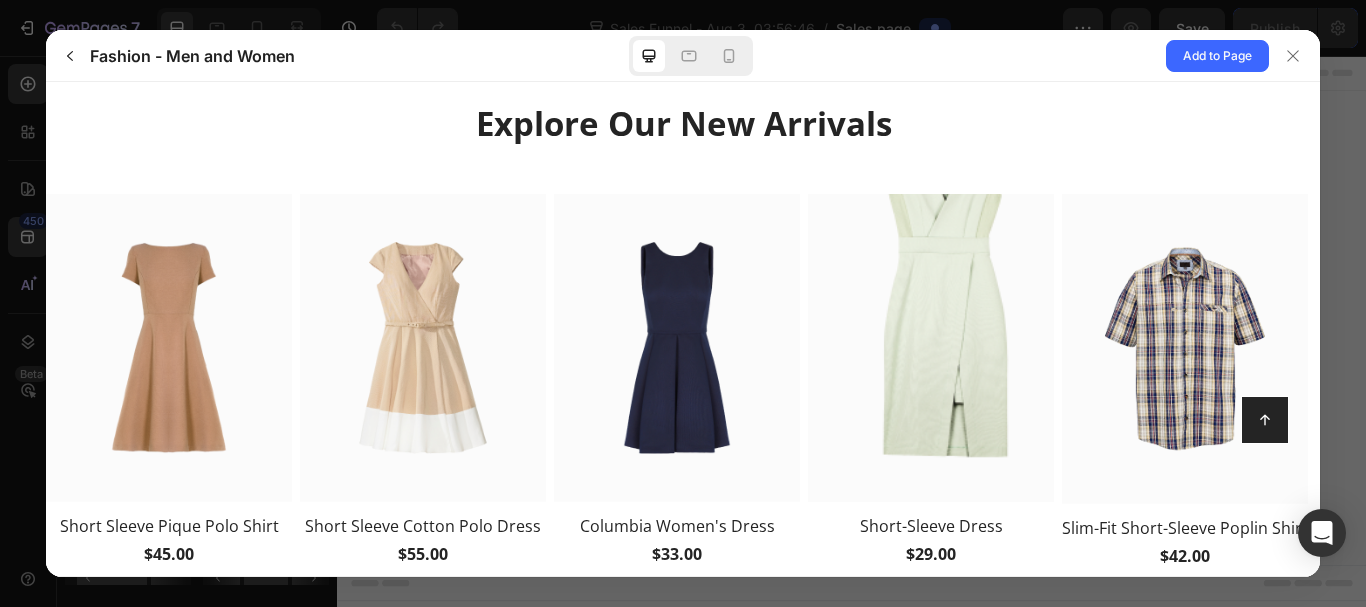 scroll, scrollTop: 2159, scrollLeft: 0, axis: vertical 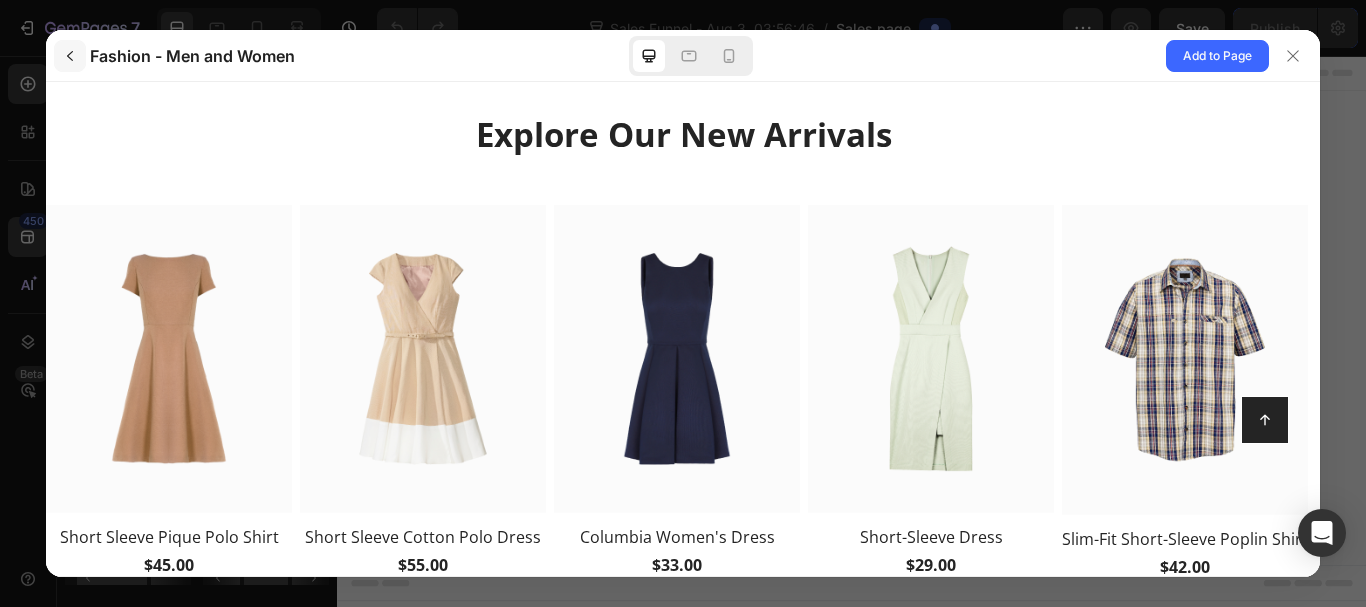 click 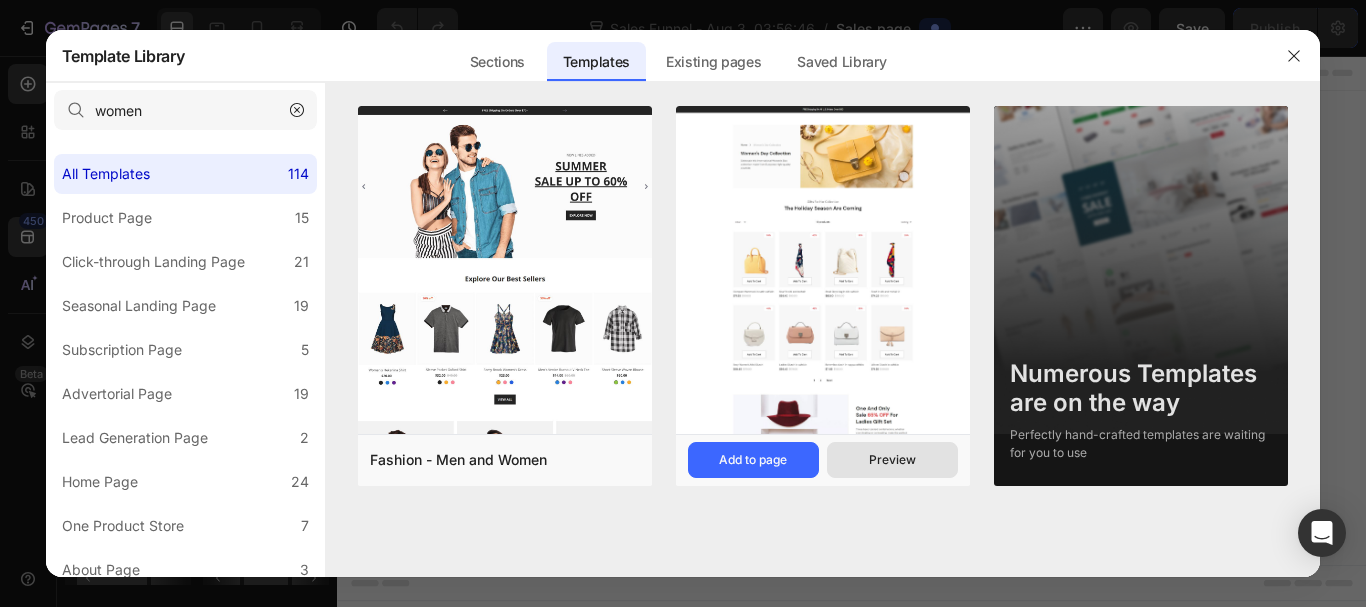 click on "Preview" at bounding box center (892, 460) 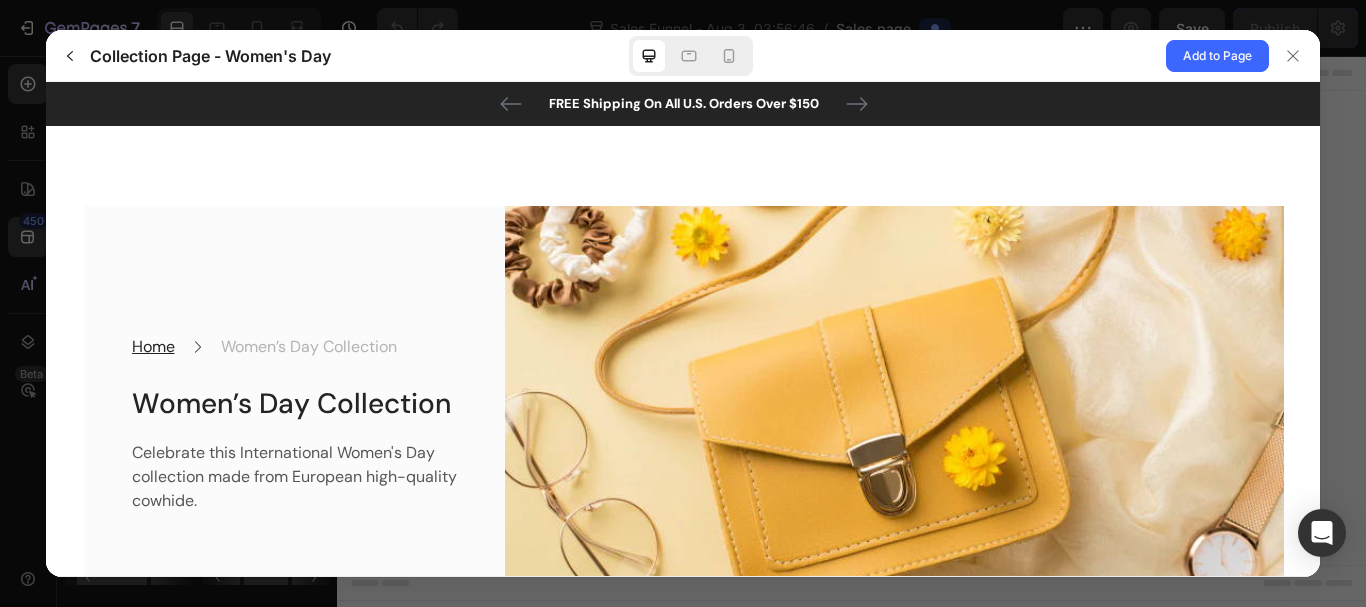 scroll, scrollTop: 200, scrollLeft: 0, axis: vertical 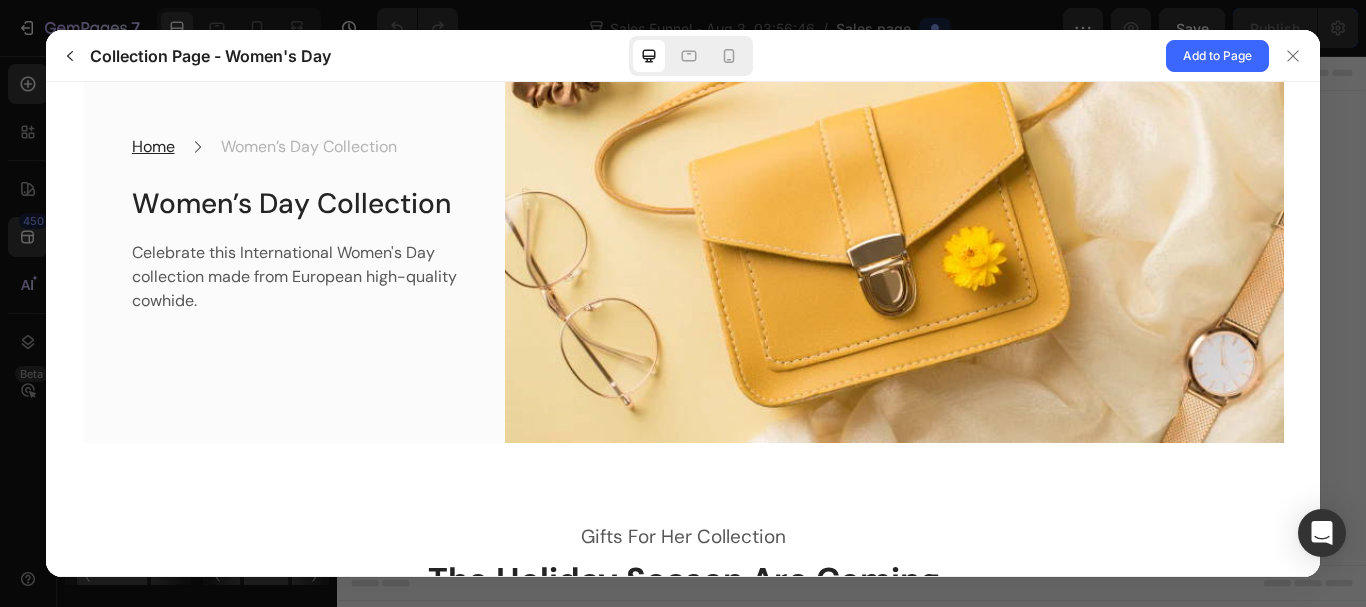 click on "Women’s Day Collection" at bounding box center [308, 146] 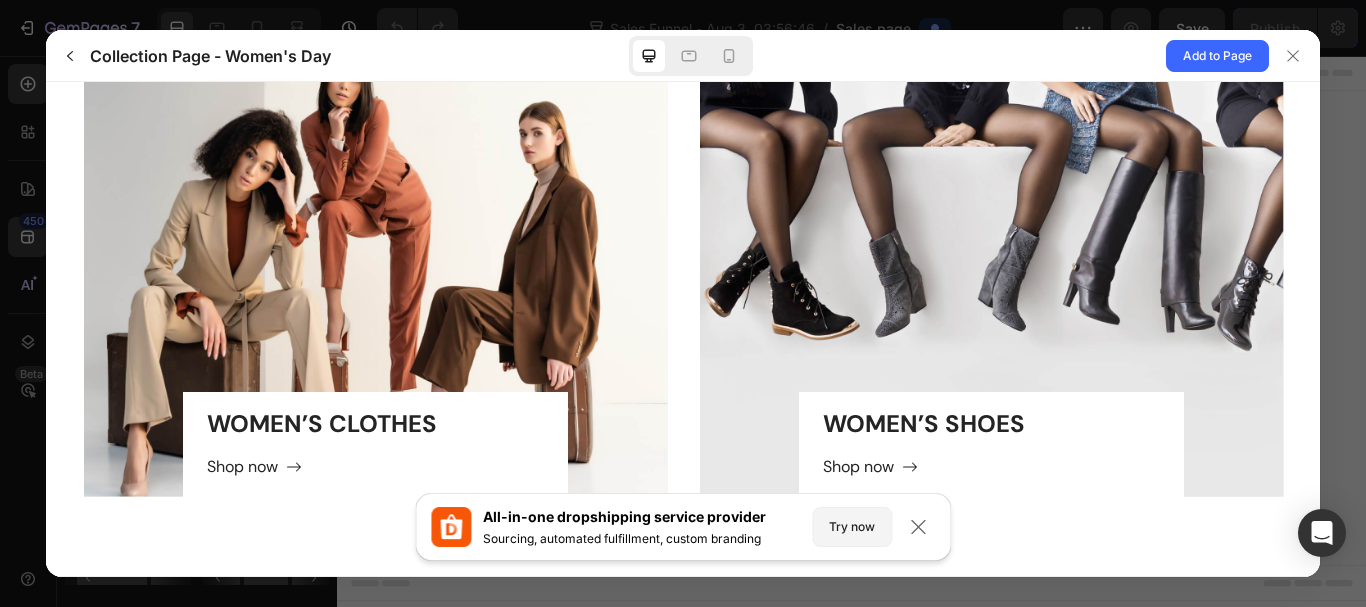 scroll, scrollTop: 3787, scrollLeft: 0, axis: vertical 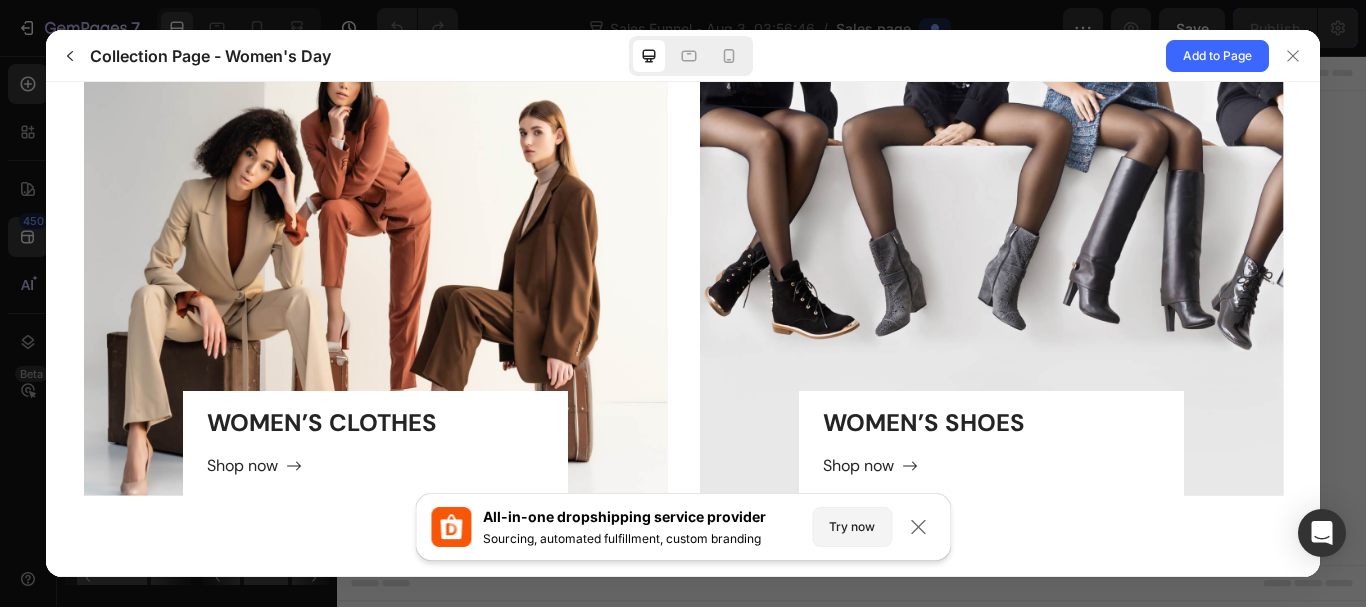click on "All-in-one dropshipping service provider" at bounding box center [640, 517] 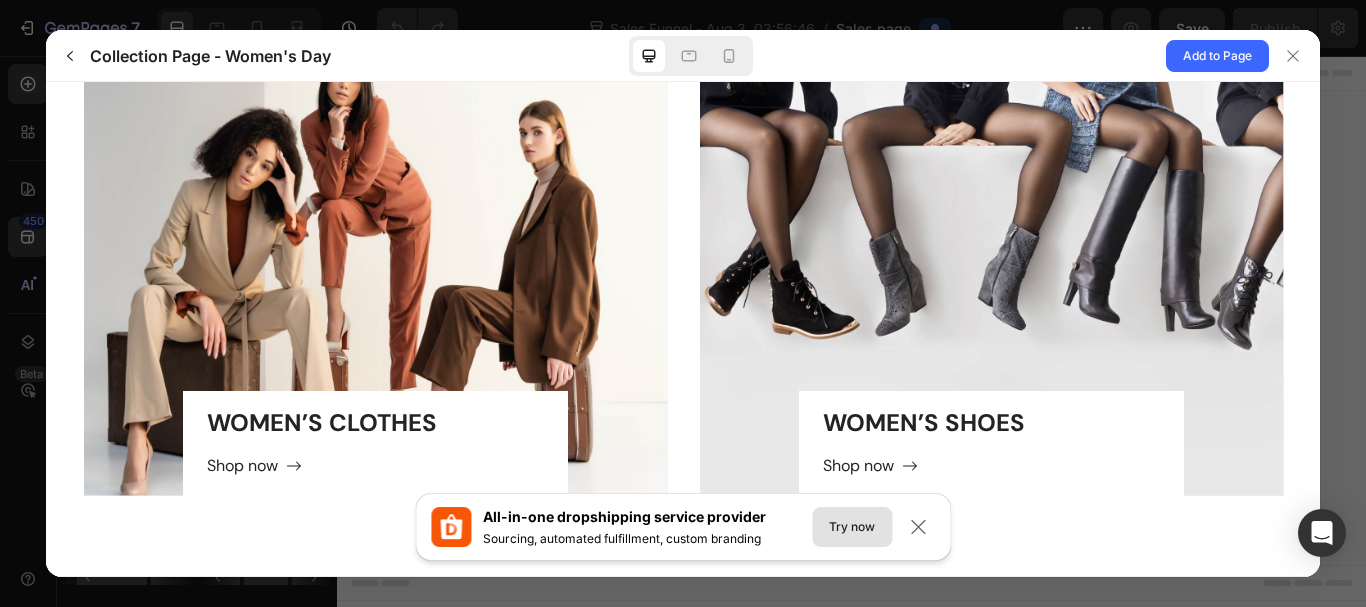 click on "Try now" at bounding box center [852, 527] 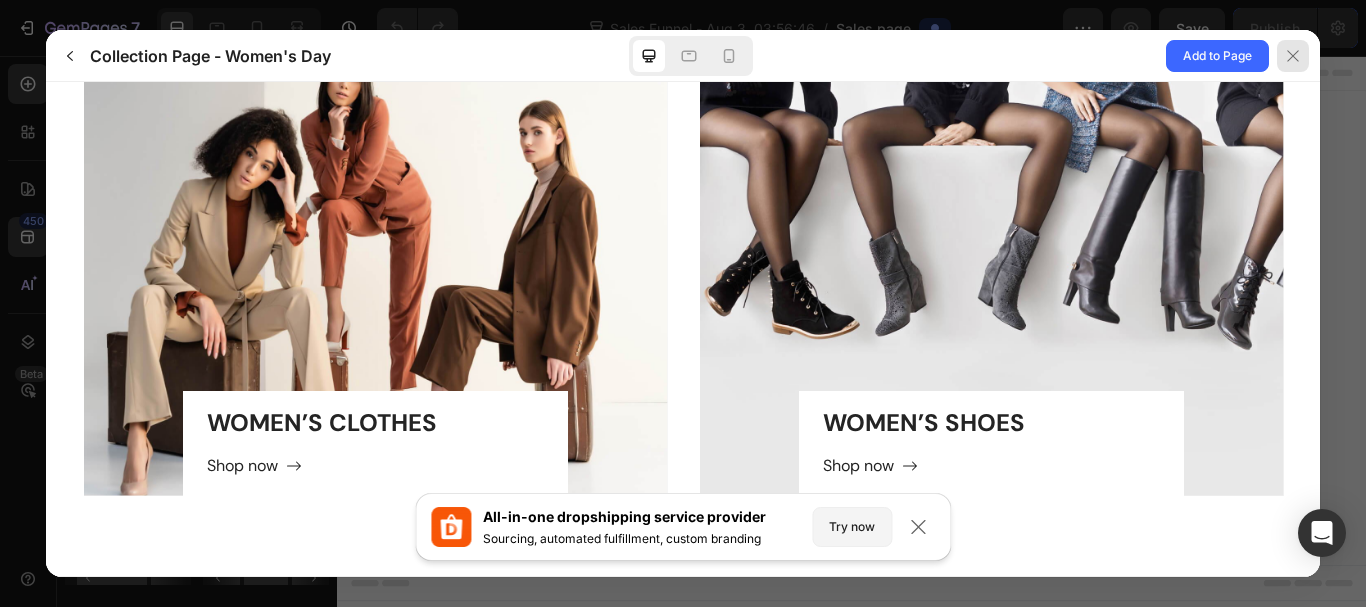 drag, startPoint x: 1287, startPoint y: 56, endPoint x: 874, endPoint y: 214, distance: 442.19113 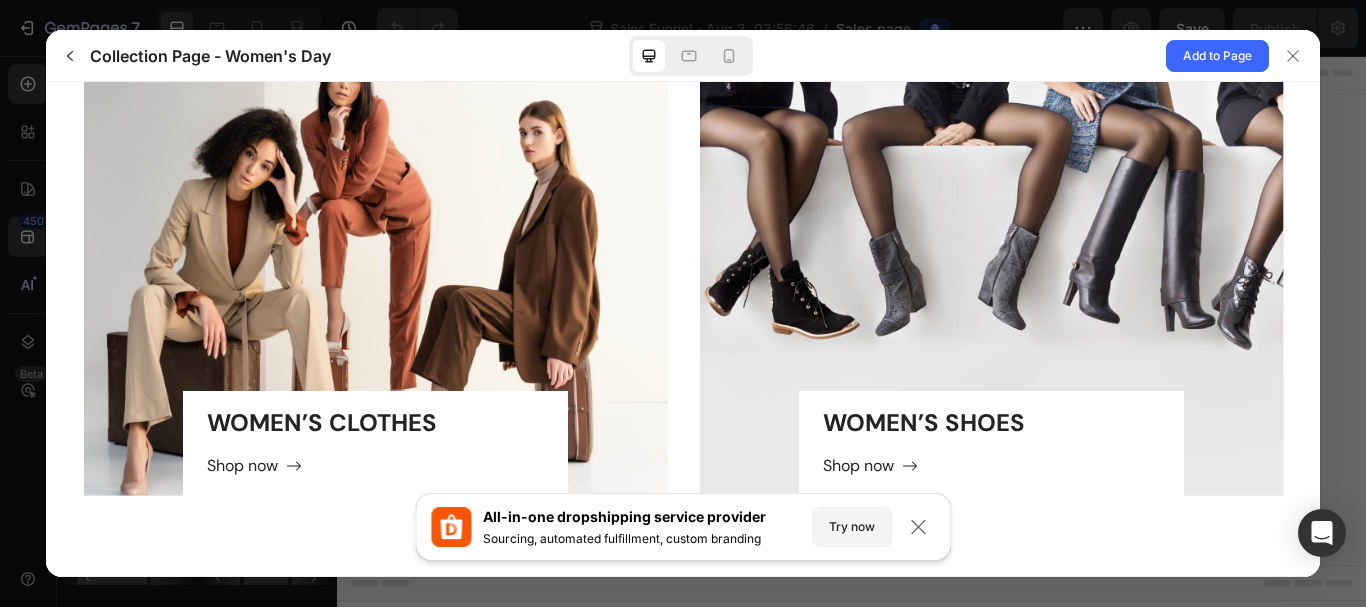 click 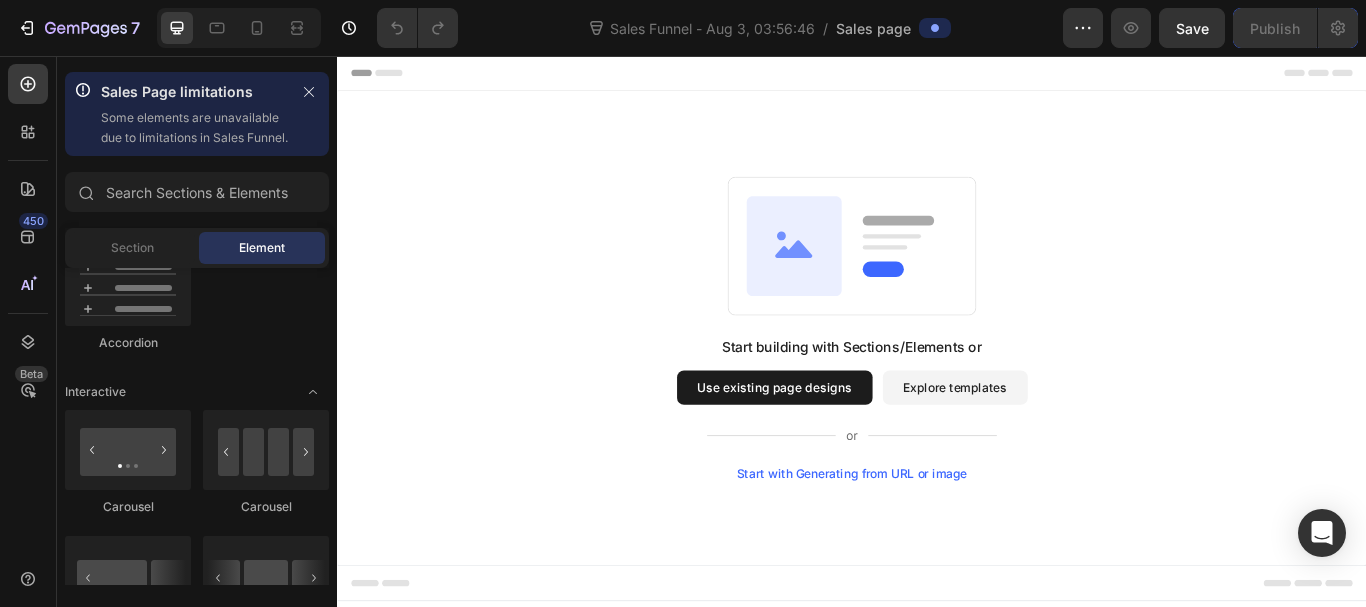 click on "Use existing page designs" at bounding box center [847, 443] 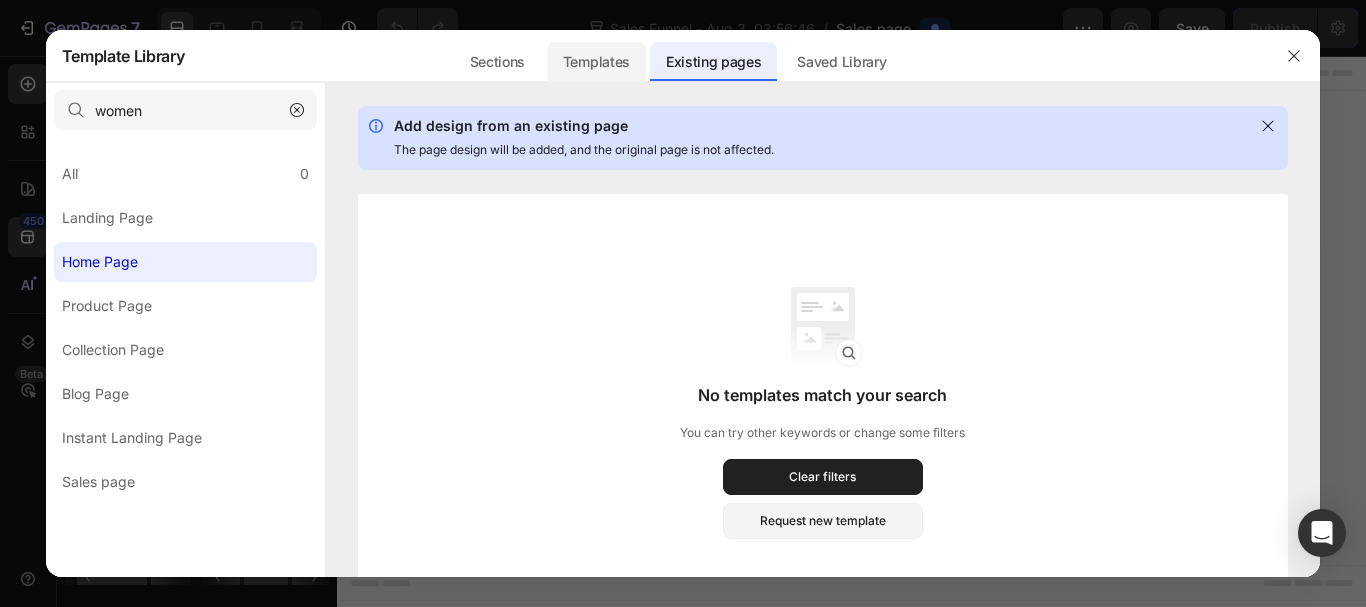 click on "Templates" 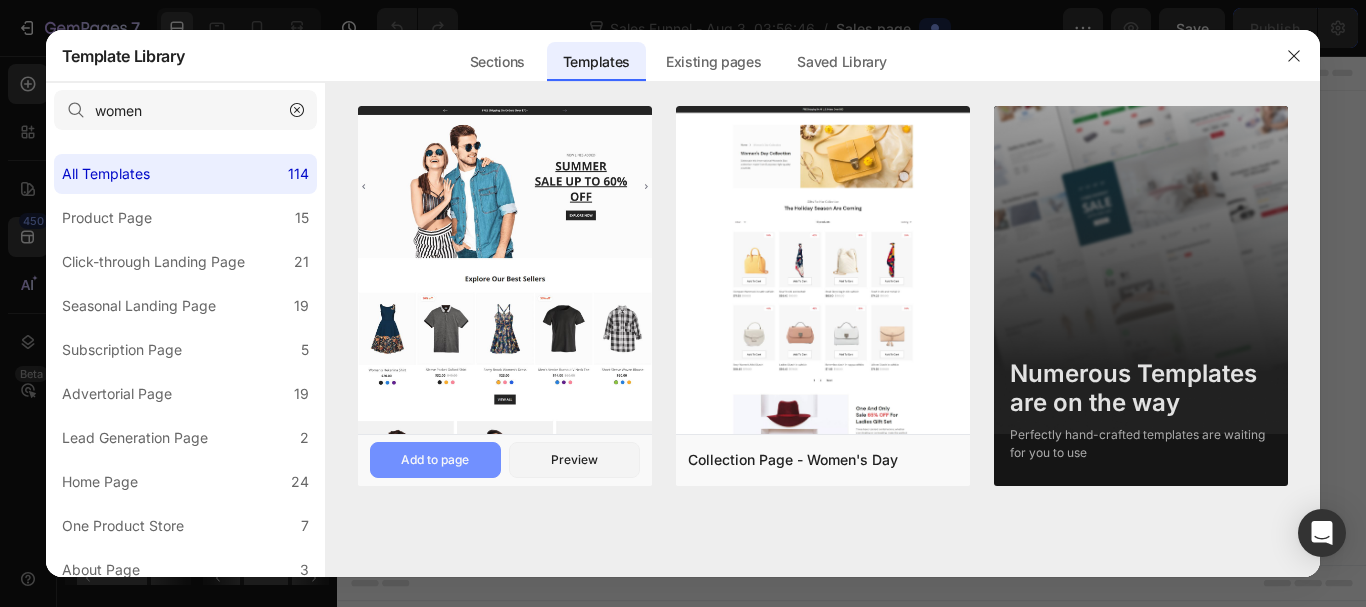 click on "Add to page" at bounding box center [435, 460] 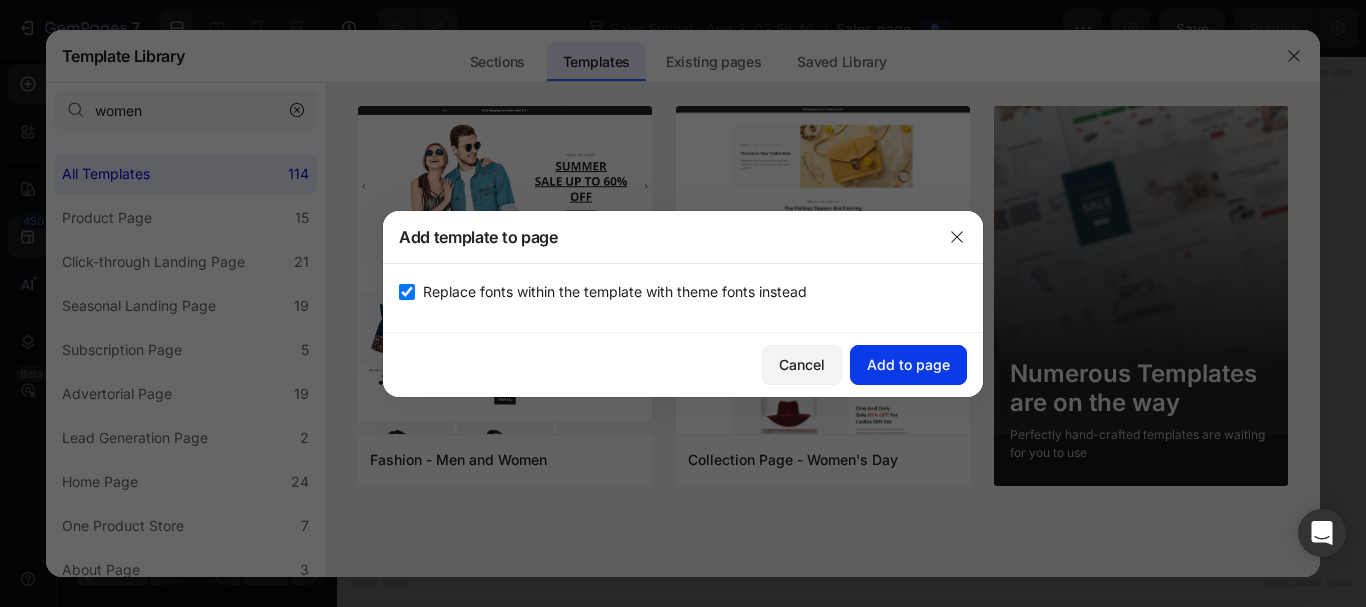 click on "Add to page" at bounding box center [908, 364] 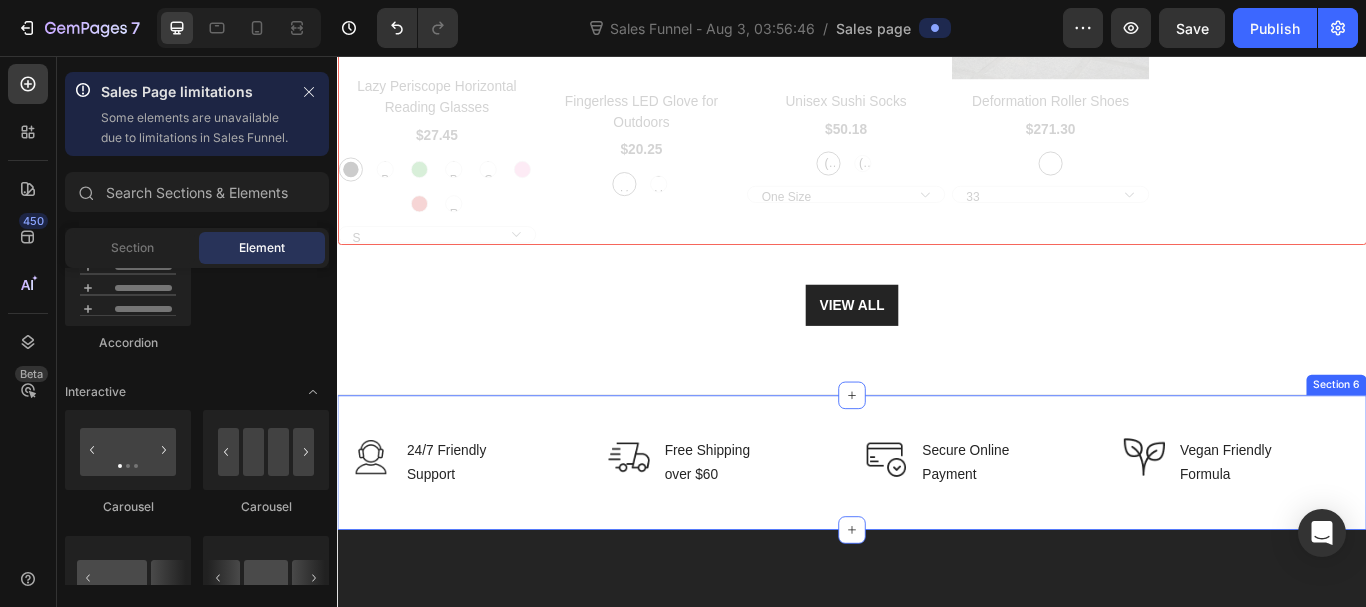 scroll, scrollTop: 2223, scrollLeft: 0, axis: vertical 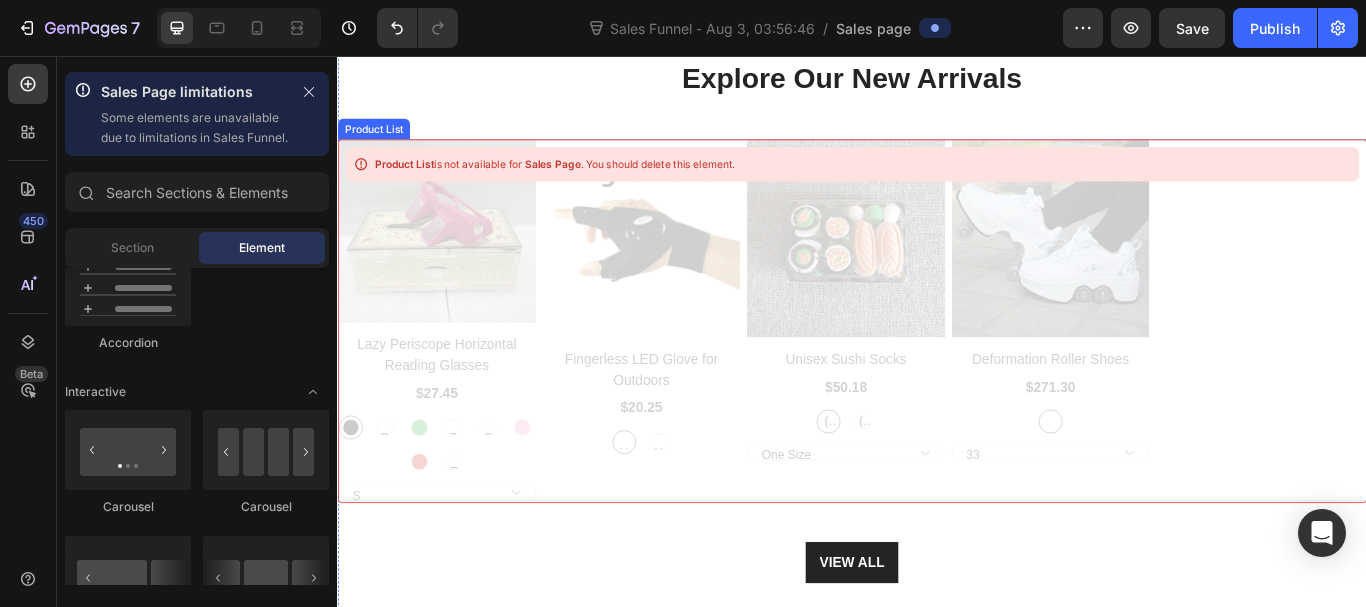 click on "Product List  is not available for   Sales Page . You should delete this element." at bounding box center [937, 364] 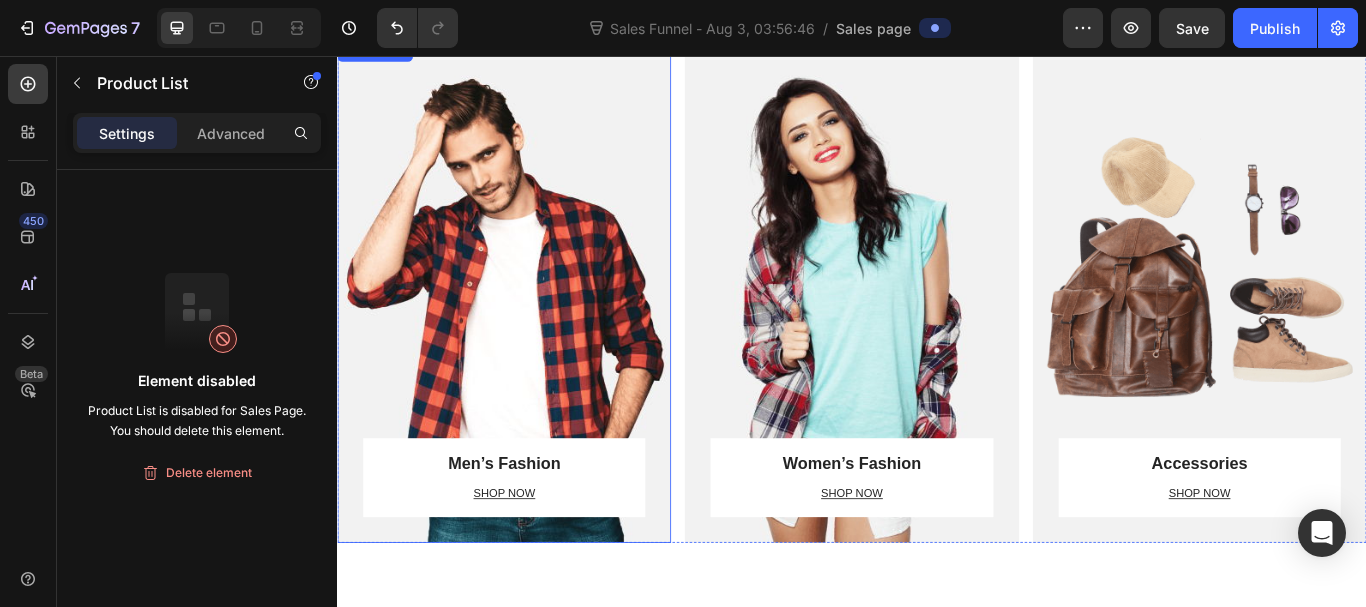 scroll, scrollTop: 1523, scrollLeft: 0, axis: vertical 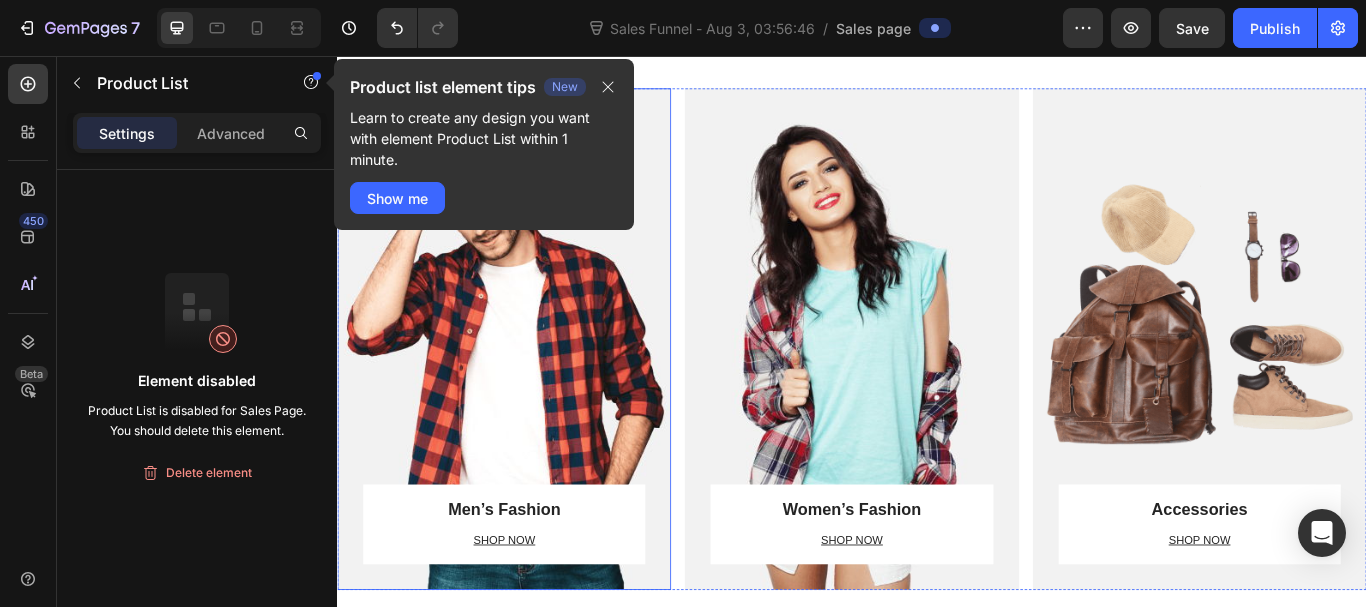 click at bounding box center [531, 386] 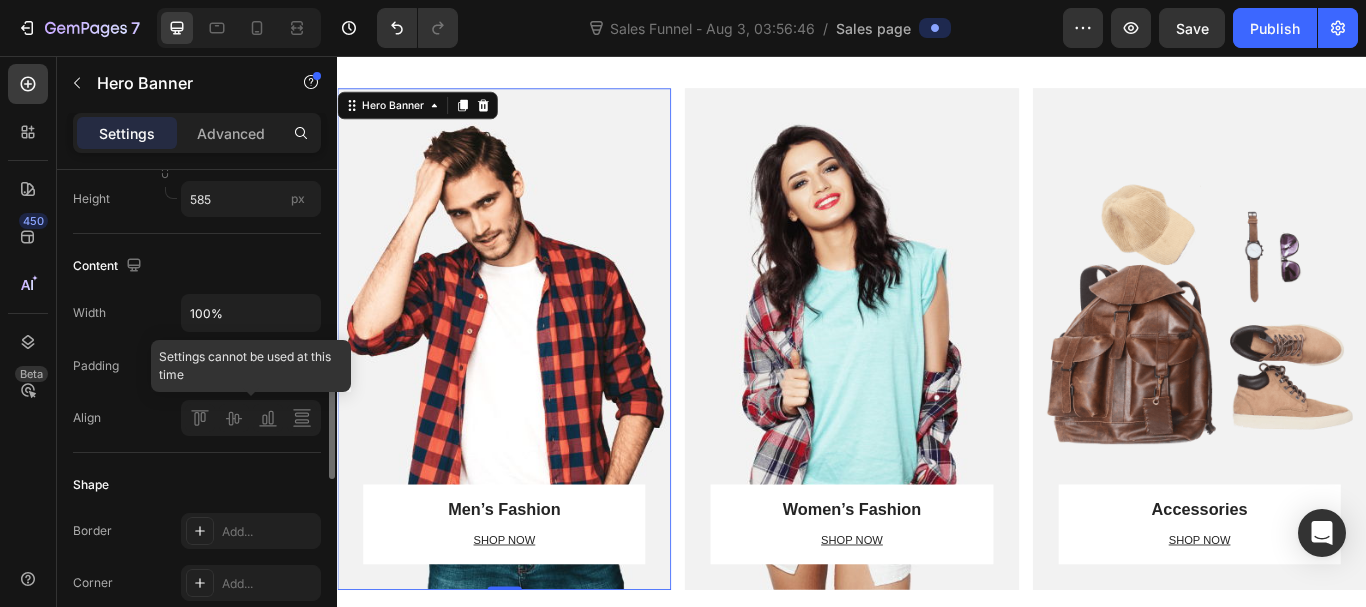 scroll, scrollTop: 1000, scrollLeft: 0, axis: vertical 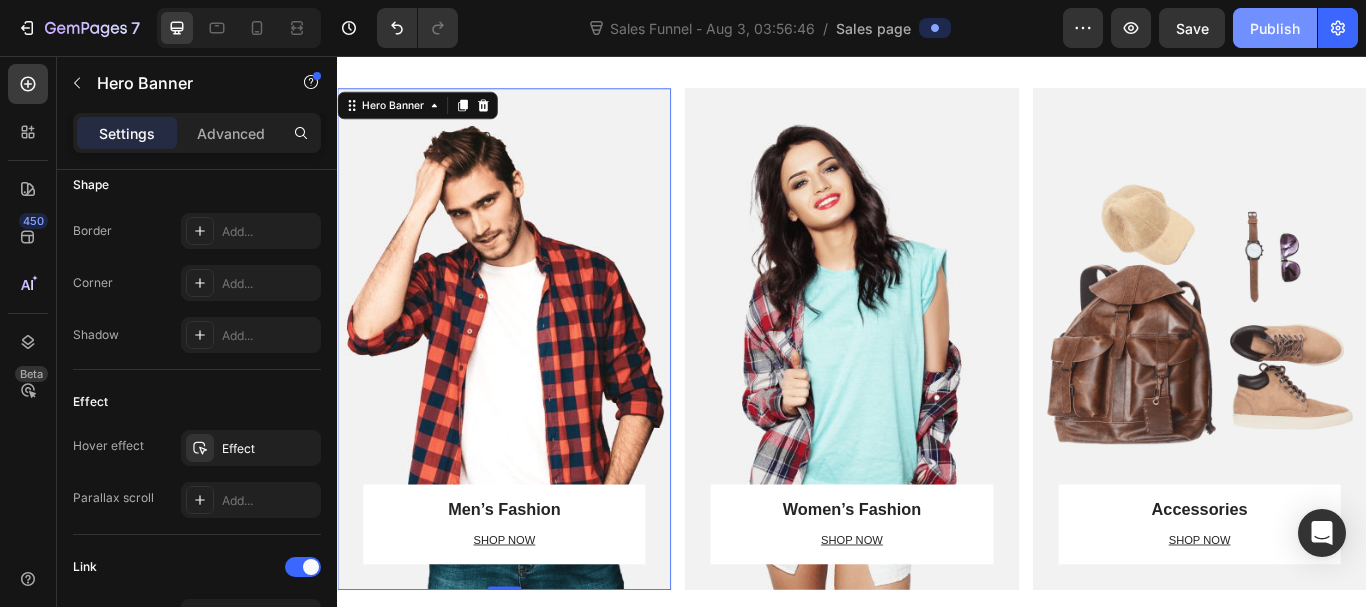 click on "Publish" 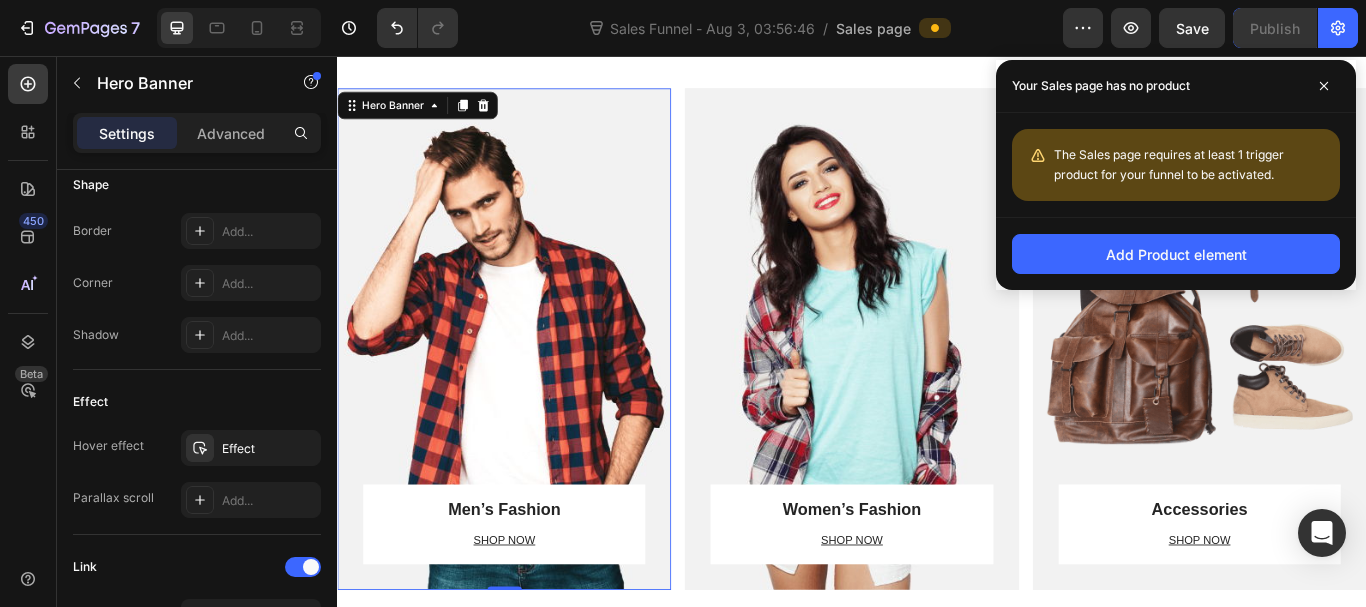 drag, startPoint x: 1166, startPoint y: 173, endPoint x: 1178, endPoint y: 190, distance: 20.808653 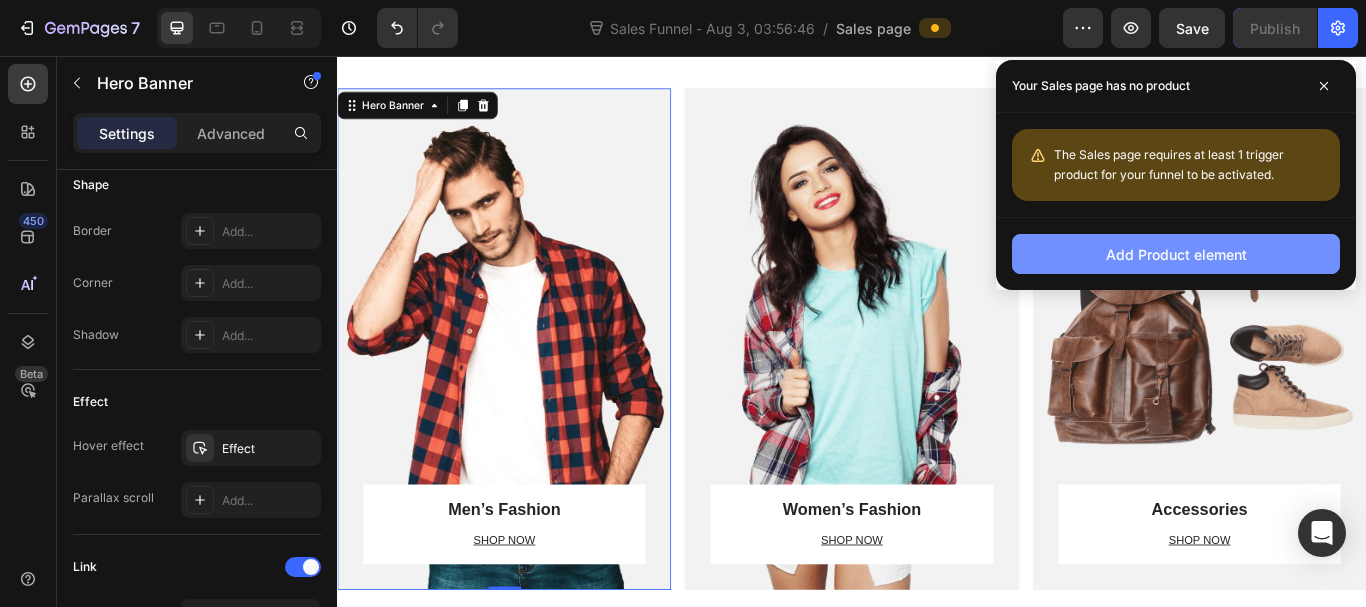 click on "Add Product element" at bounding box center (1176, 254) 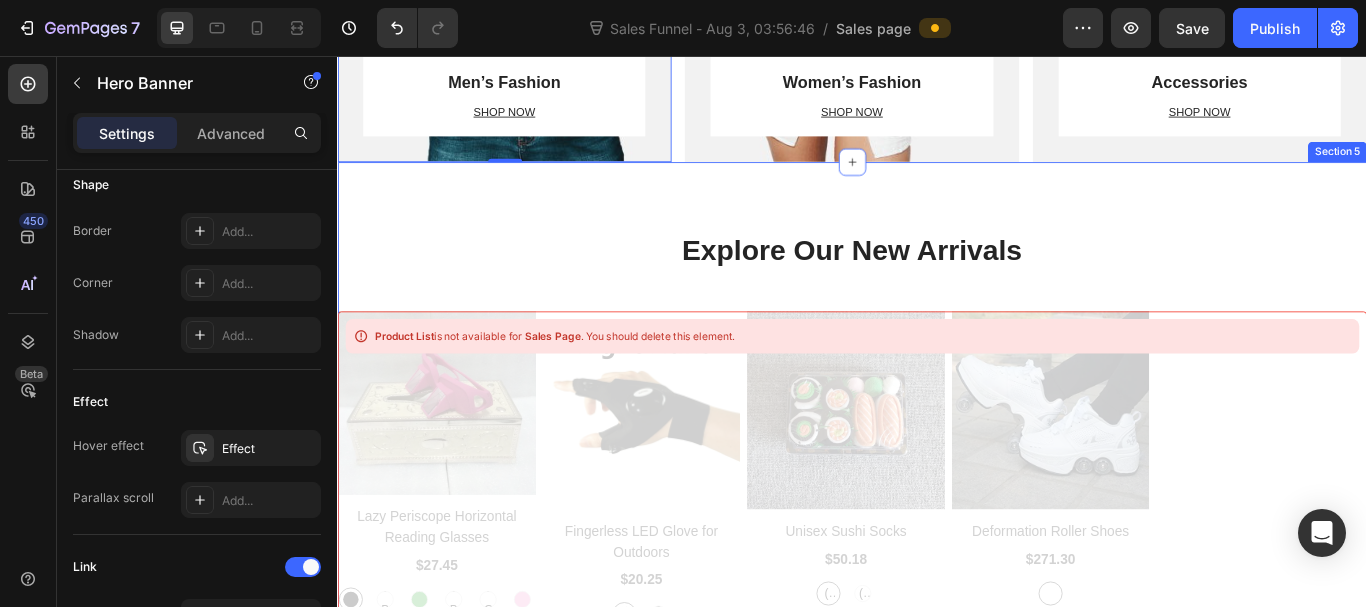 scroll, scrollTop: 2023, scrollLeft: 0, axis: vertical 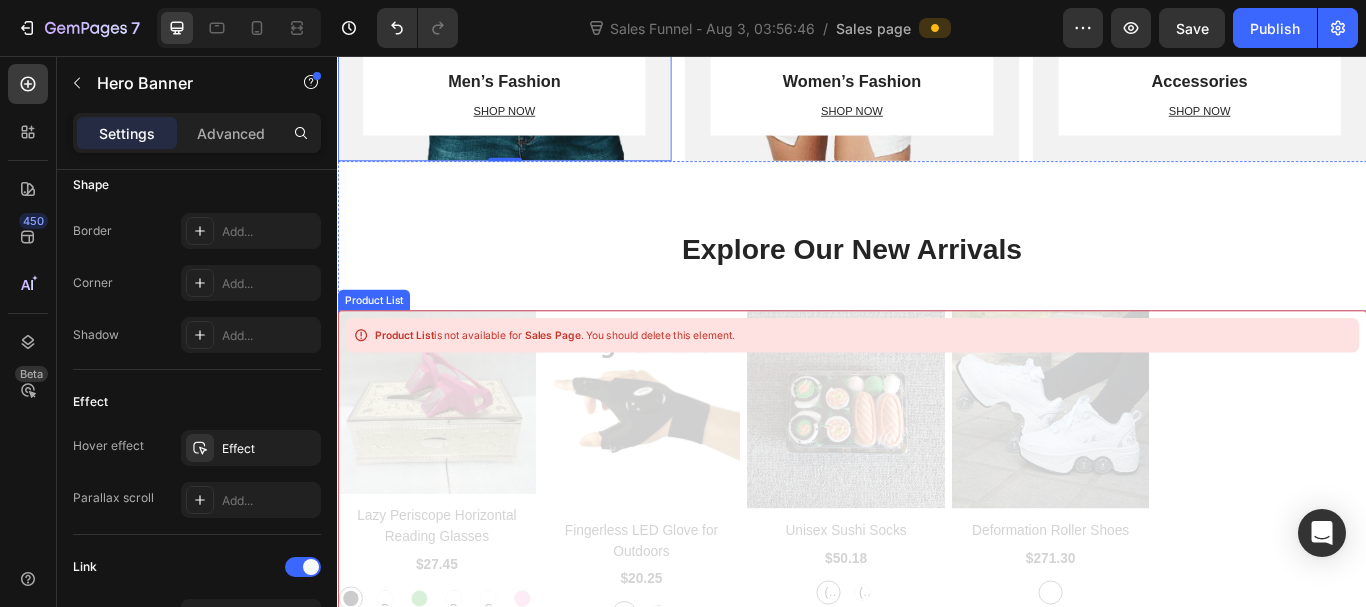 click on "Product List  is not available for   Sales Page . You should delete this element." at bounding box center [937, 564] 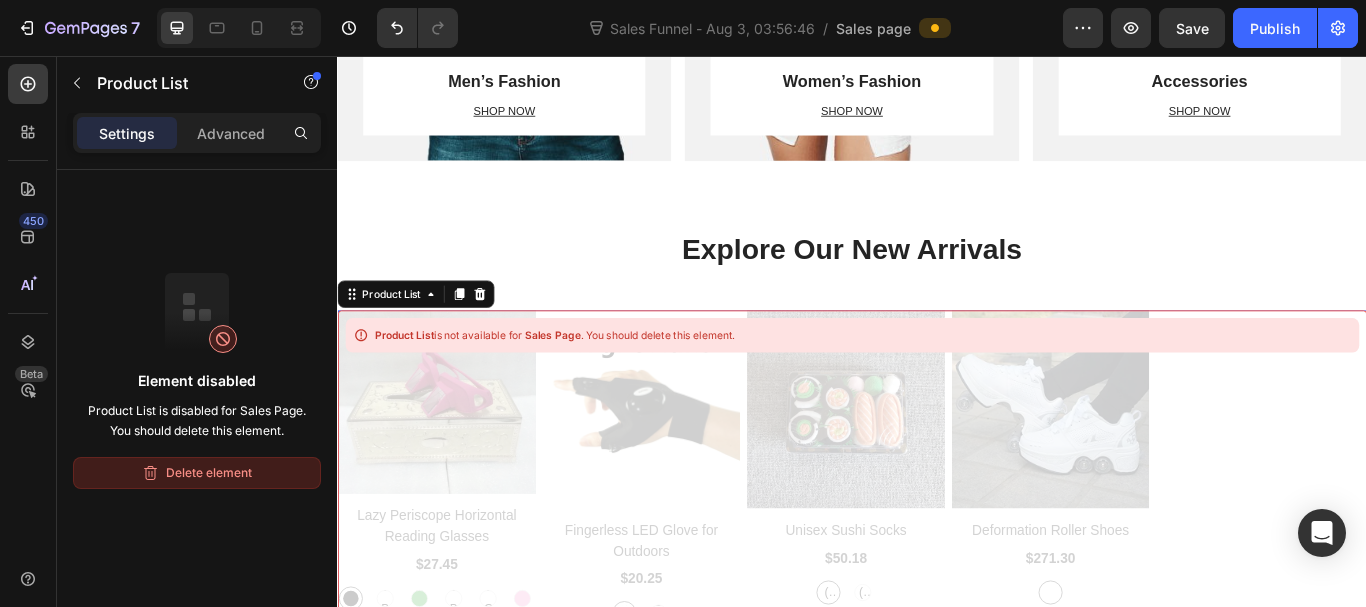 drag, startPoint x: 224, startPoint y: 472, endPoint x: 17, endPoint y: 472, distance: 207 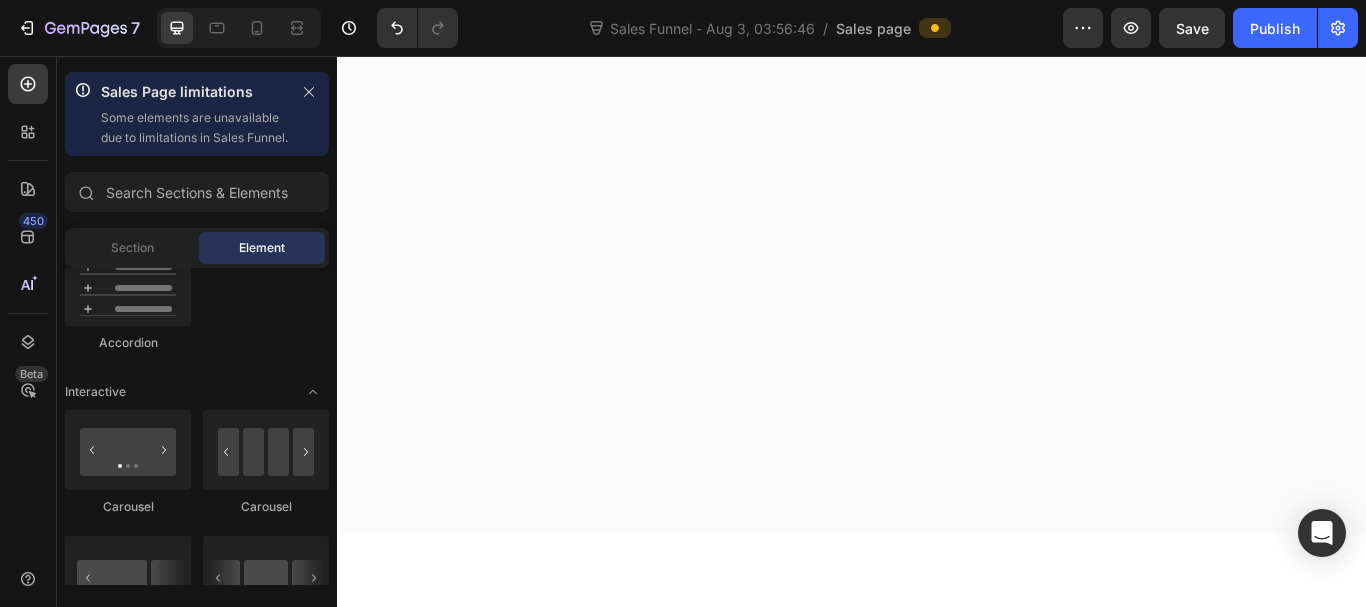 scroll, scrollTop: 1200, scrollLeft: 0, axis: vertical 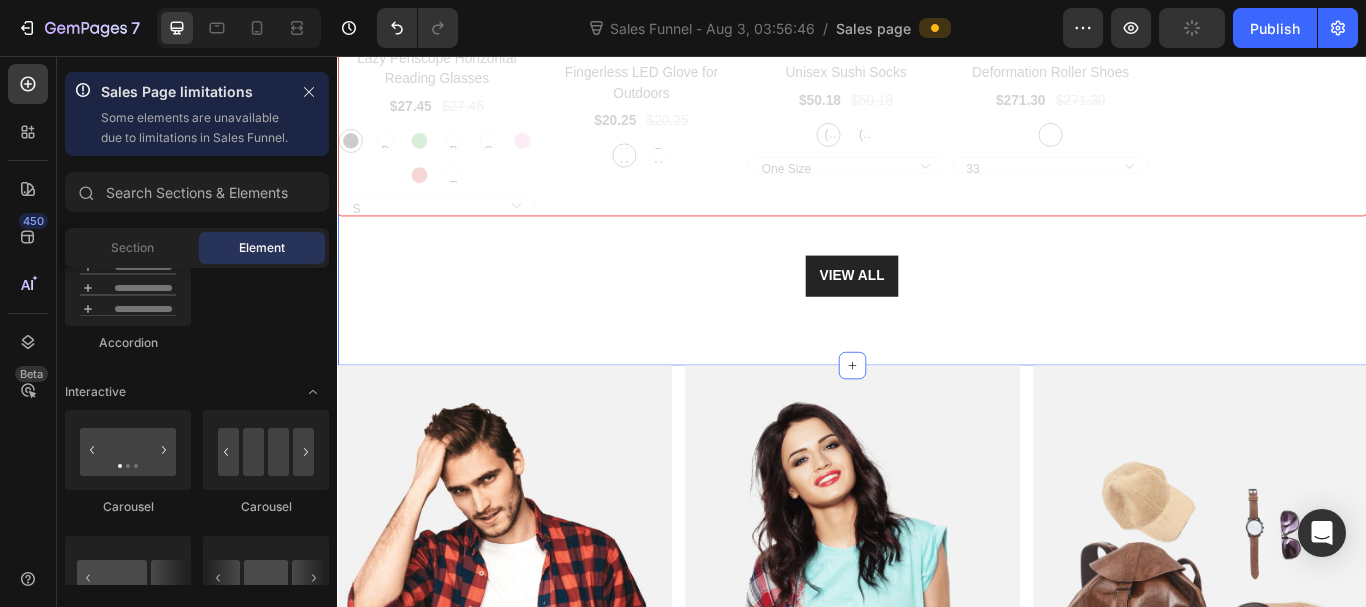 click on "Explore Our Best Sellers Heading Row Product List is not available for Sales Page. You should delete this element. Product Images 0% off Product Badge Row Lazy Periscope Horizontal Reading Glasses Product Title $27.45 Product Price Product Price $27.45 Product Price Product Price Row Black Black Deep Blue Deep Blue Deep Blue Green Green Light Blue Light Blue Light Blue Light Green Light Green Light Green Pink Pink Red Red Rose Red Rose Red Rose Red Sushi (5 Pairs) Sushi (5 Pairs) Sushi (5 Pairs) Sushi (3 Pairs) Sushi (3 Pairs) Sushi (3 Pairs) Product Variants Swatches Row Product List Product Images 0% off Product Badge Row Fingerless LED Glove for Outdoors Product Title $20.25 Product Price Product Price $20.25 Product Price Product Price Row Right Hand Right Hand Right Hand Left Hand Left Hand Left Hand Product Variants Swatches Row Product List Product Images 0% off Product Badge Row Unisex Sushi Socks Product Title $50.18 Product Price Product Price $50.18 Product Price Product Price Row Sushi (5 Pairs) Sushi (5 Pairs) Sushi (5 Pairs) Sushi (3 Pairs) Sushi (3 Pairs) Sushi (3 Pairs)" at bounding box center [937, 31] 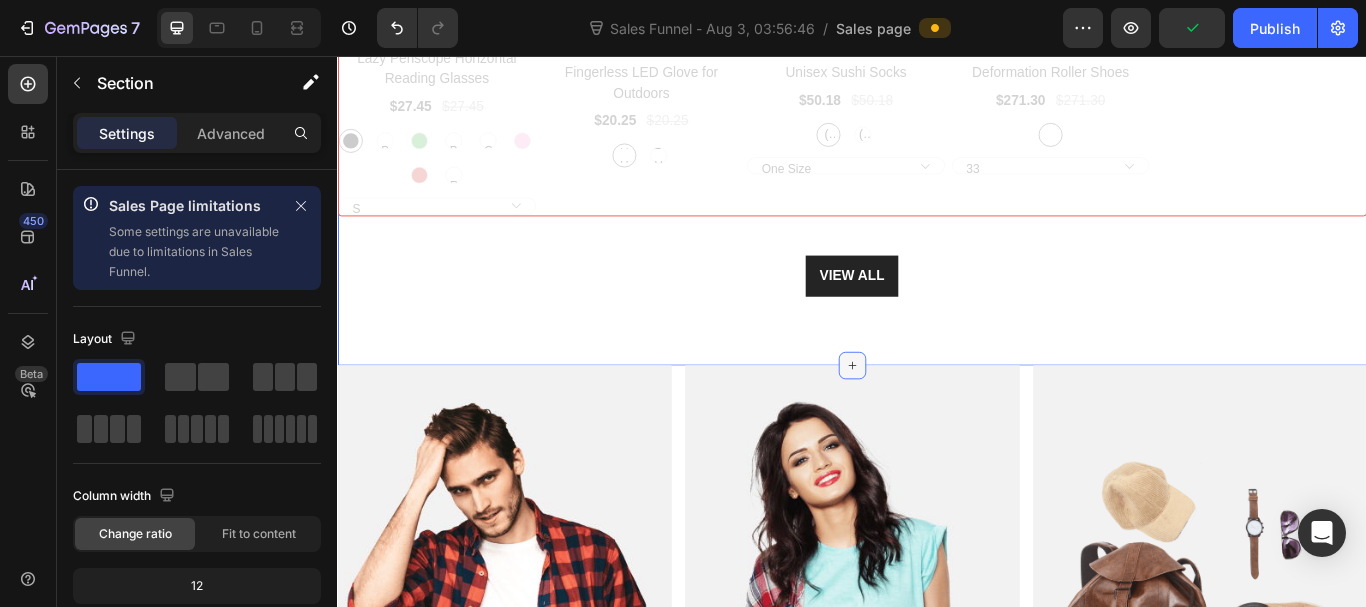 click 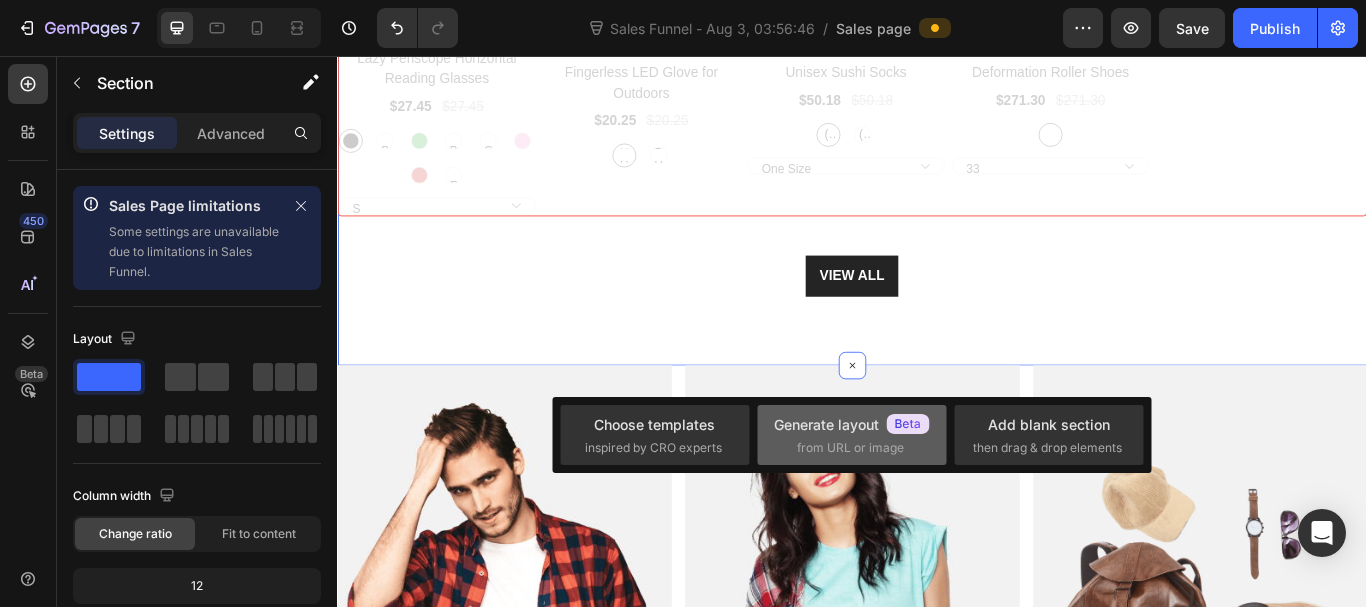 click on "Generate layout" at bounding box center (852, 424) 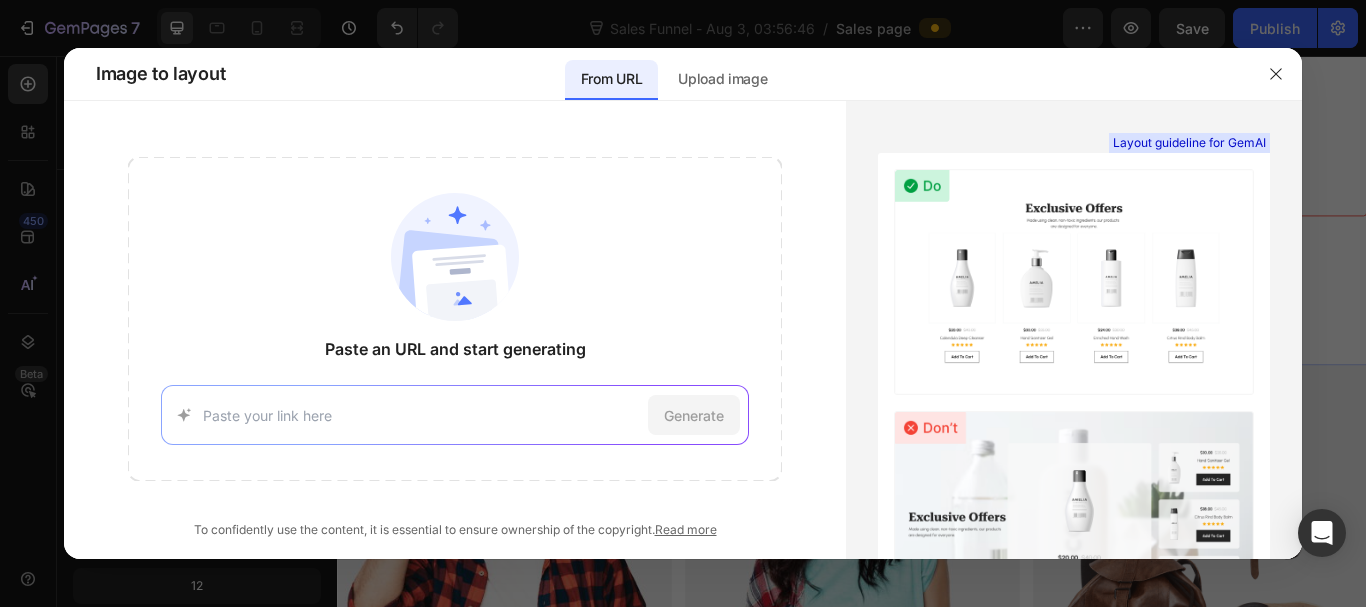 click on "Generate" at bounding box center (455, 415) 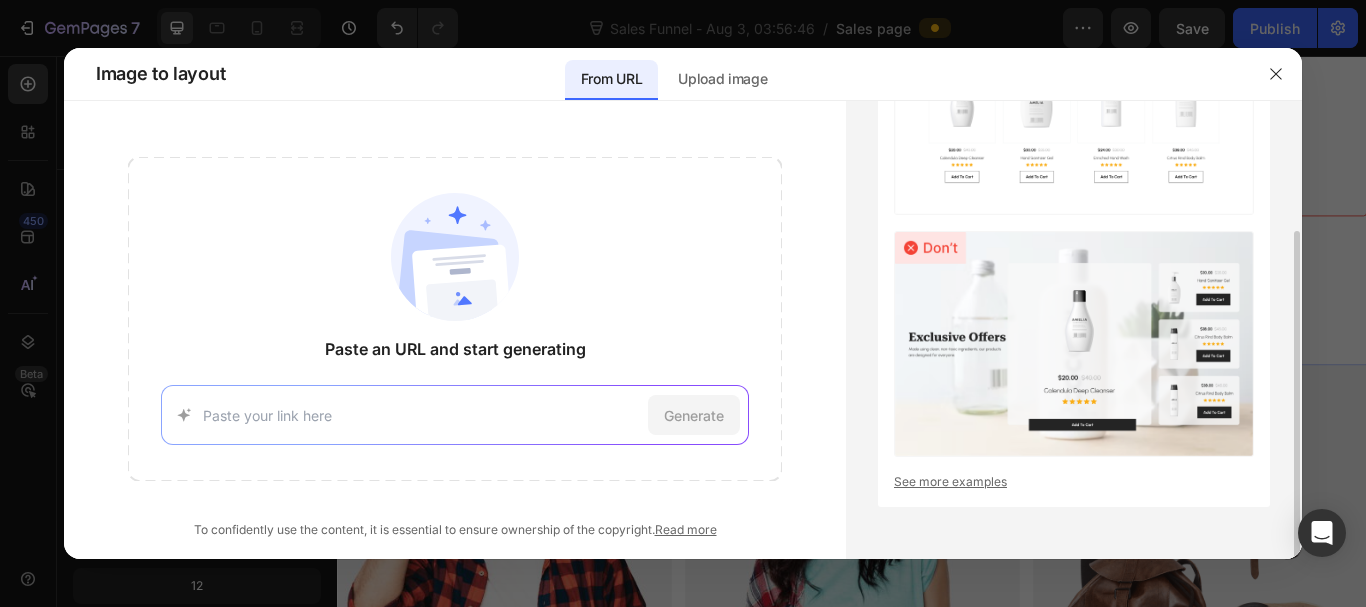scroll, scrollTop: 0, scrollLeft: 0, axis: both 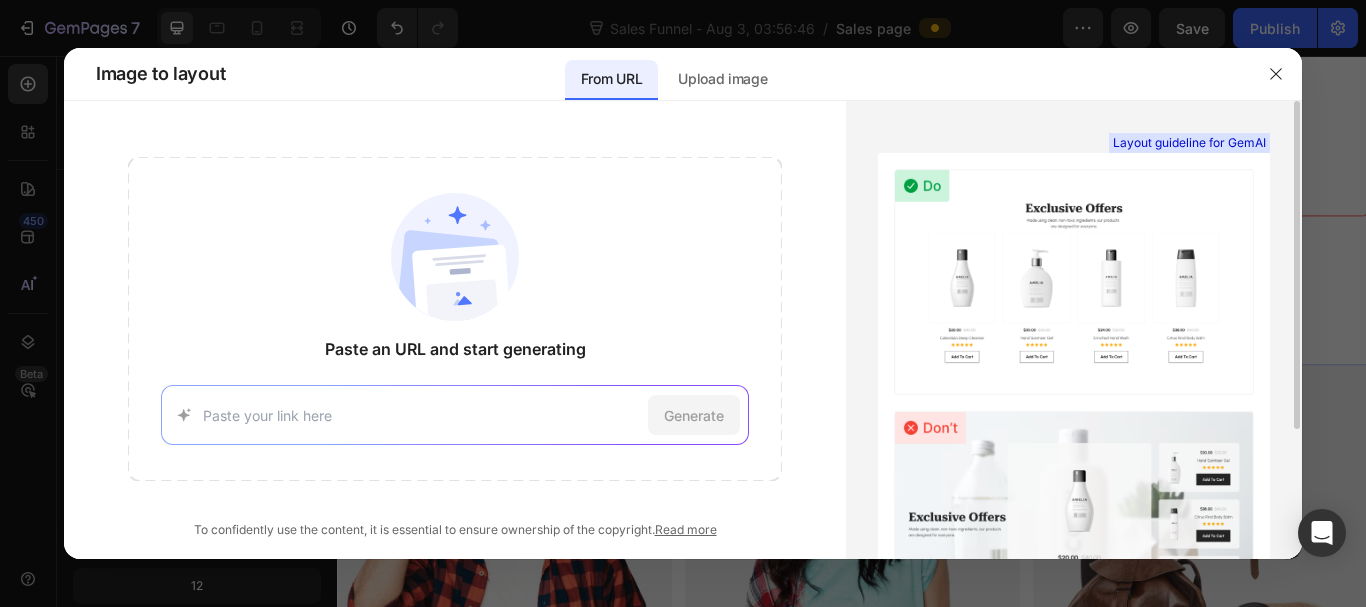 click at bounding box center [1074, 282] 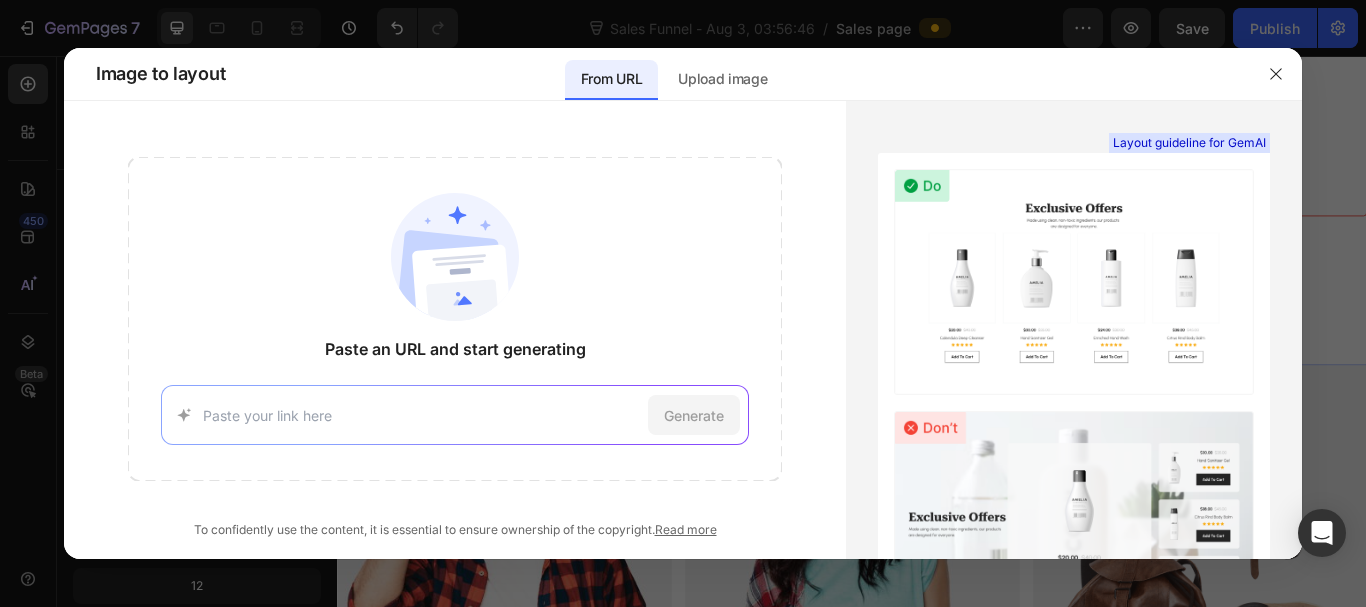 click at bounding box center (422, 415) 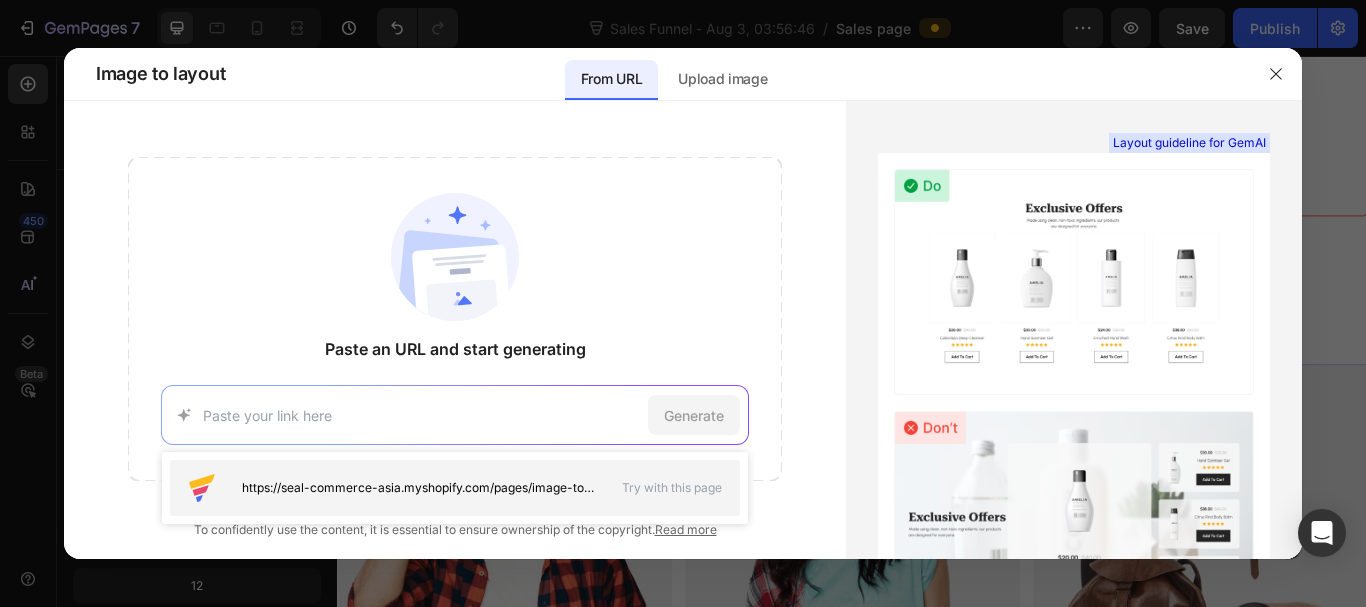 click on "https://seal-commerce-asia.myshopify.com/pages/image-to-layout-demo-page" at bounding box center [420, 488] 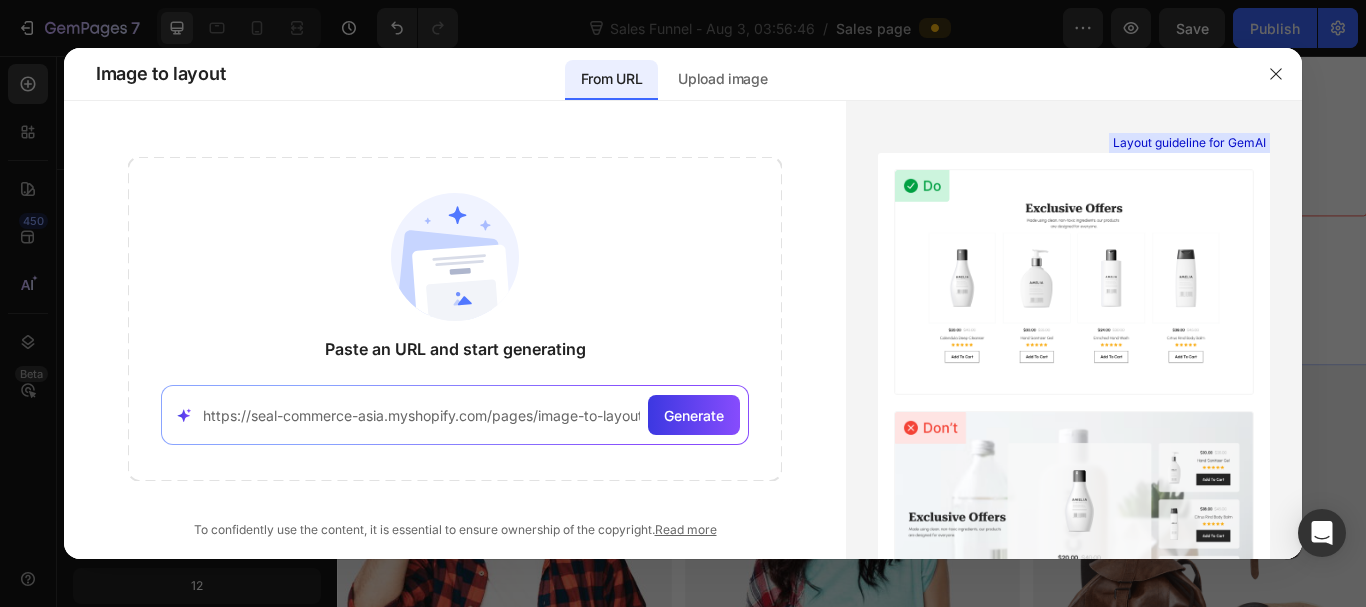 click on "https://seal-commerce-asia.myshopify.com/pages/image-to-layout-demo-page" at bounding box center (422, 415) 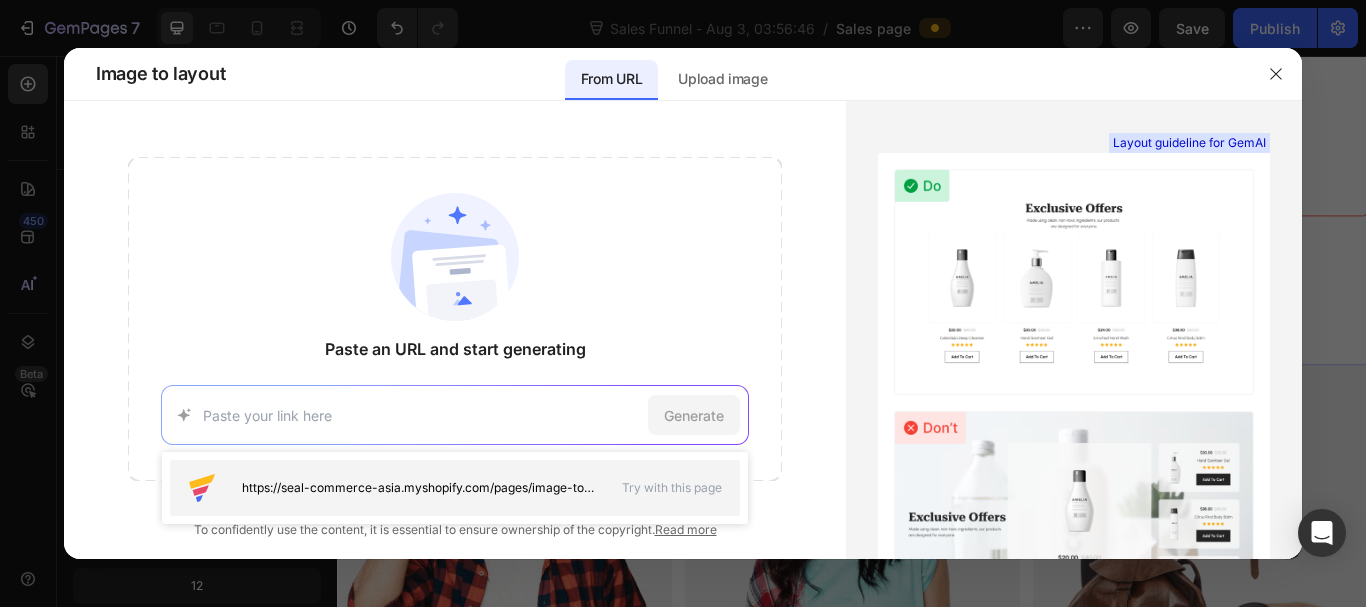 click on "https://seal-commerce-asia.myshopify.com/pages/image-to-layout-demo-page" at bounding box center (420, 488) 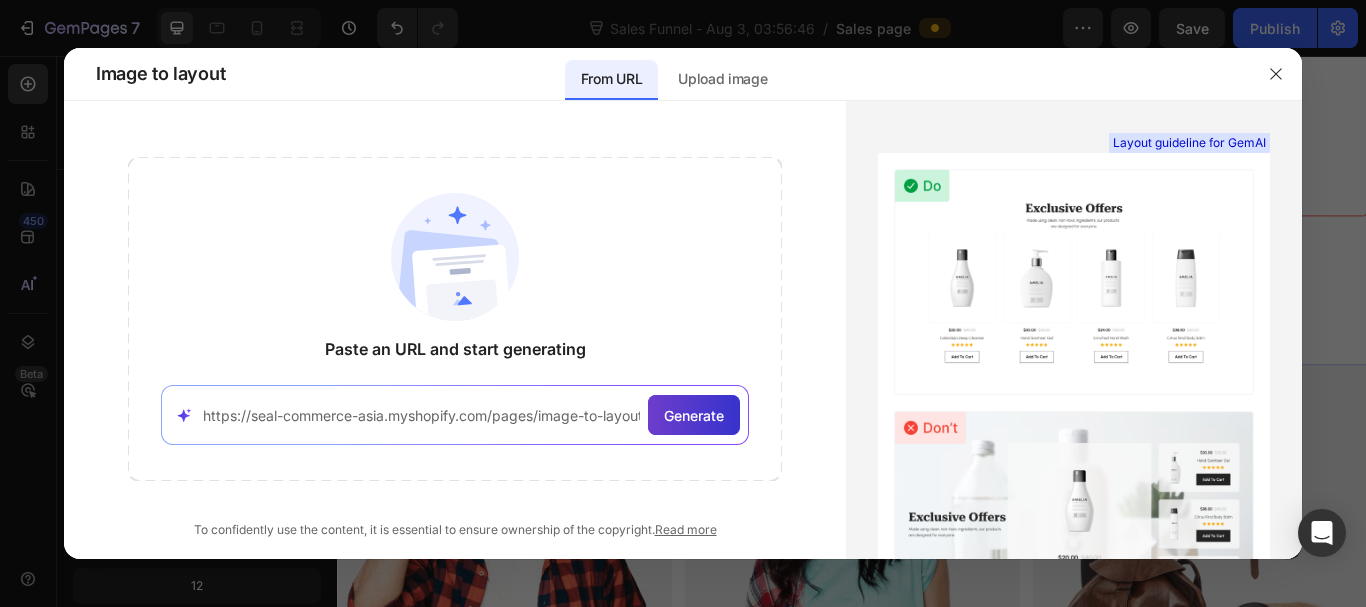 click on "Generate" at bounding box center [694, 415] 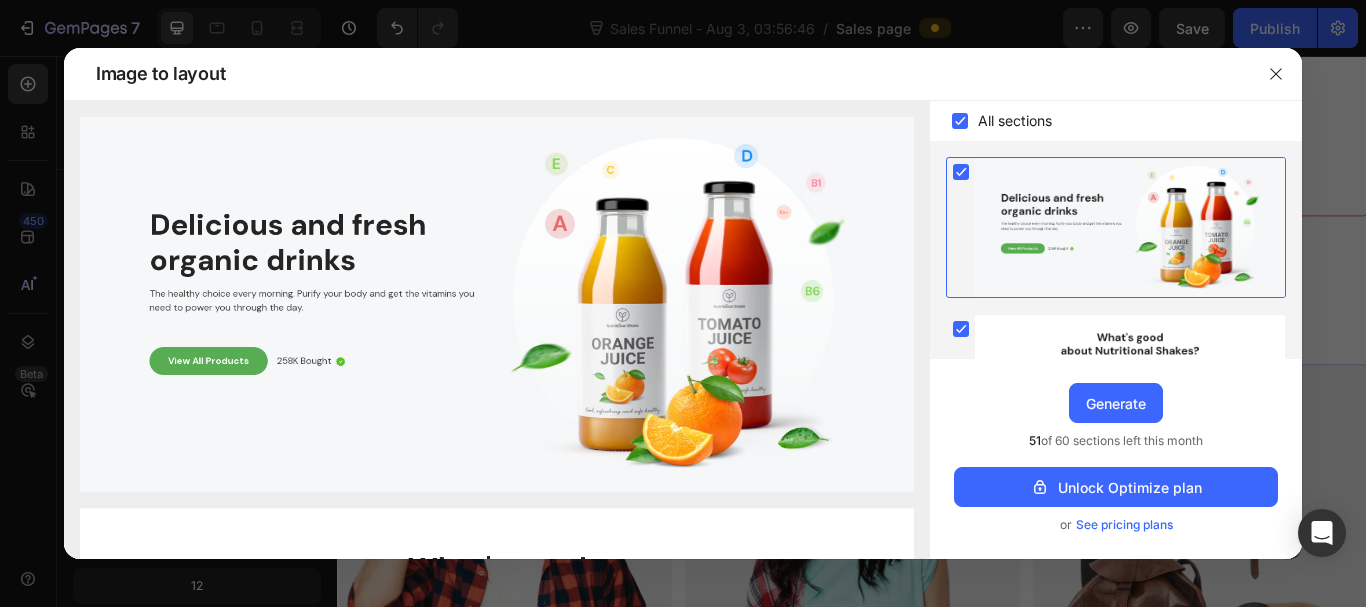 scroll, scrollTop: 300, scrollLeft: 0, axis: vertical 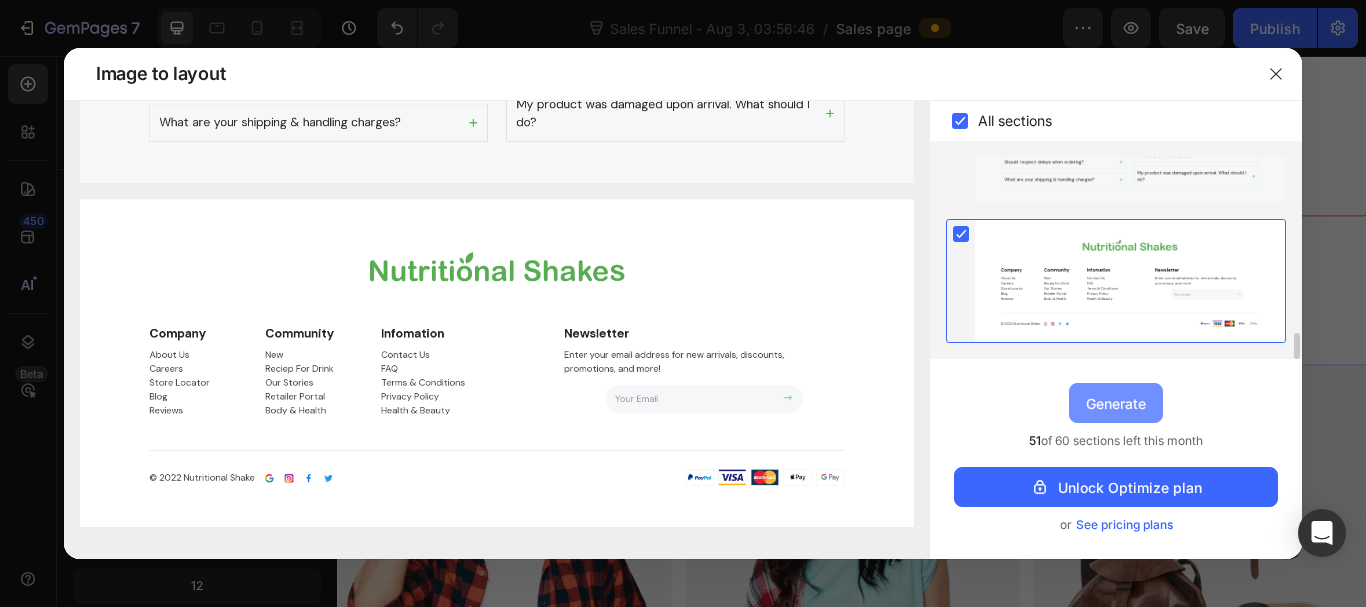 click on "Generate" at bounding box center (1116, 403) 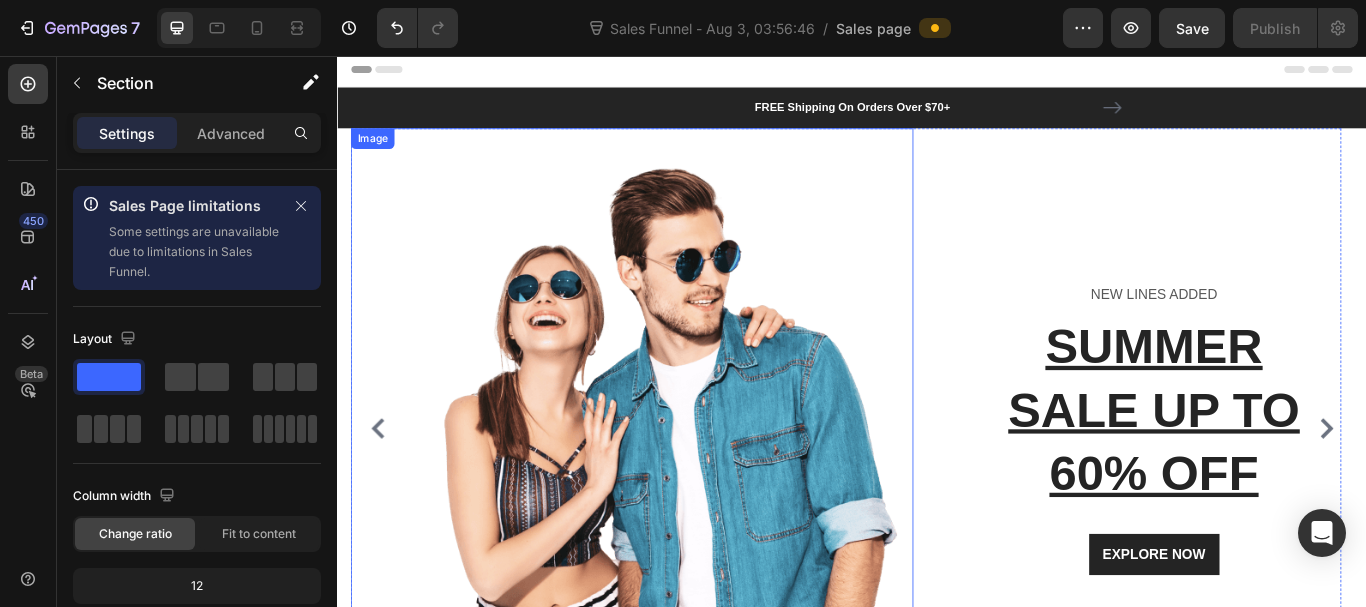 scroll, scrollTop: 0, scrollLeft: 0, axis: both 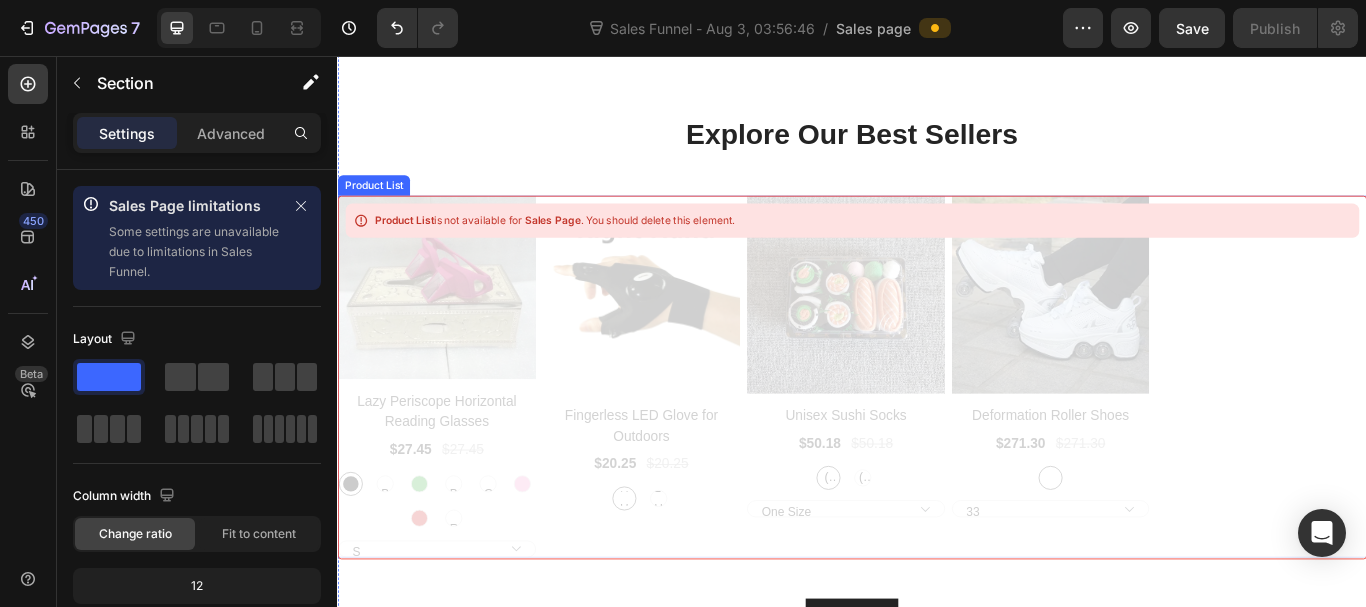 click on "Product List  is not available for   Sales Page . You should delete this element." at bounding box center [937, 430] 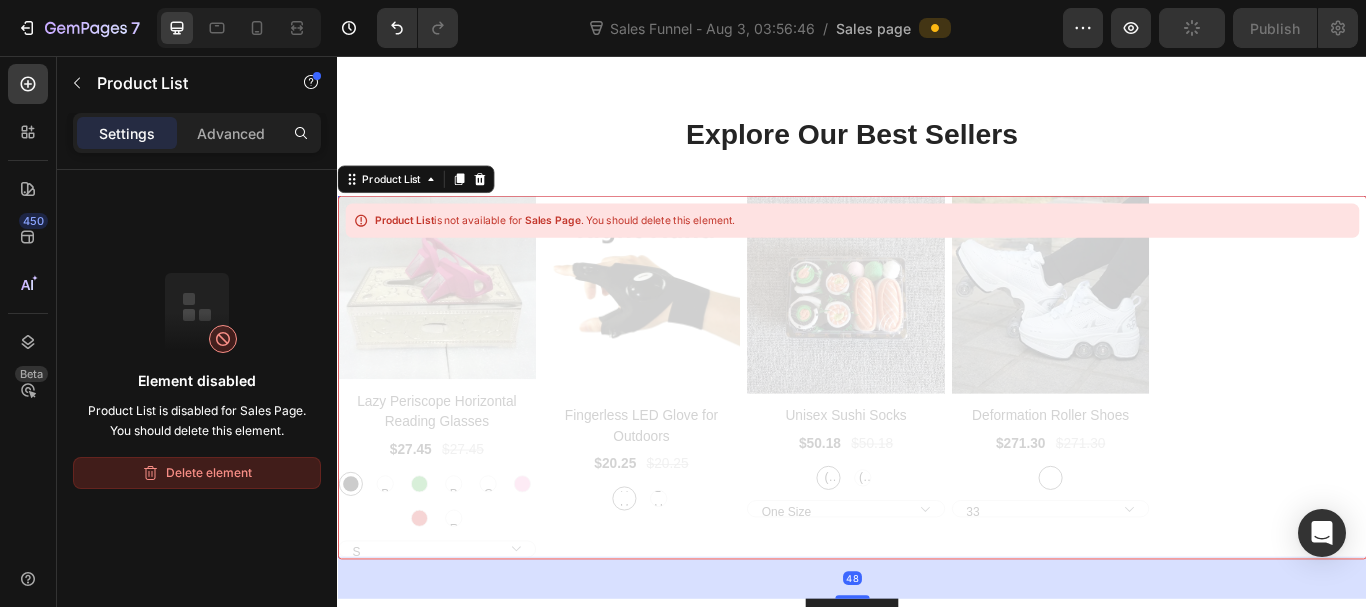 click on "Delete element" at bounding box center [197, 473] 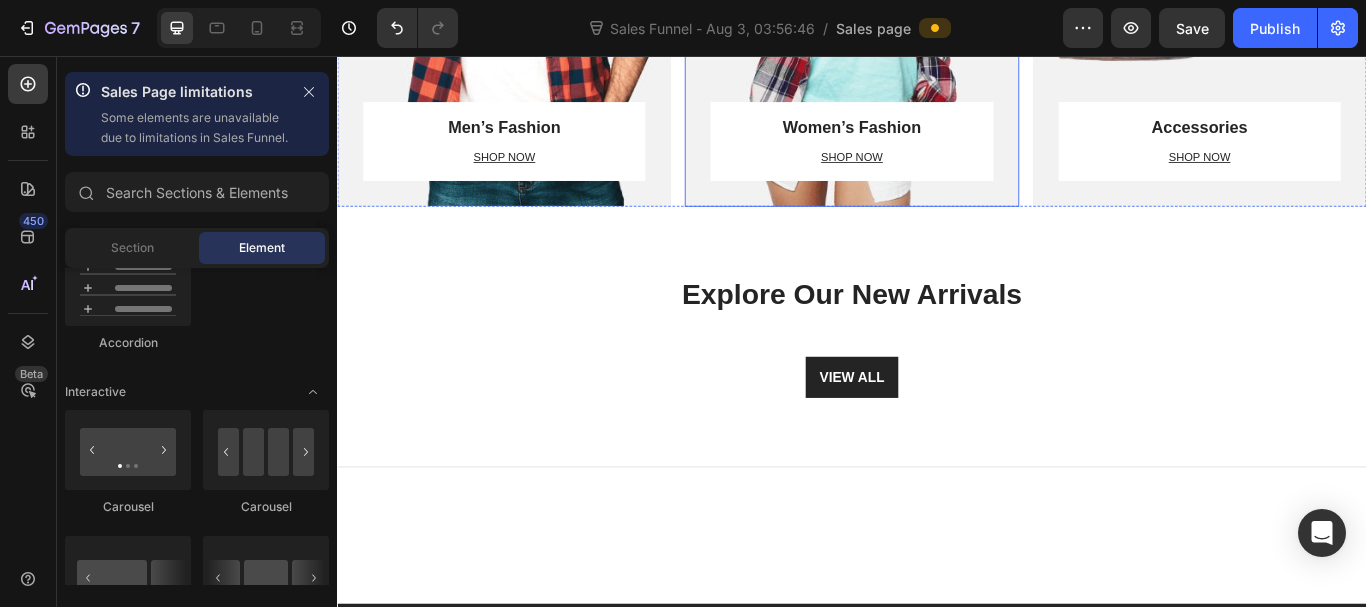 scroll, scrollTop: 1000, scrollLeft: 0, axis: vertical 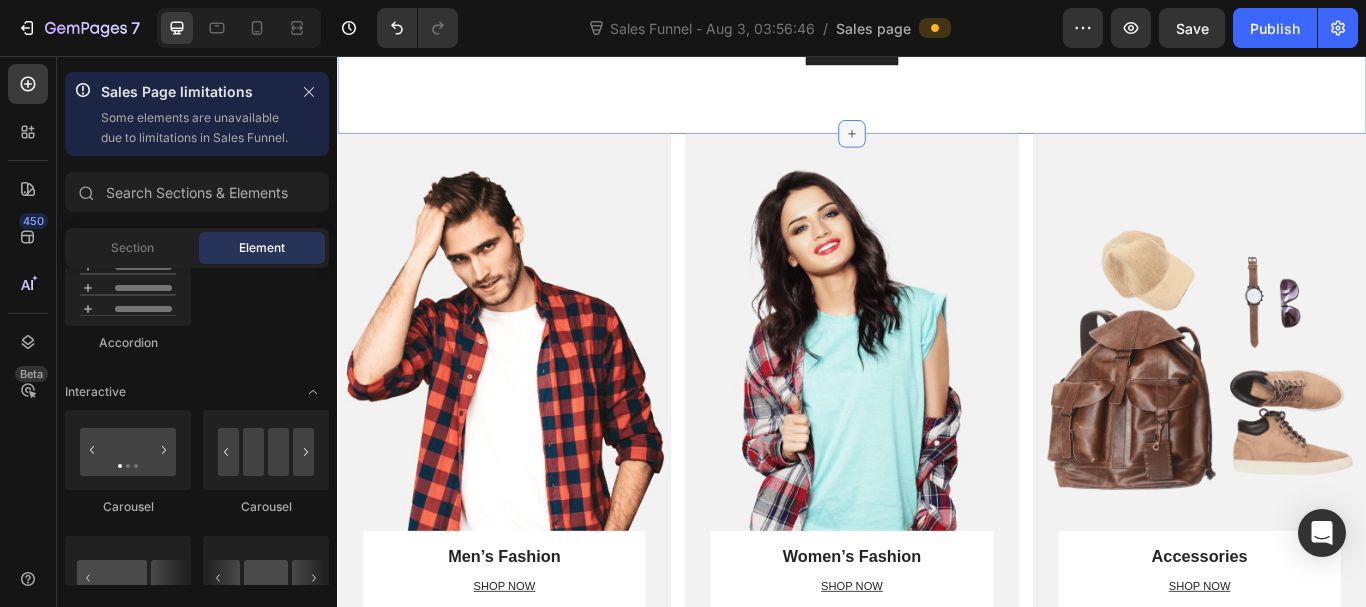 click at bounding box center [937, 147] 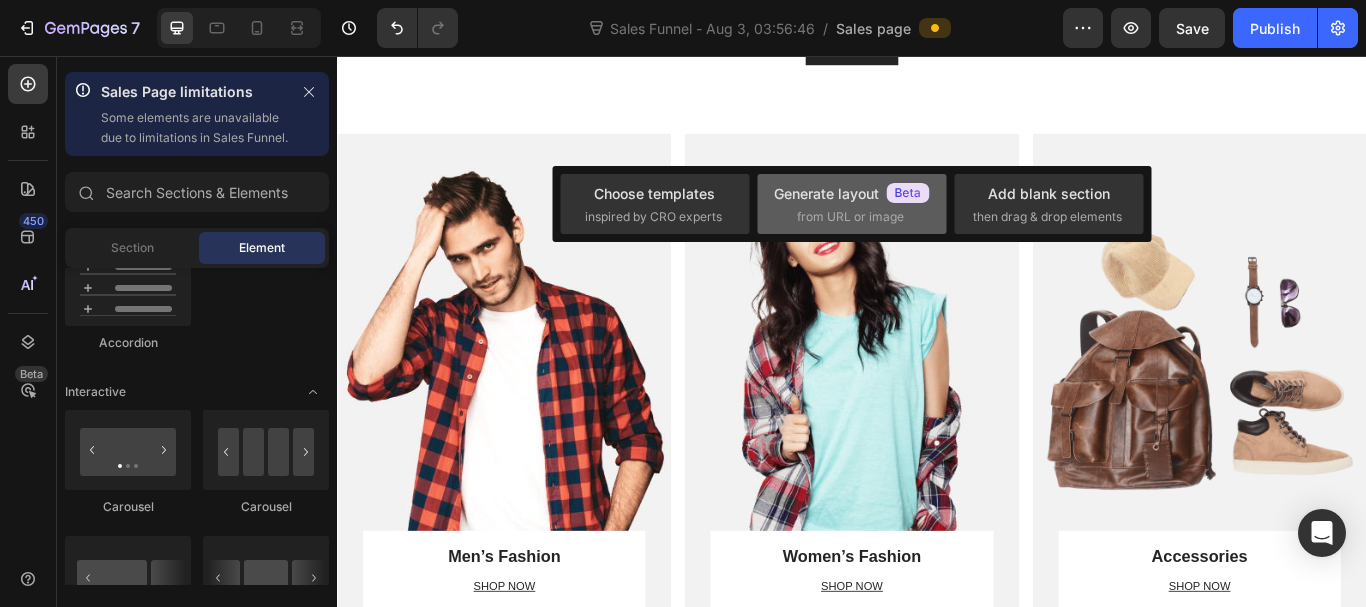 click on "Generate layout" at bounding box center [852, 193] 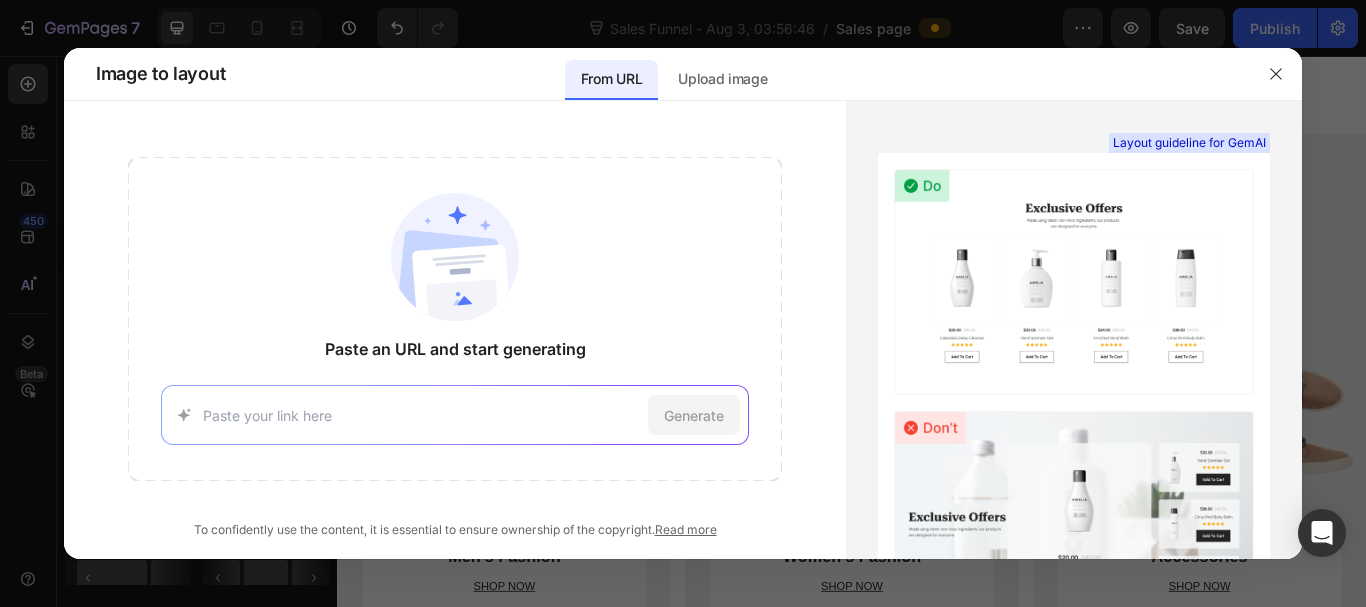 click at bounding box center (422, 415) 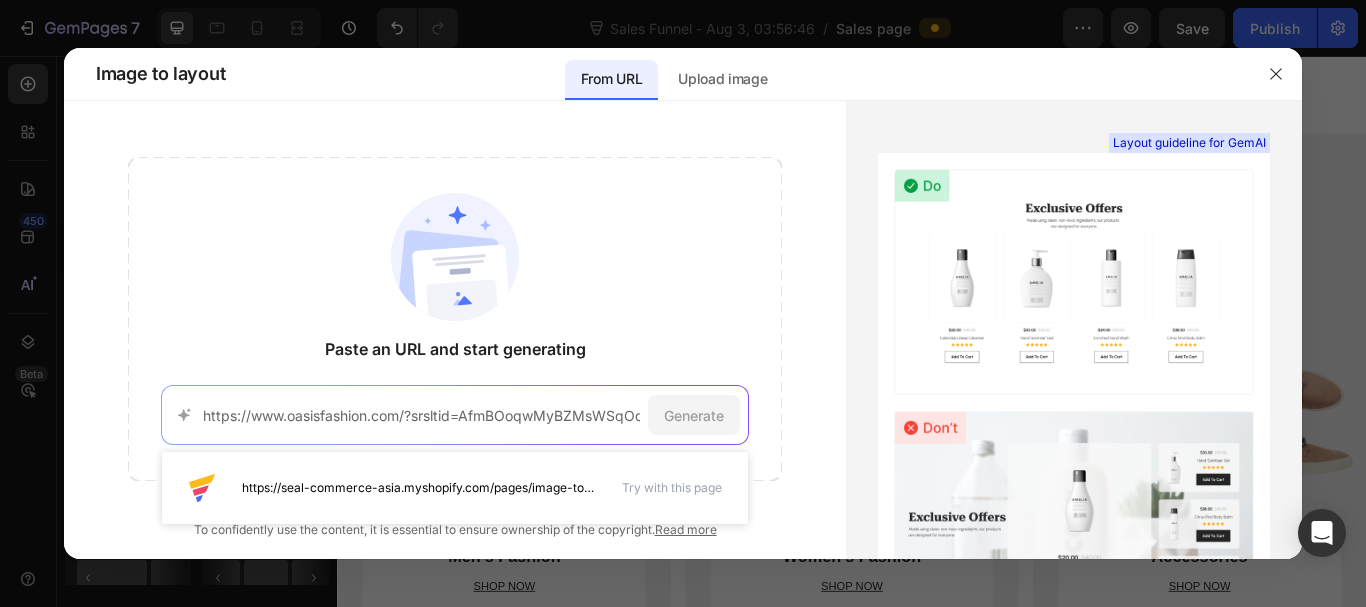 scroll, scrollTop: 0, scrollLeft: 328, axis: horizontal 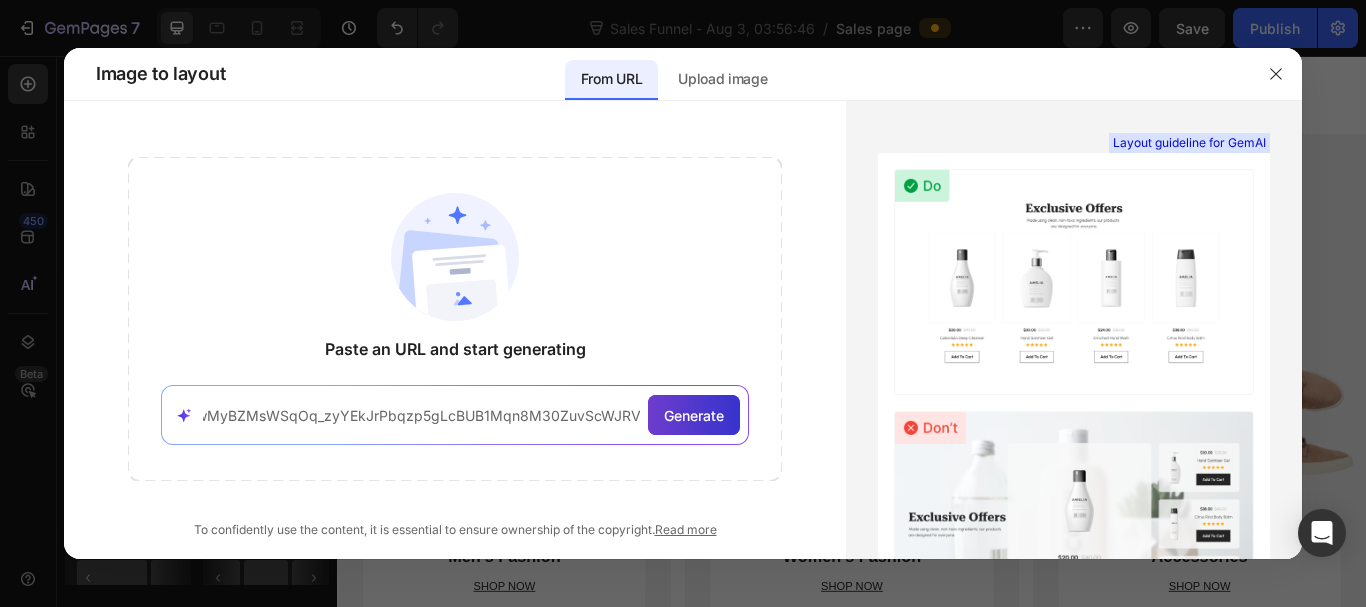 type on "https://www.oasisfashion.com/?srsltid=AfmBOoqwMyBZMsWSqOq_zyYEkJrPbqzp5gLcBUB1Mqn8M30ZuvScWJRV" 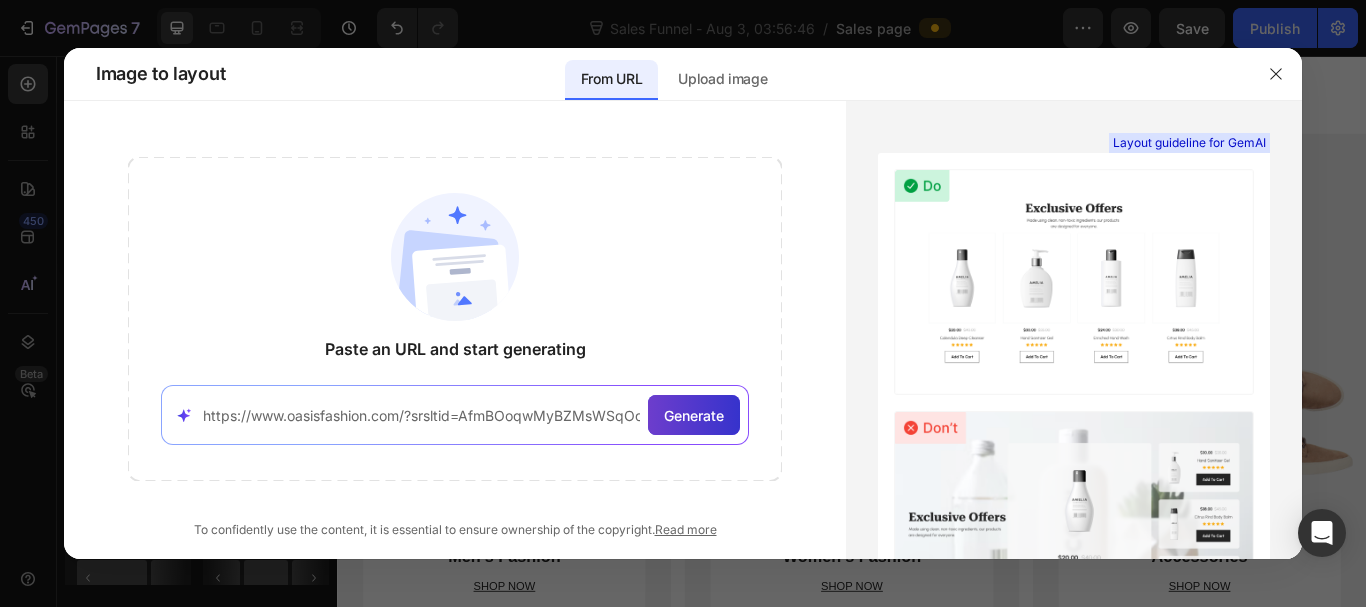click on "Generate" 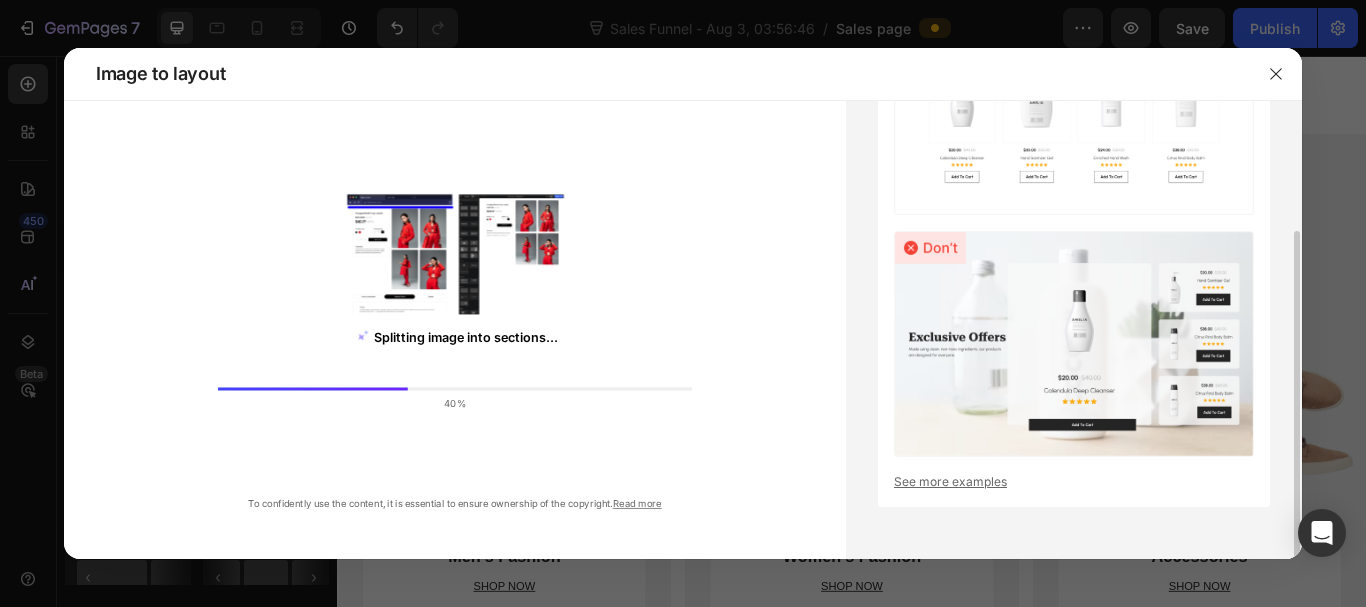 scroll, scrollTop: 0, scrollLeft: 0, axis: both 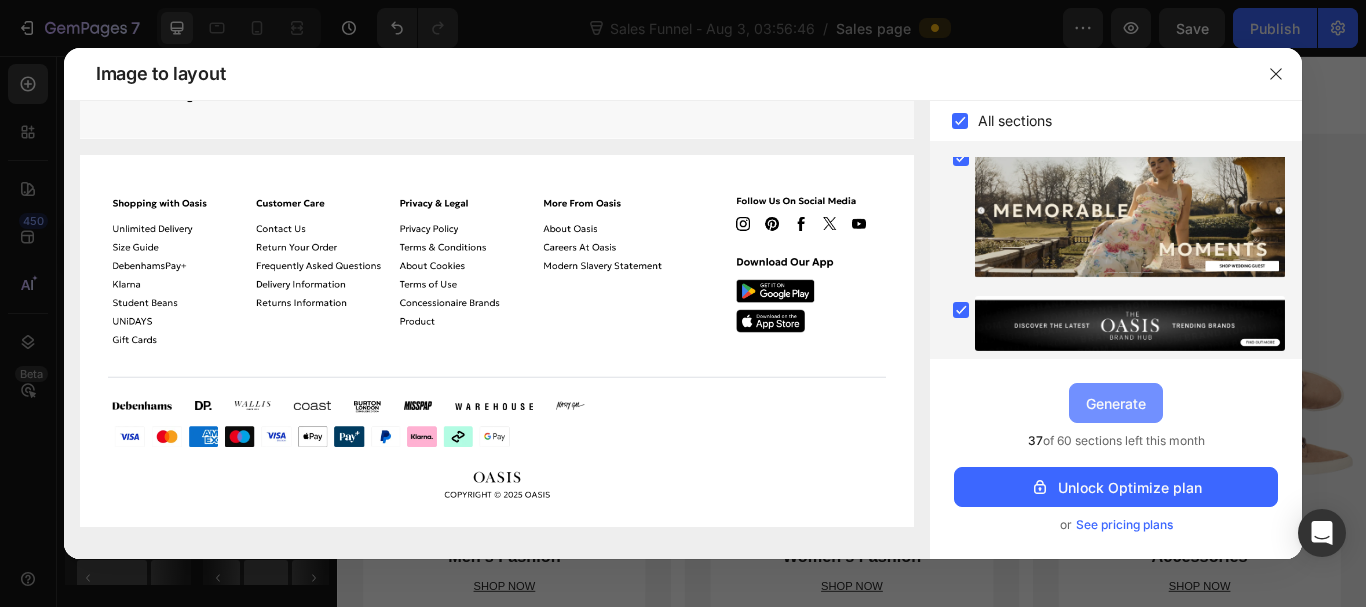 click on "Generate" at bounding box center (1116, 403) 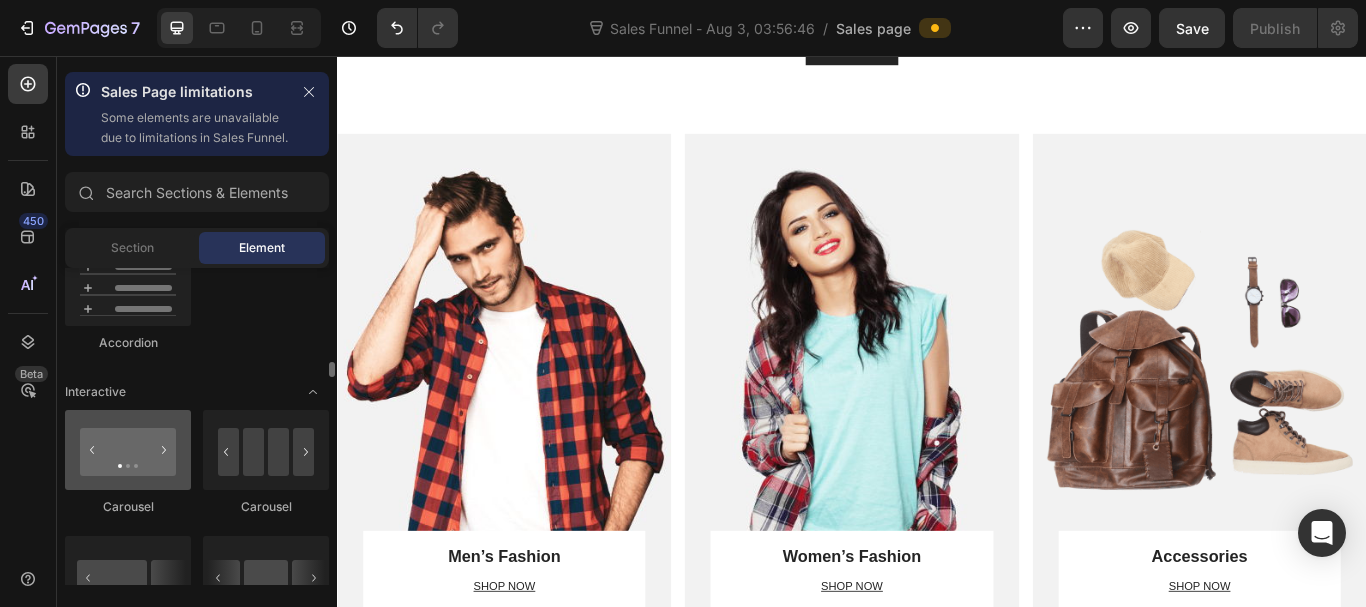 click at bounding box center [128, 450] 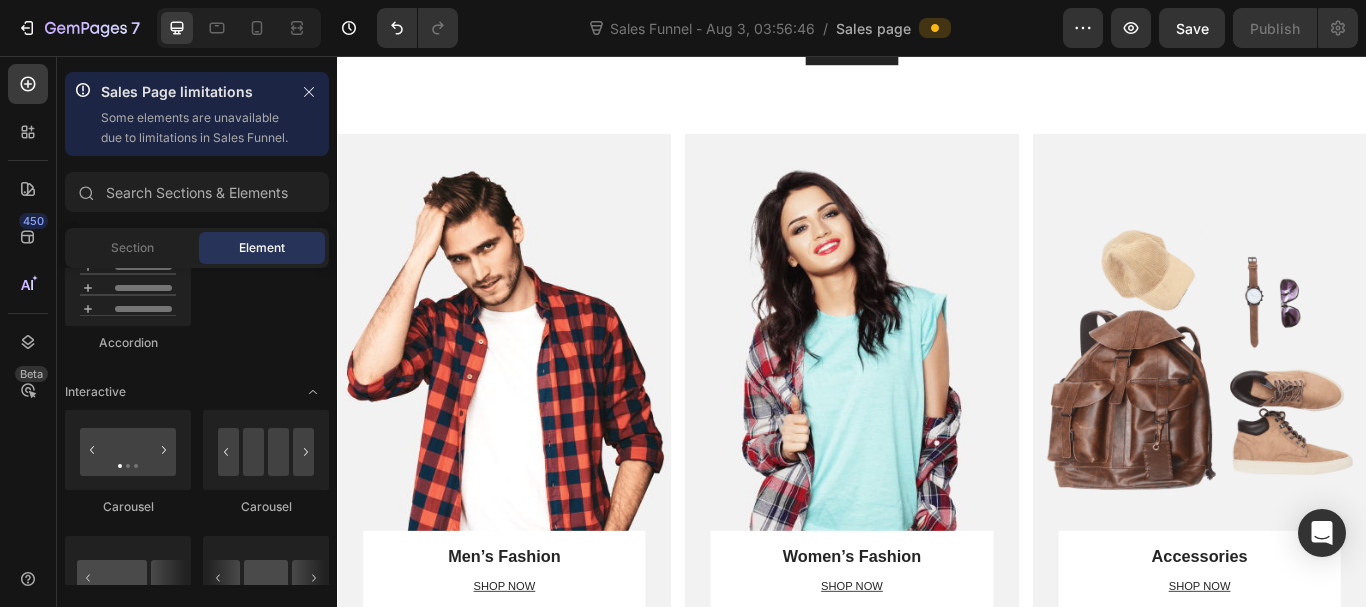scroll, scrollTop: 2300, scrollLeft: 0, axis: vertical 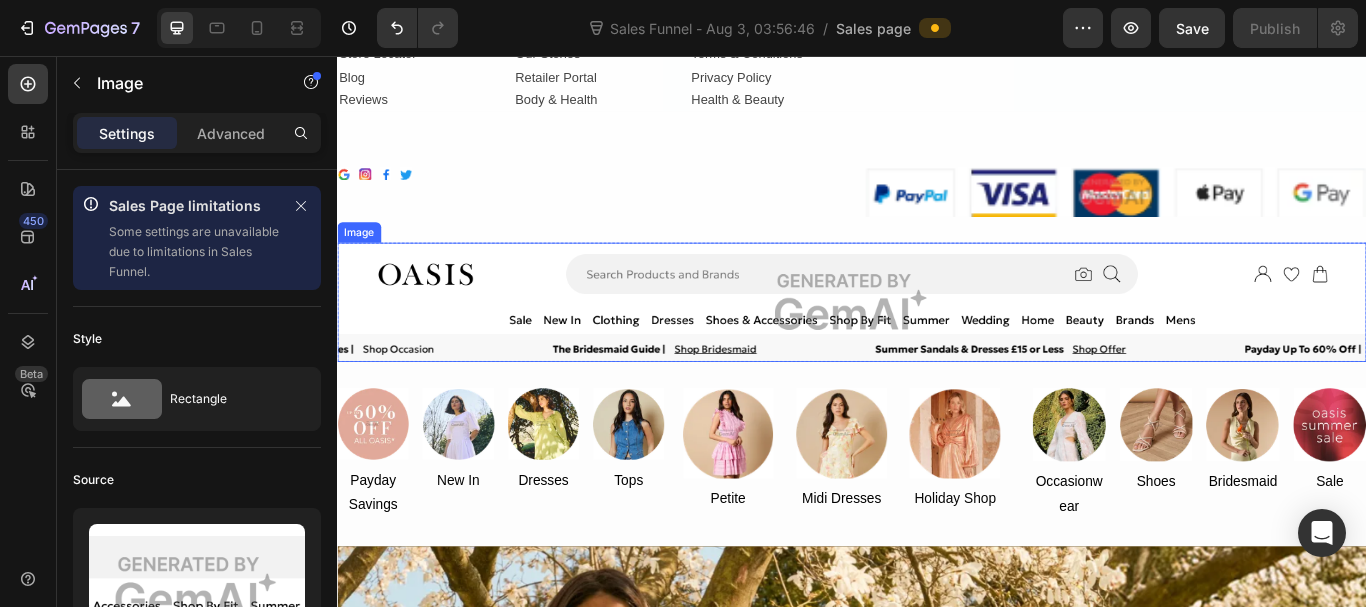 click at bounding box center (937, 343) 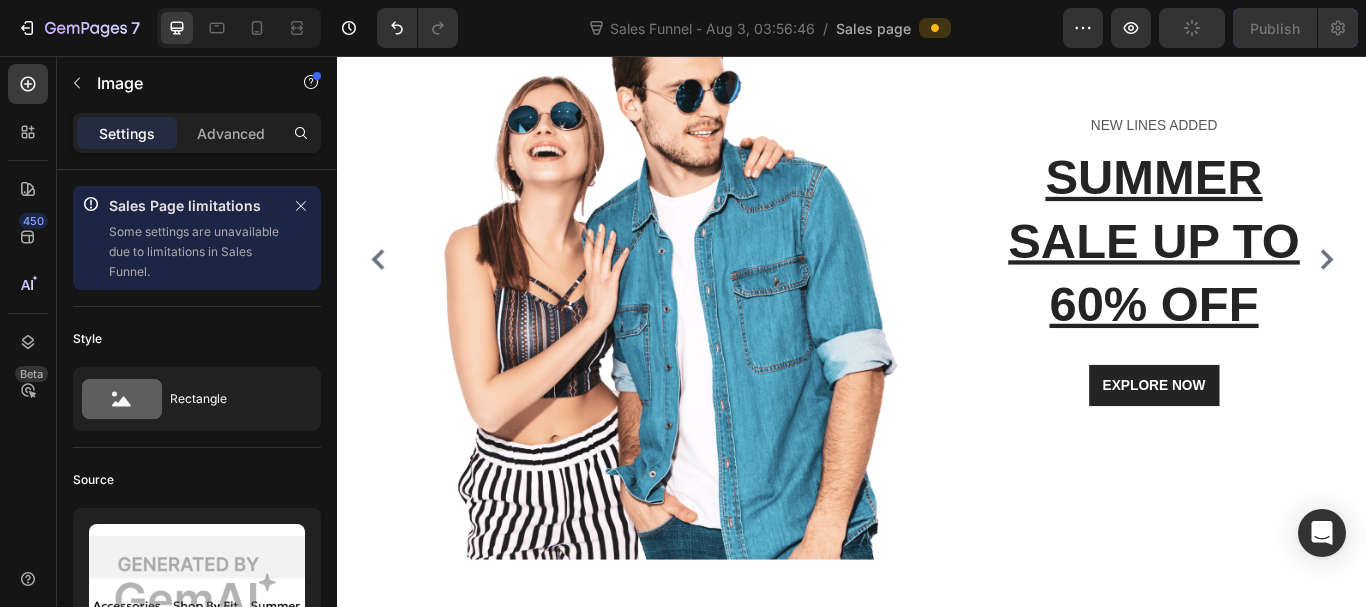 scroll, scrollTop: 0, scrollLeft: 0, axis: both 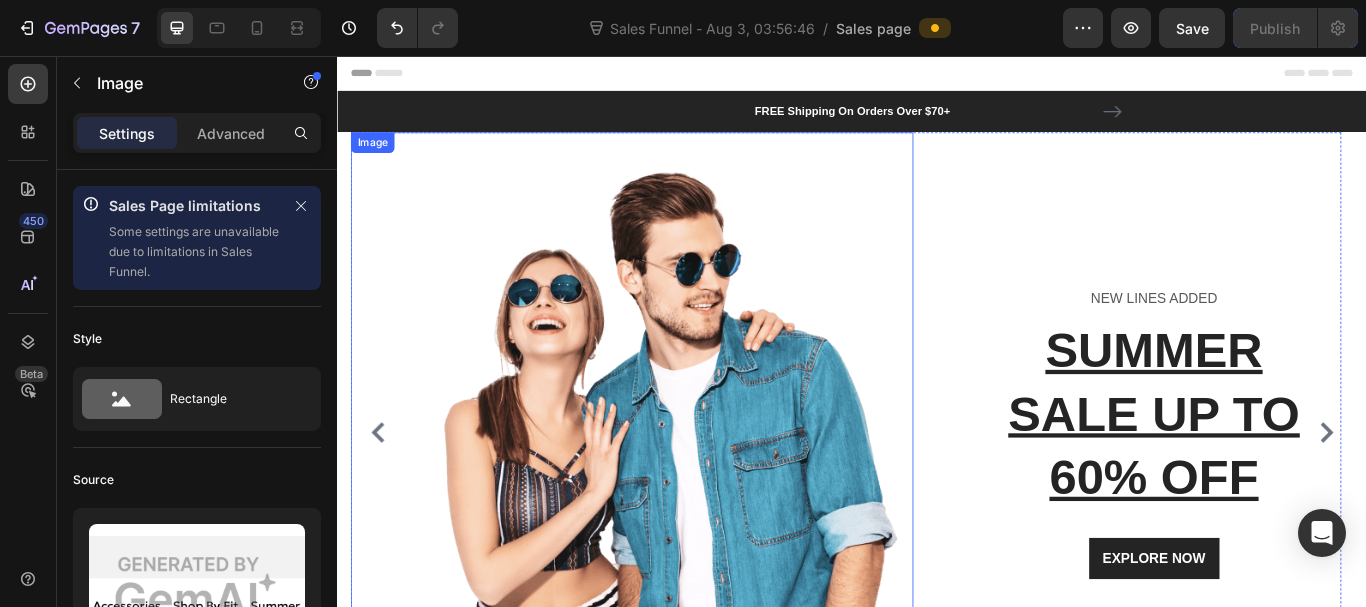 click at bounding box center (723, 495) 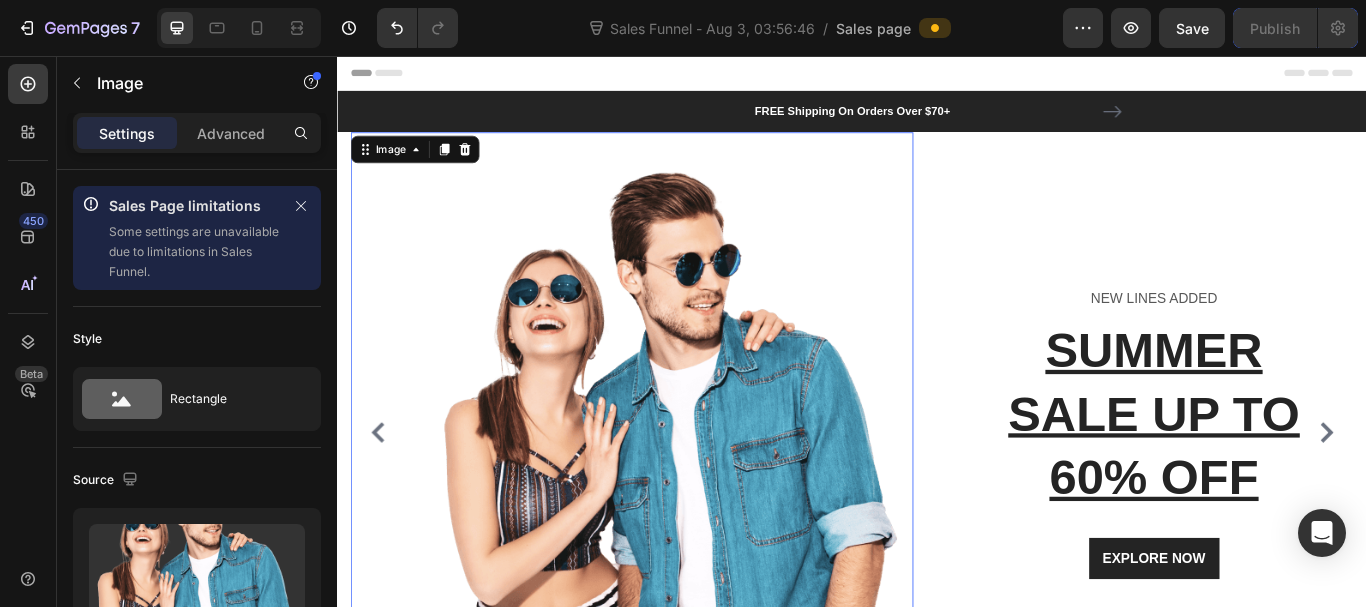 scroll, scrollTop: 1000, scrollLeft: 0, axis: vertical 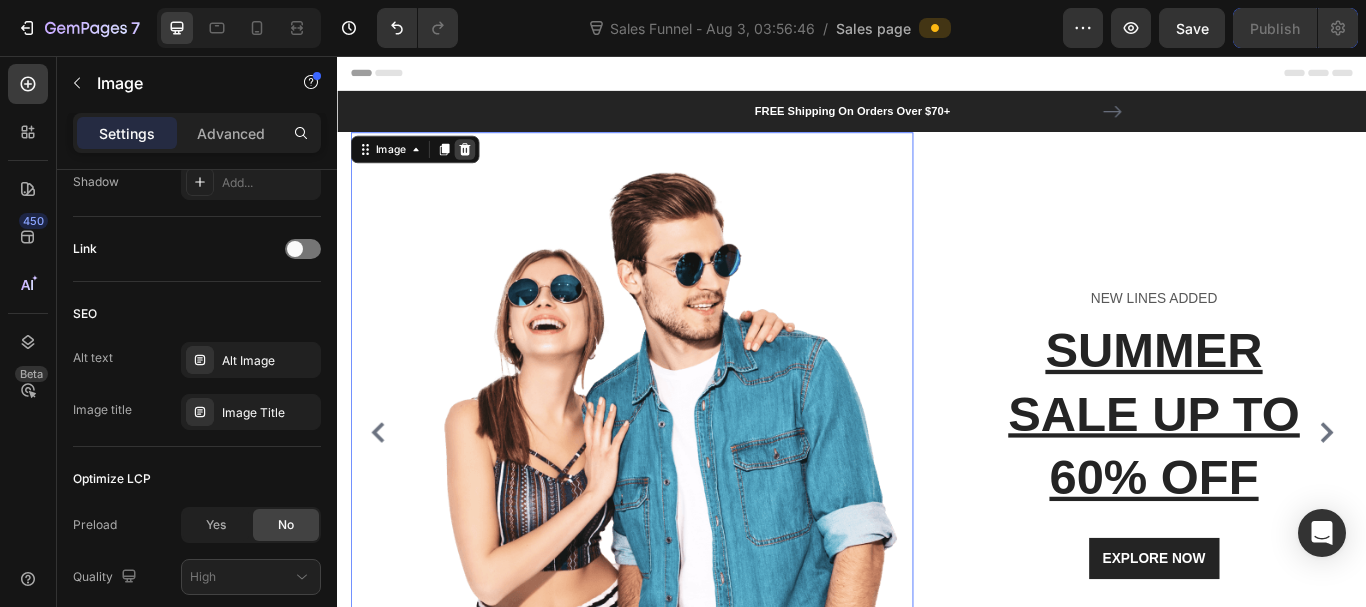 click 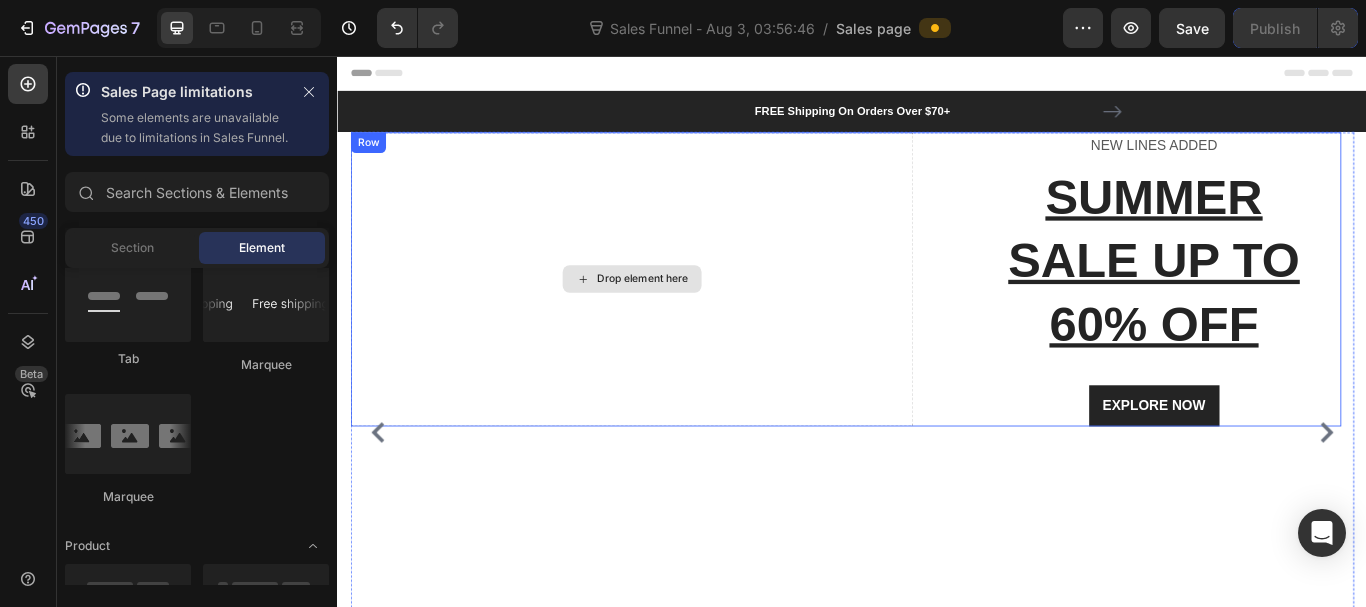 click on "Drop element here" at bounding box center [680, 316] 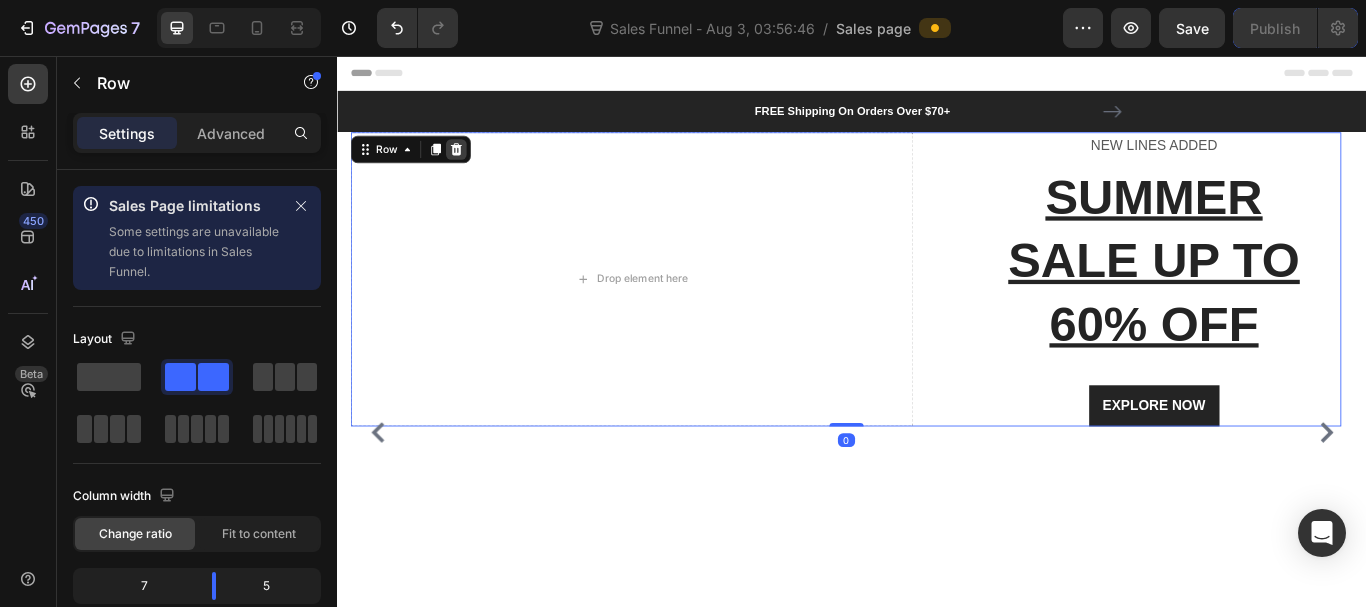 click 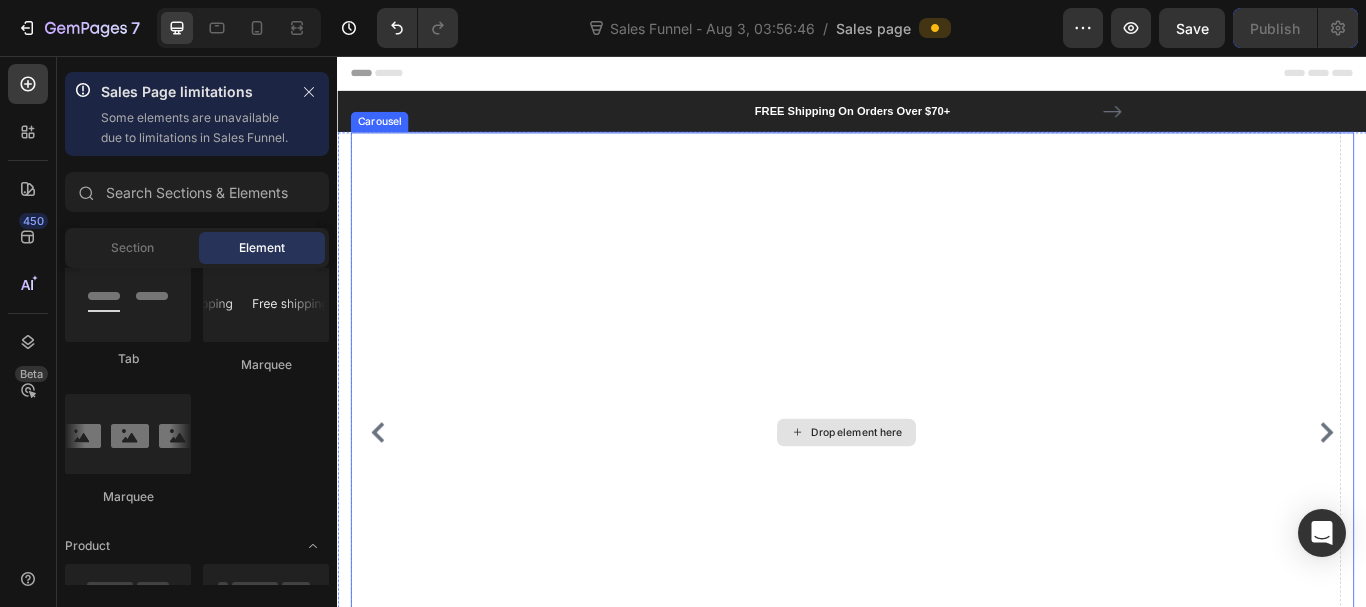 click on "Drop element here" at bounding box center [929, 495] 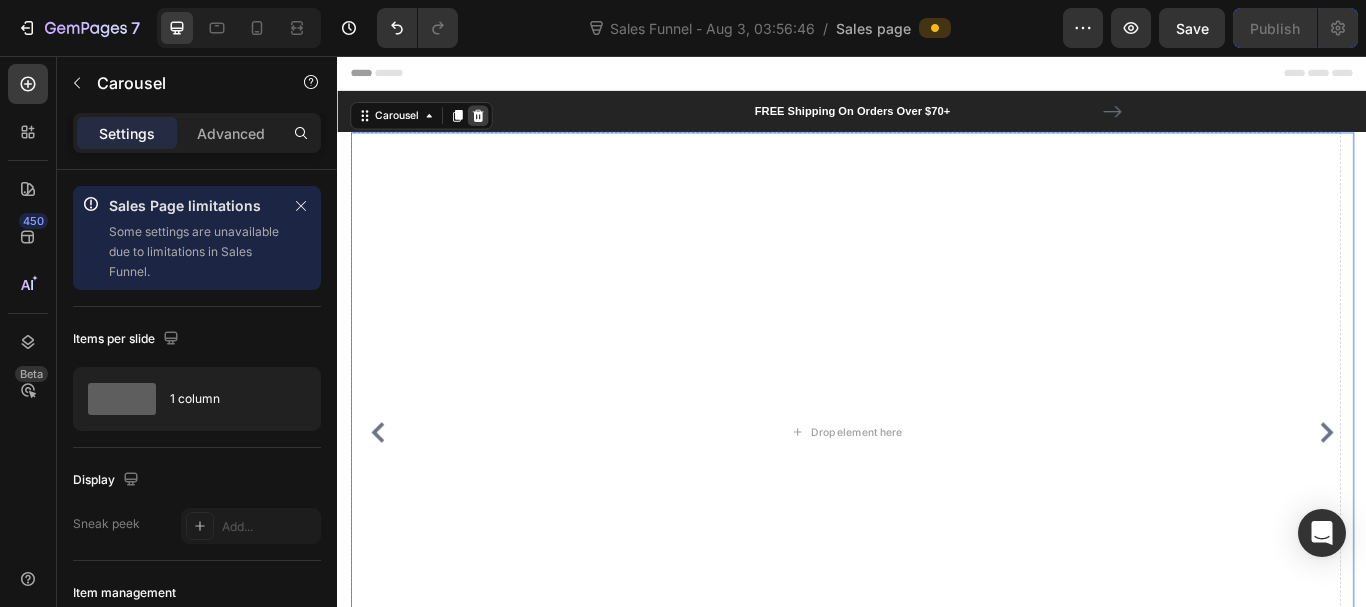 click 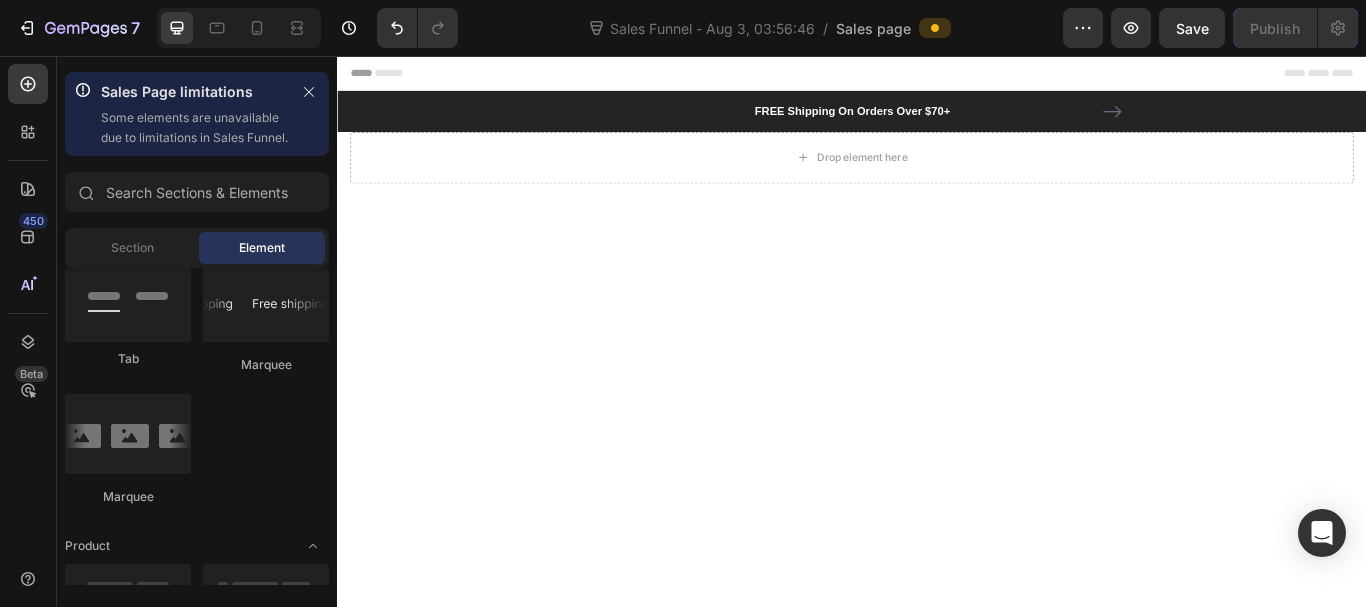 click at bounding box center (937, 356) 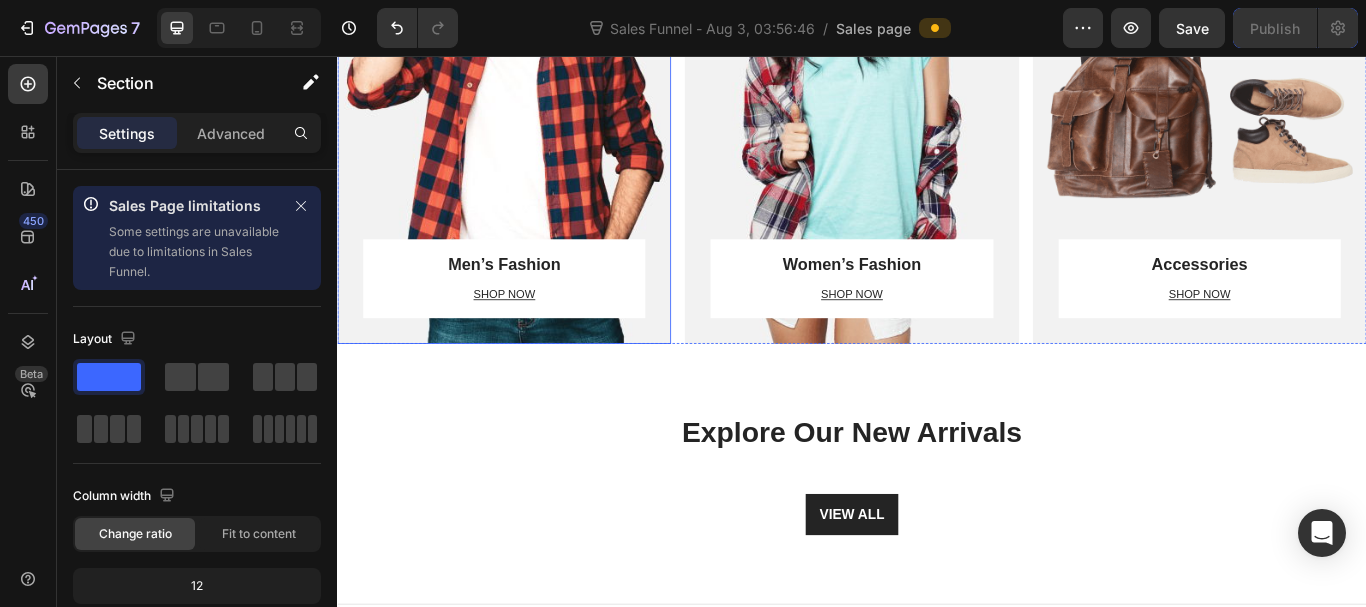 scroll, scrollTop: 500, scrollLeft: 0, axis: vertical 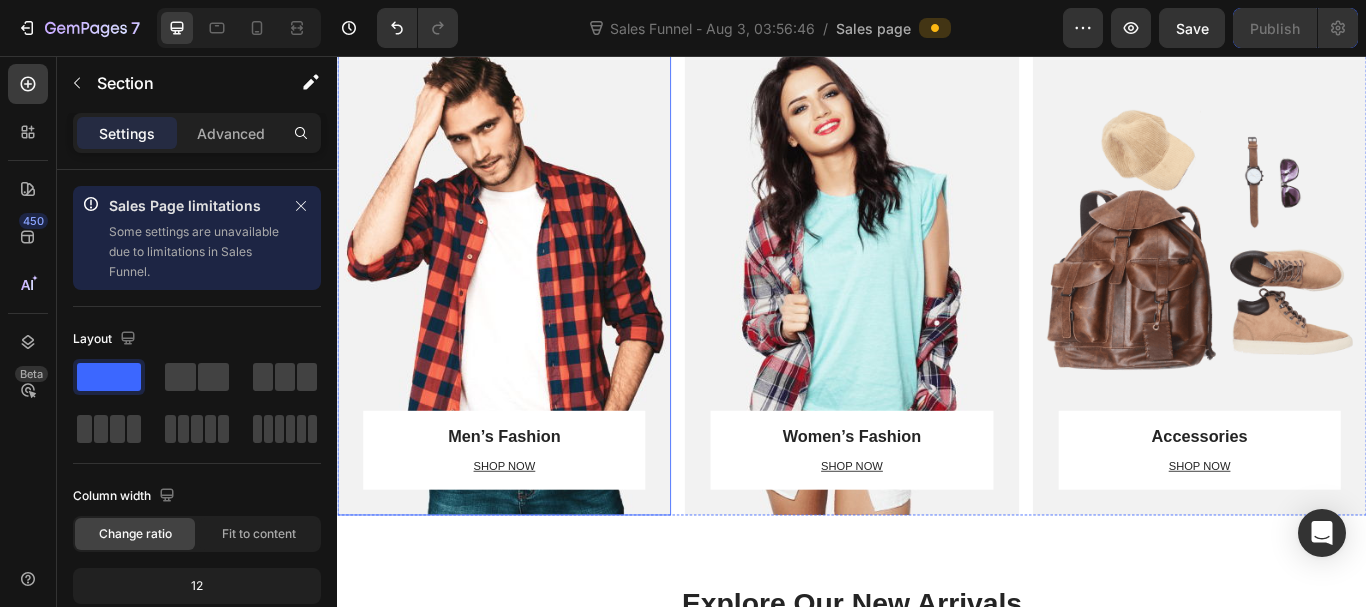 click at bounding box center [531, 299] 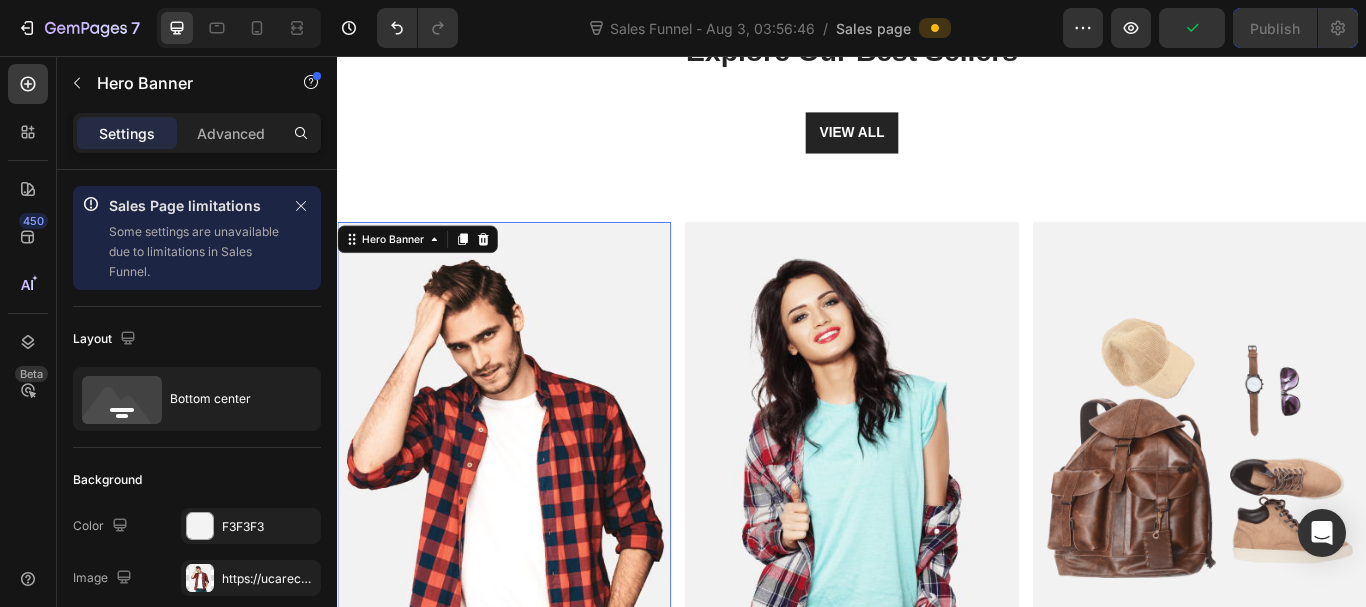 scroll, scrollTop: 200, scrollLeft: 0, axis: vertical 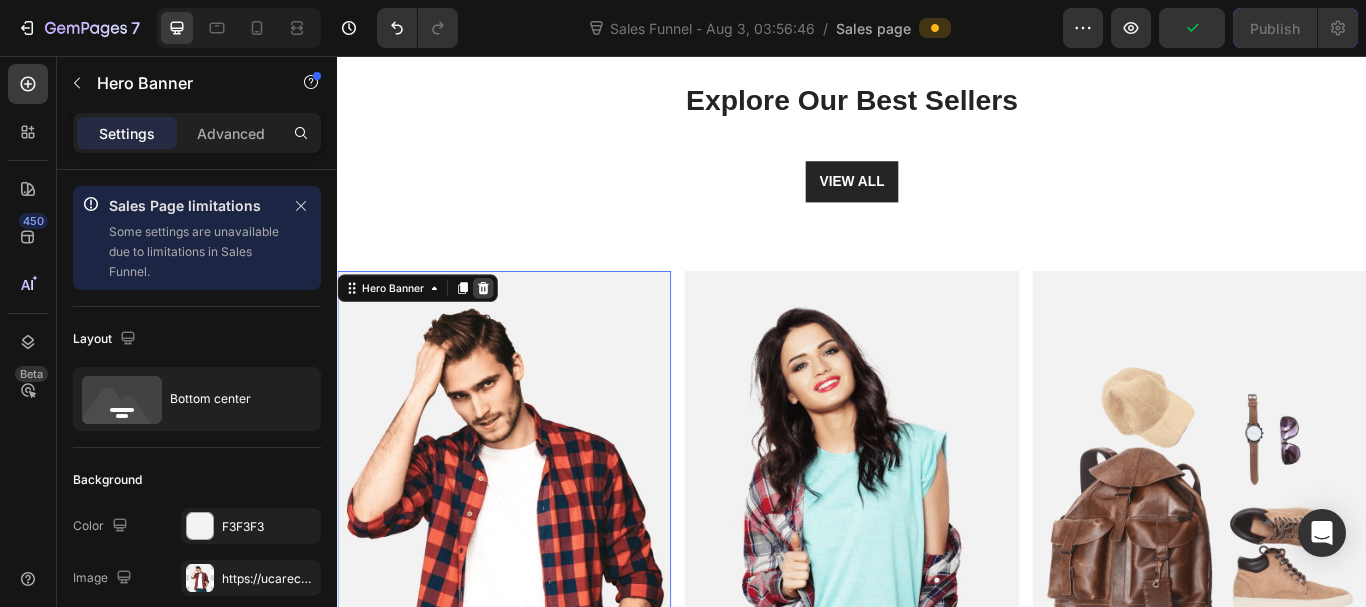 click 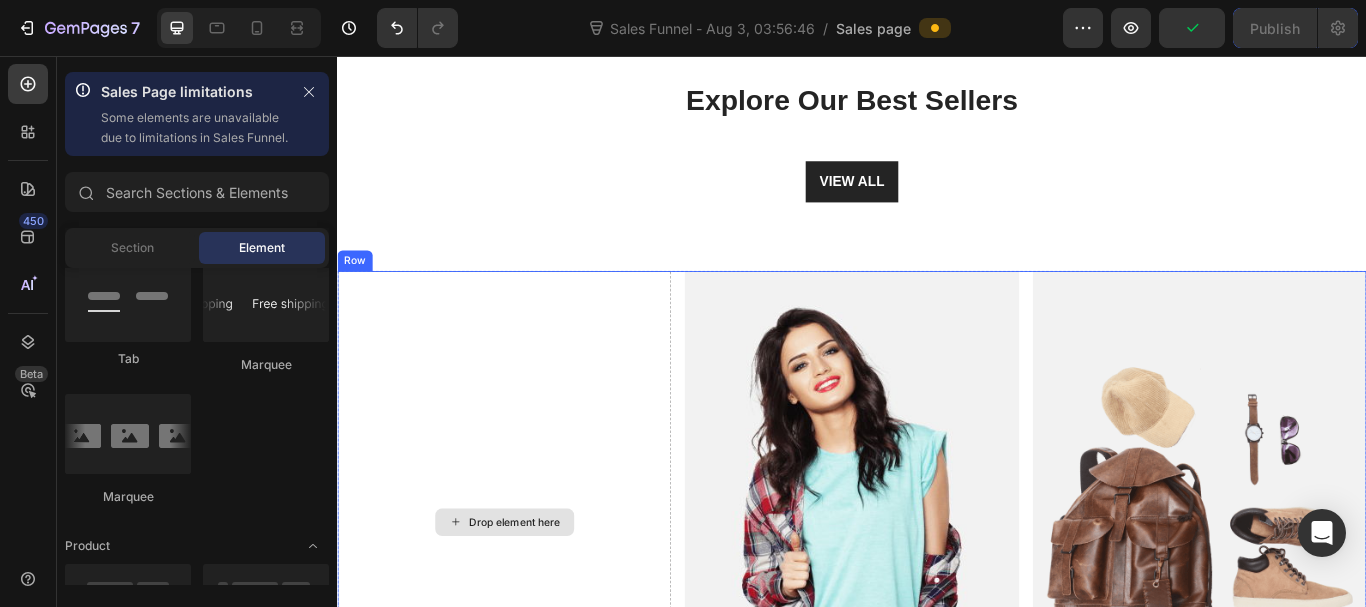 click on "Drop element here" at bounding box center [531, 599] 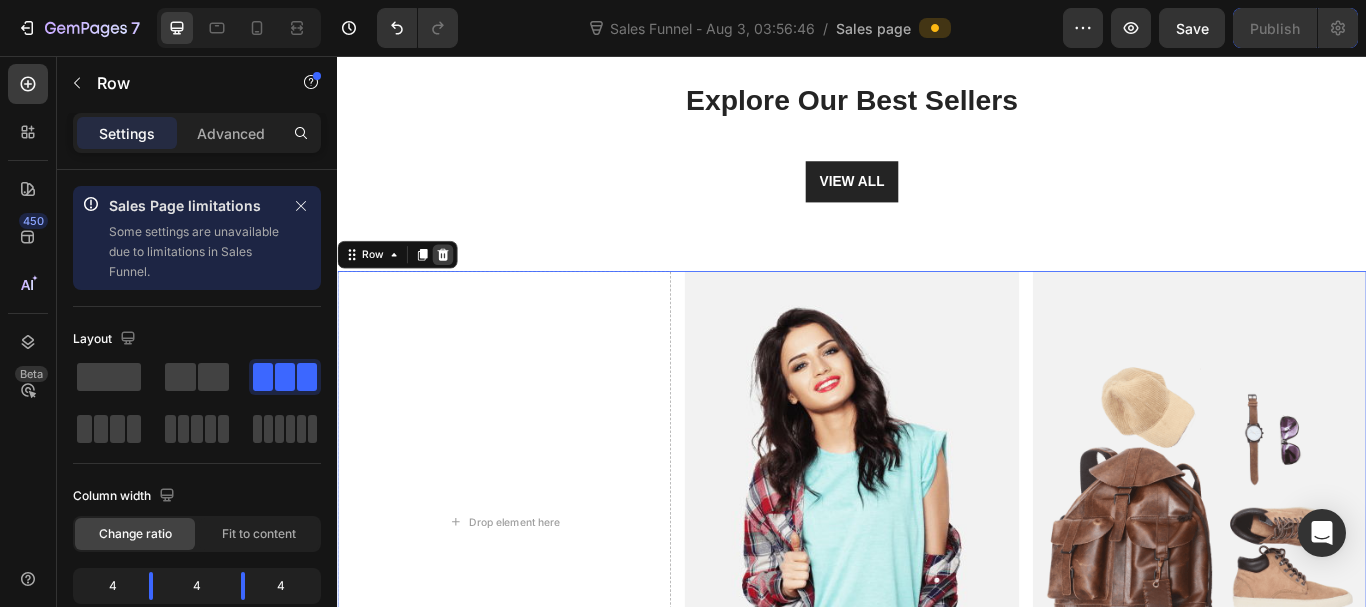 click 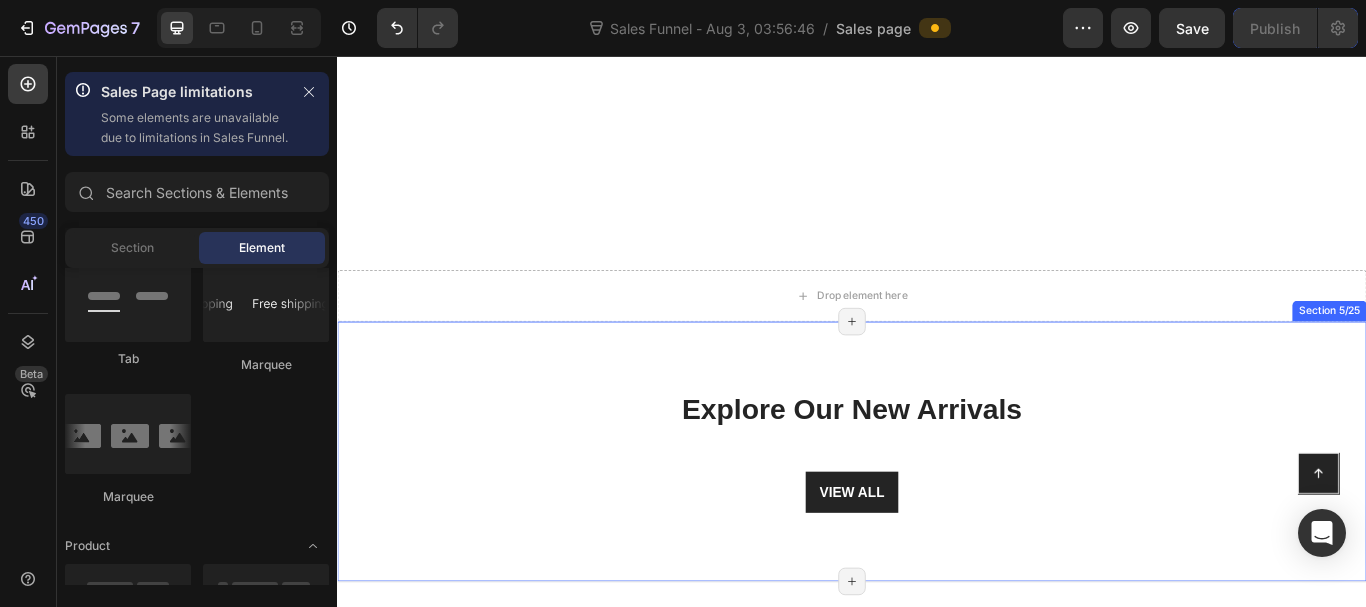 scroll, scrollTop: 500, scrollLeft: 0, axis: vertical 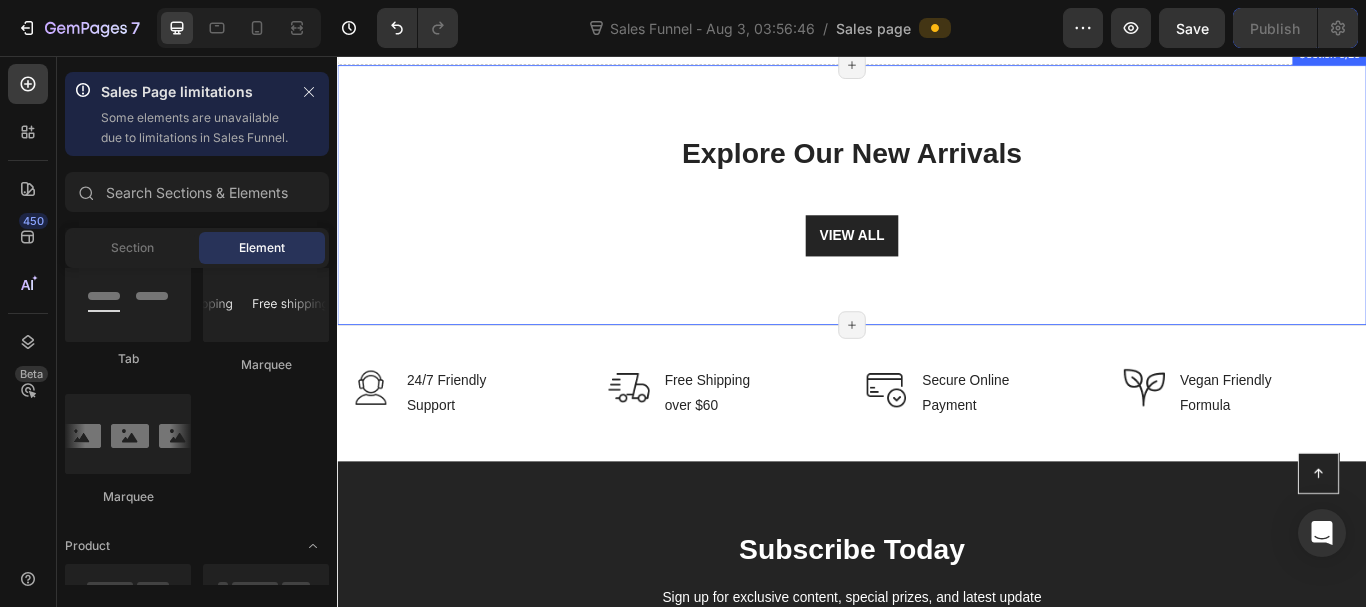 click on "Explore Our New Arrivals Heading Row VIEW ALL Button Section 5/25 Page has reached Shopify’s 25 section-limit Page has reached Shopify’s 25 section-limit" at bounding box center [937, 218] 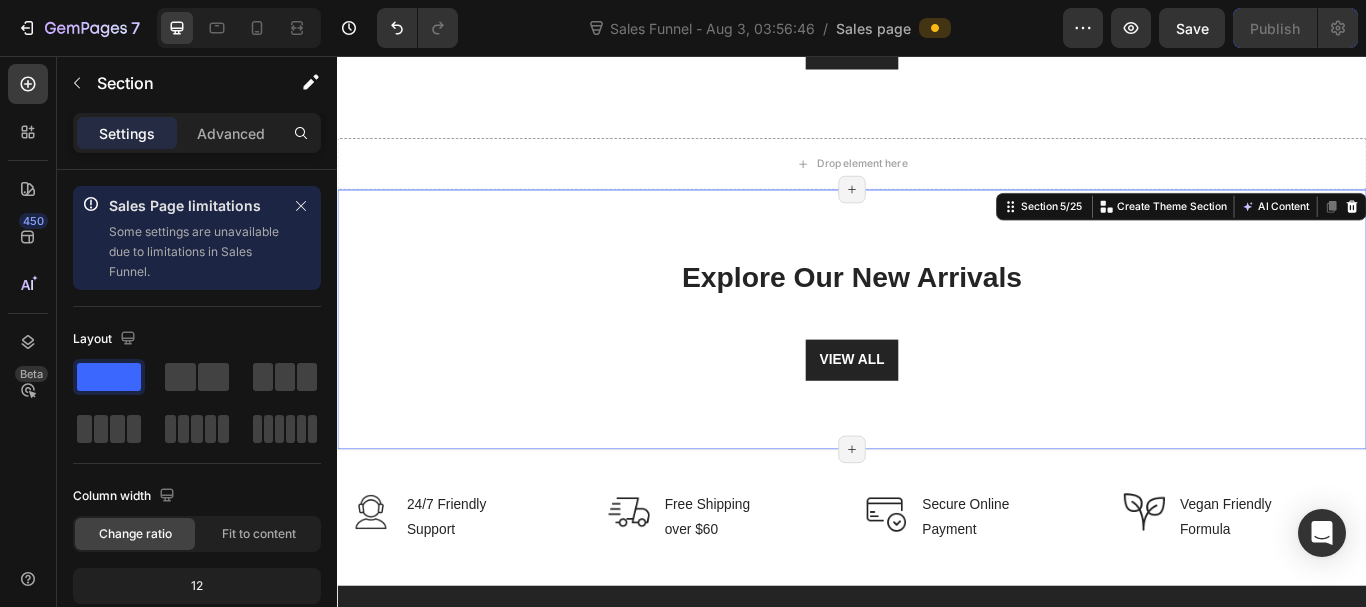 scroll, scrollTop: 300, scrollLeft: 0, axis: vertical 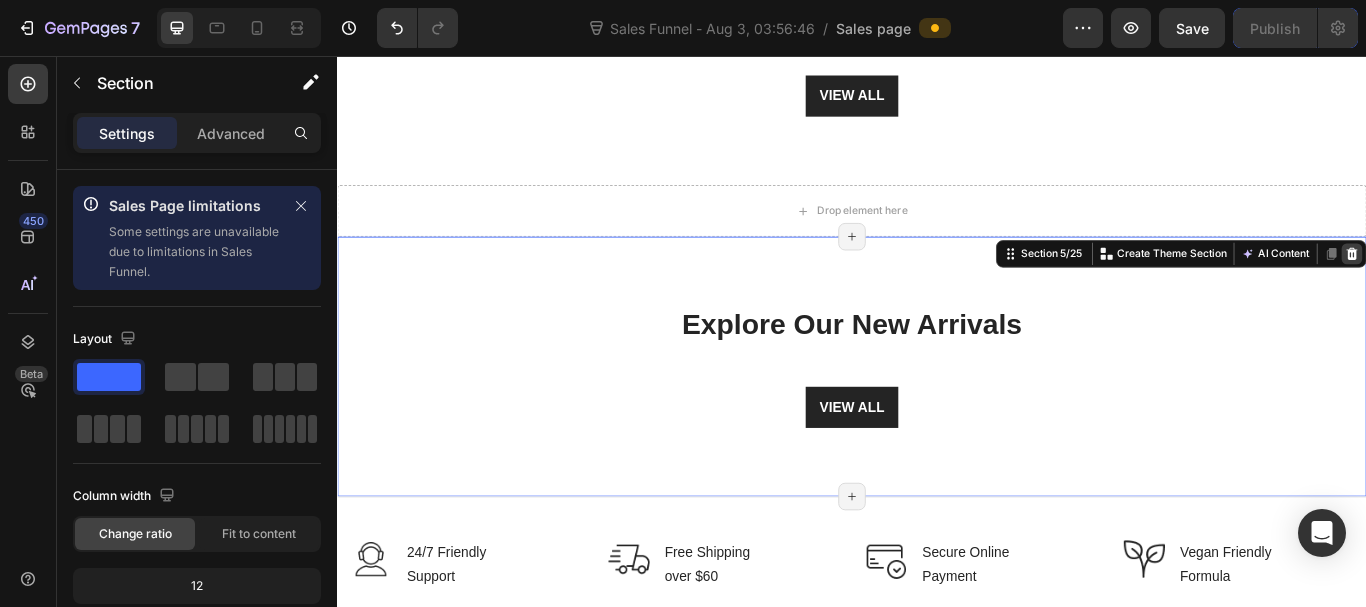 click at bounding box center [1520, 287] 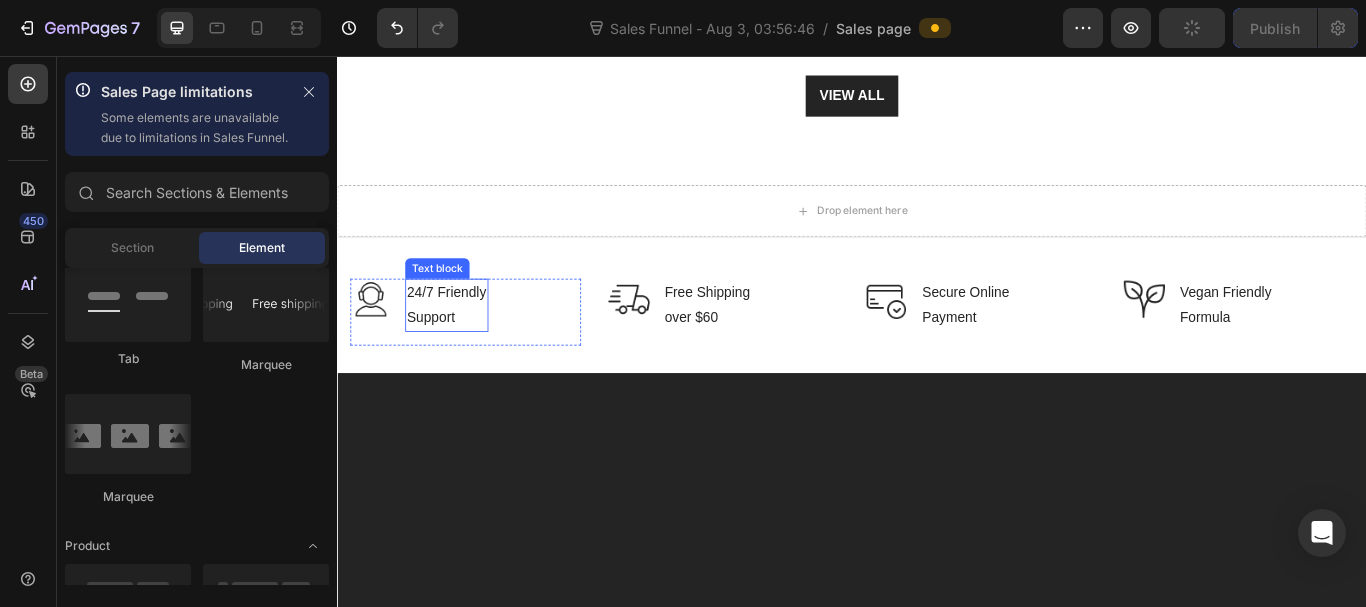 click on "Support" at bounding box center (464, 361) 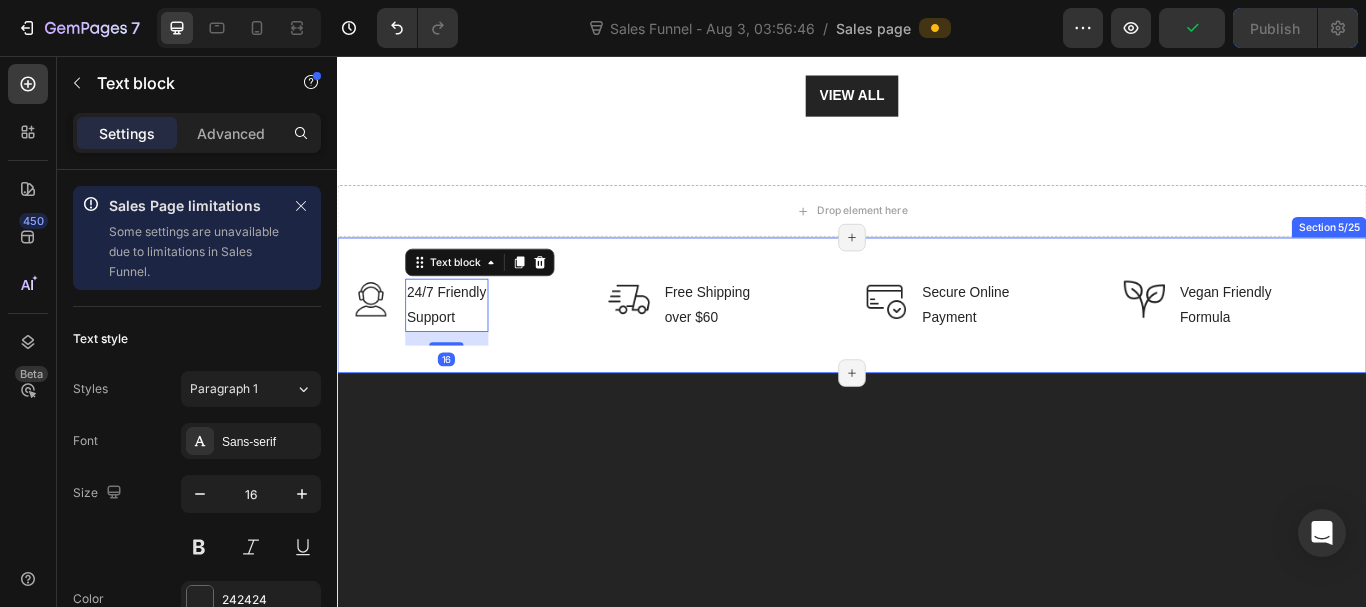 click on "Image 24/7 Friendly Support Text block   16 Row Image Free Shipping over $60 Text block Row Image Secure Online Payment Text block Row Image Vegan Friendly Formula Text block Row Row" at bounding box center (937, 371) 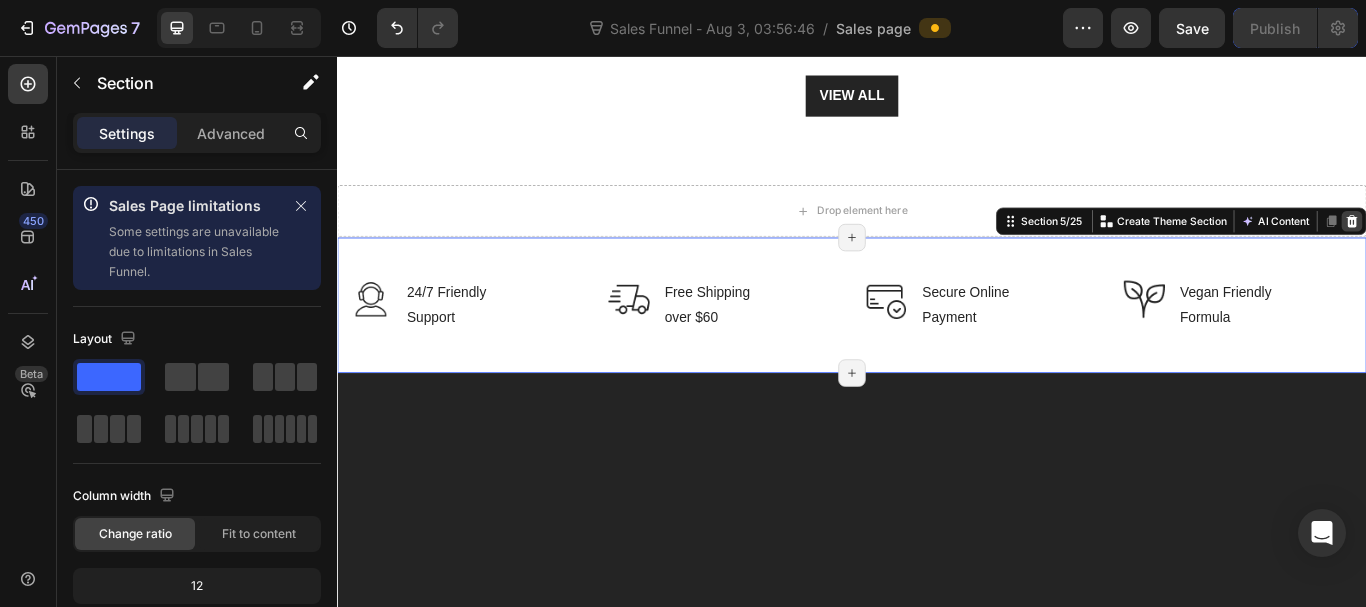 click 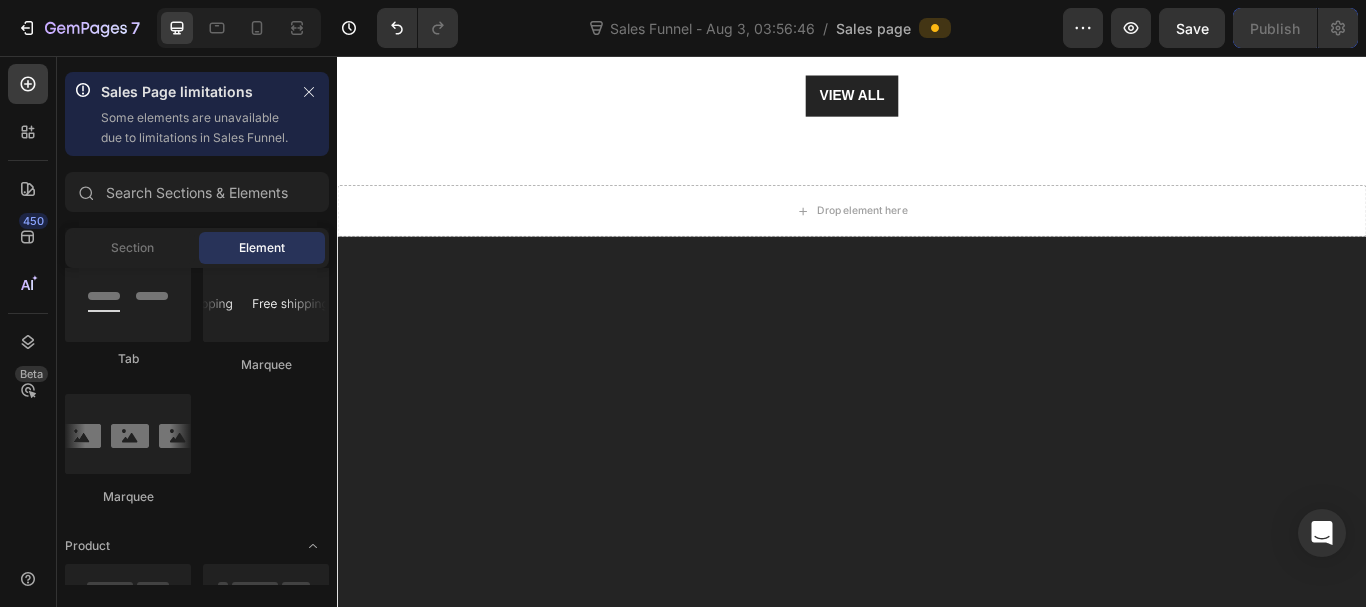 click at bounding box center [937, 657] 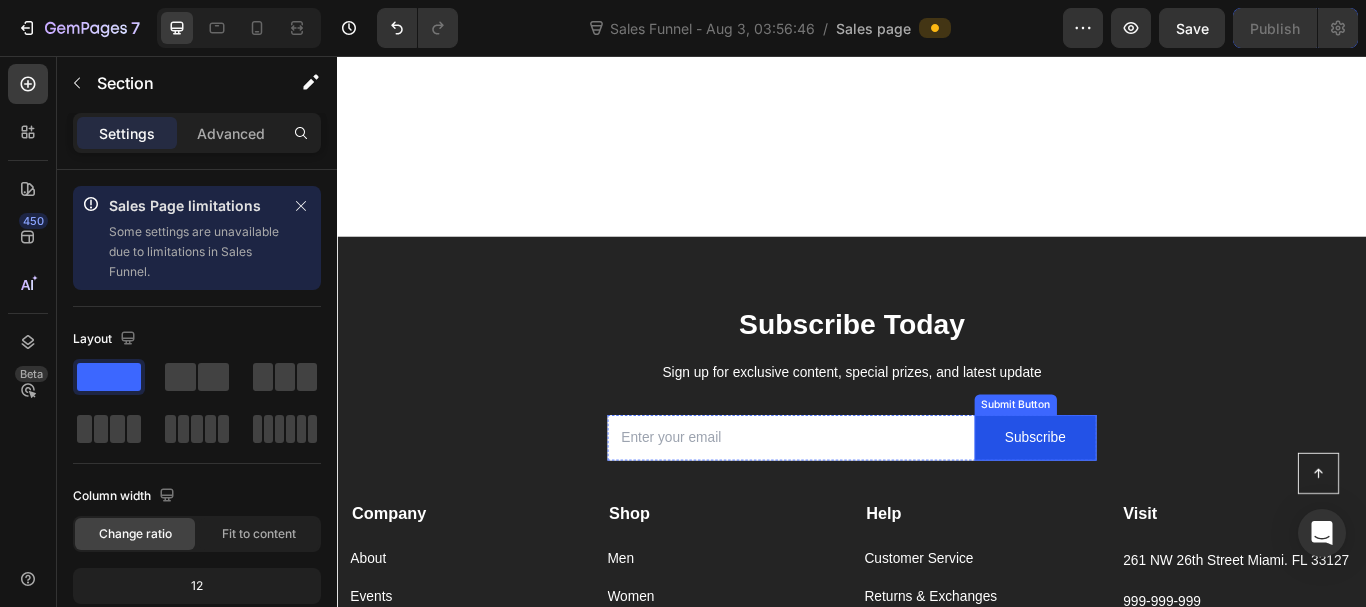 scroll, scrollTop: 700, scrollLeft: 0, axis: vertical 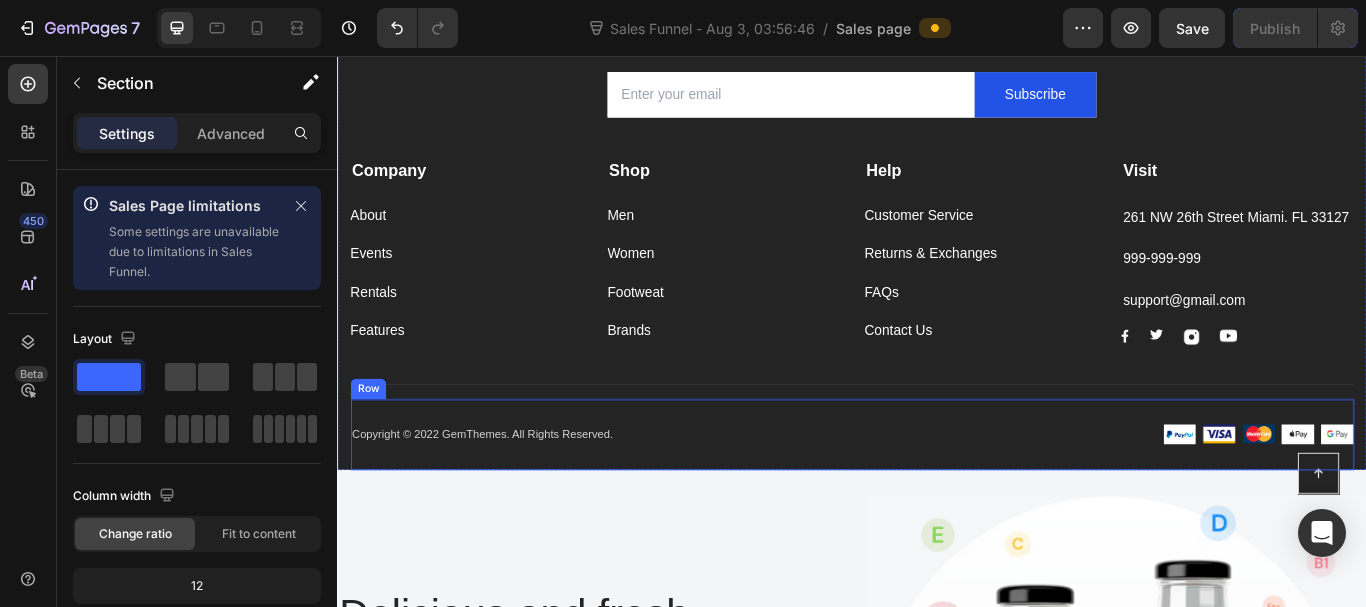 click on "Copyright © 2022 GemThemes. All Rights Reserved." at bounding box center (637, 498) 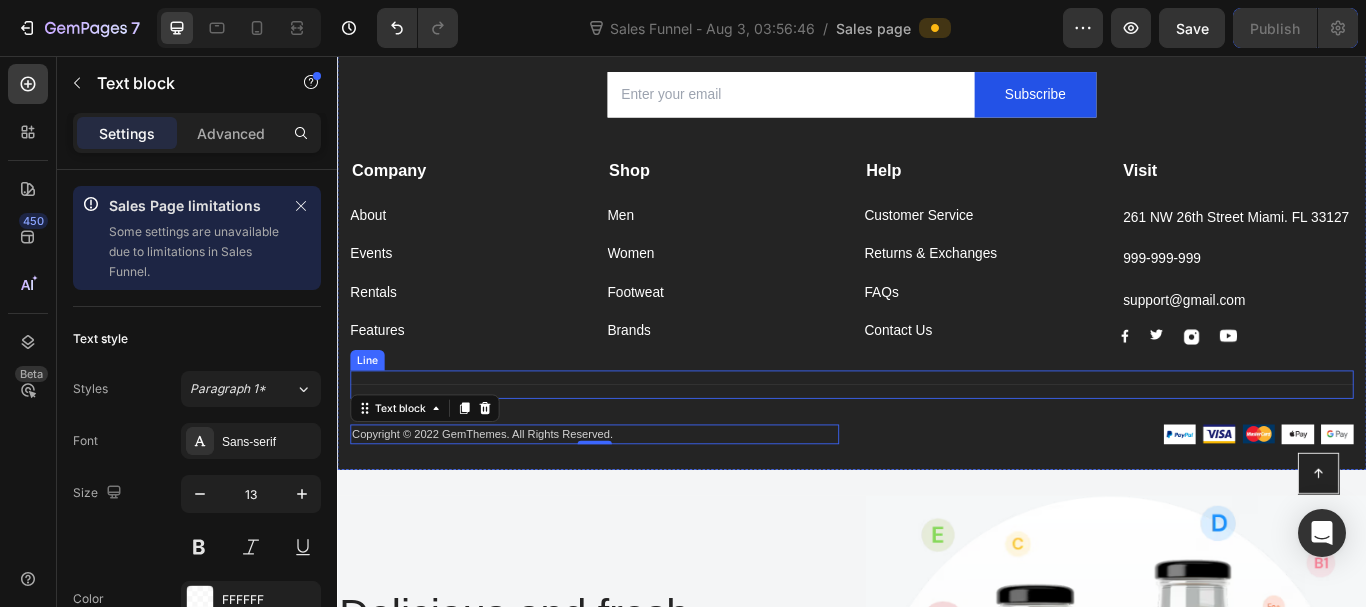 click on "Title Line" at bounding box center (937, 439) 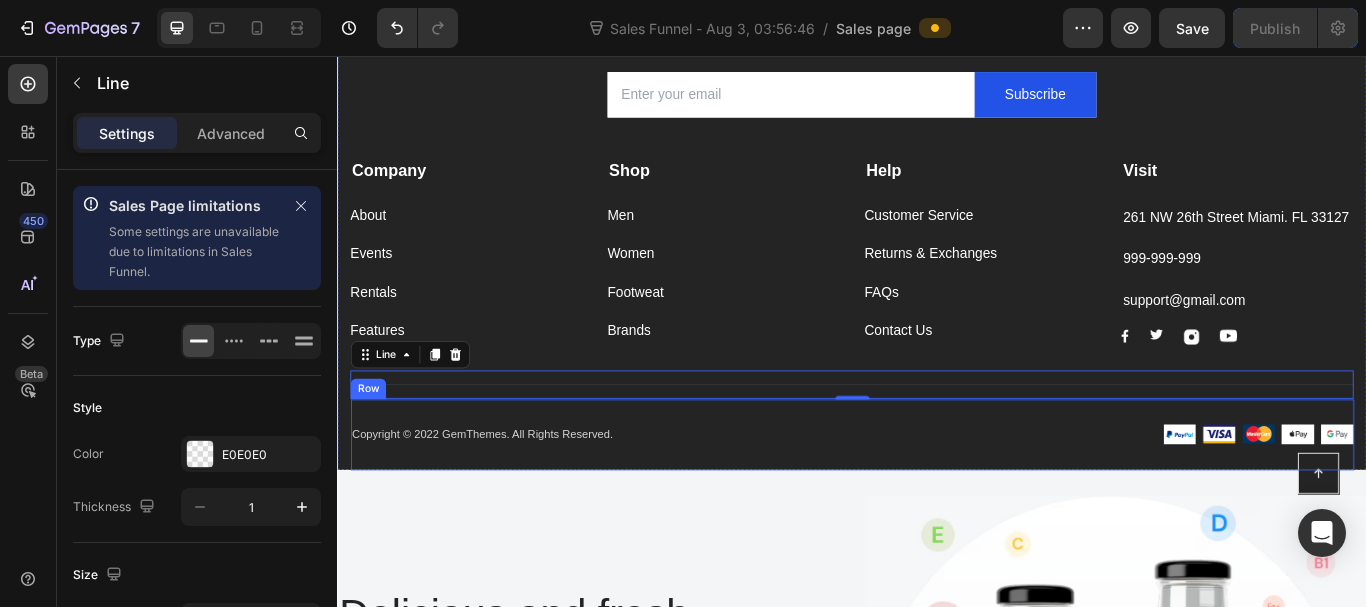 click on "Copyright © 2022 GemThemes. All Rights Reserved. Text block Image Image Image Image Image Row Row" at bounding box center (937, 498) 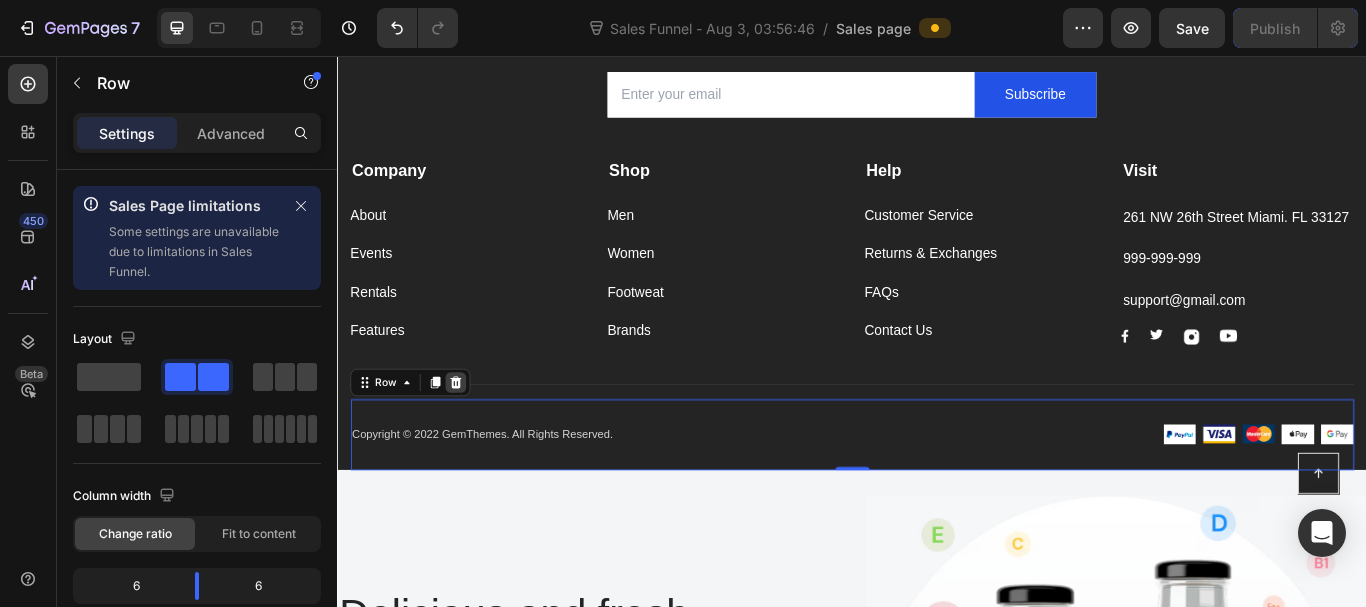 click 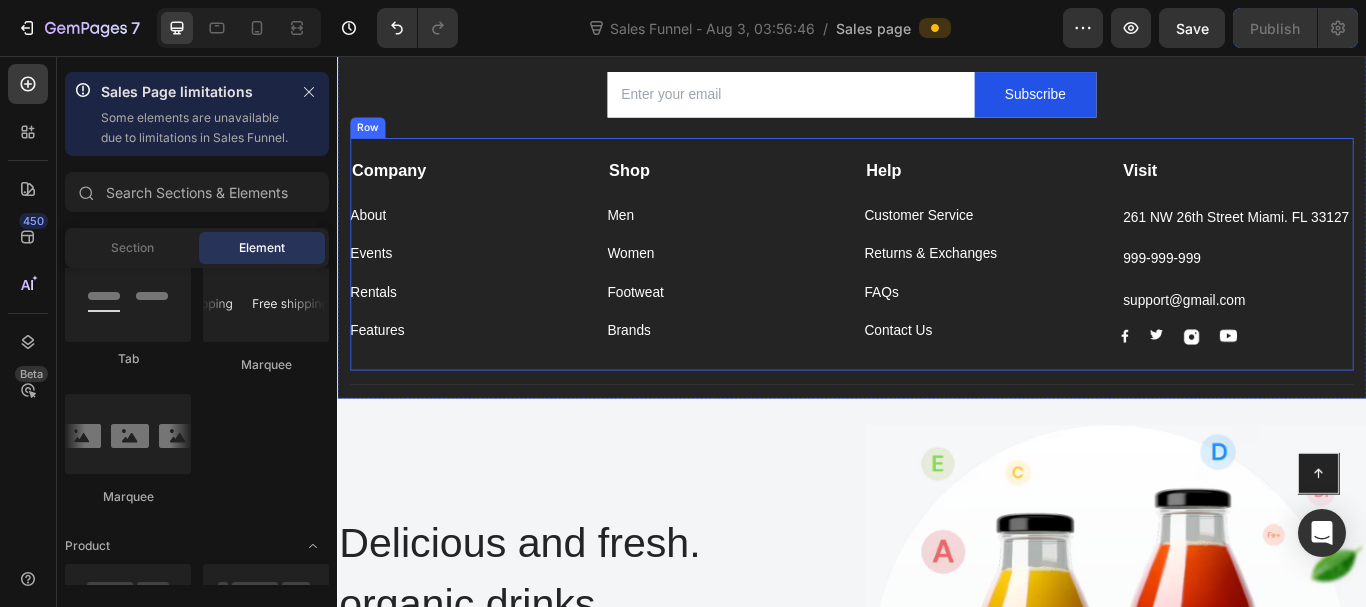 click on "Company Text block About Button Events Button Rentals Button Features Button" at bounding box center (487, 284) 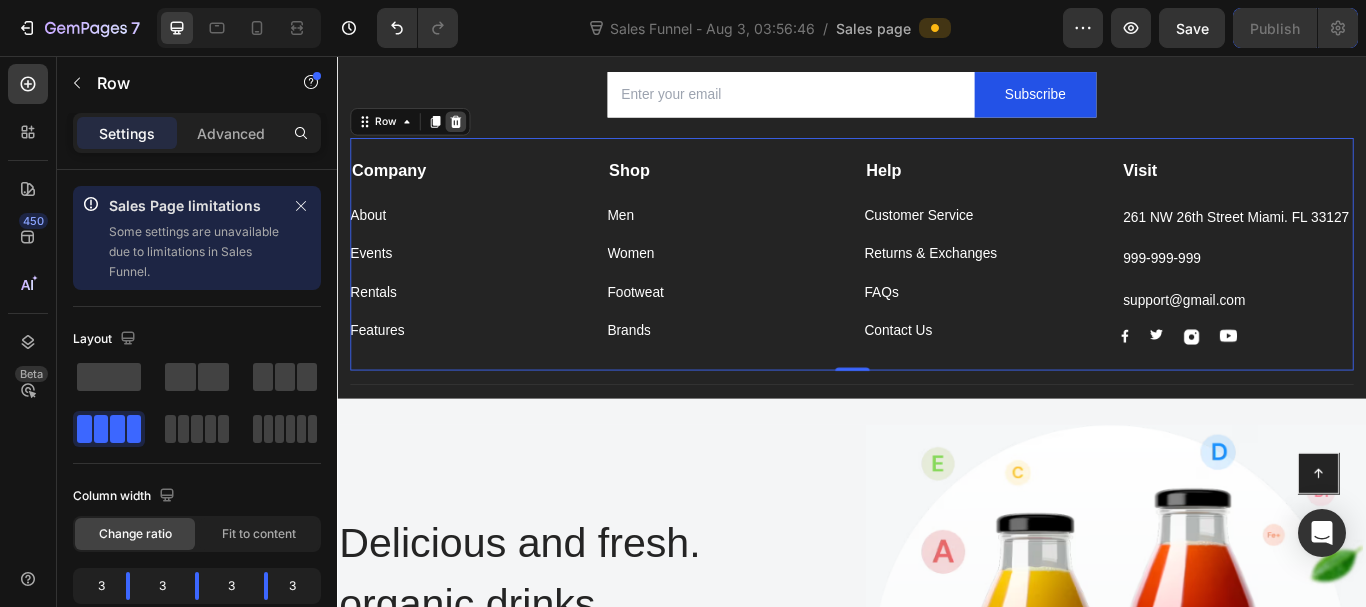 click 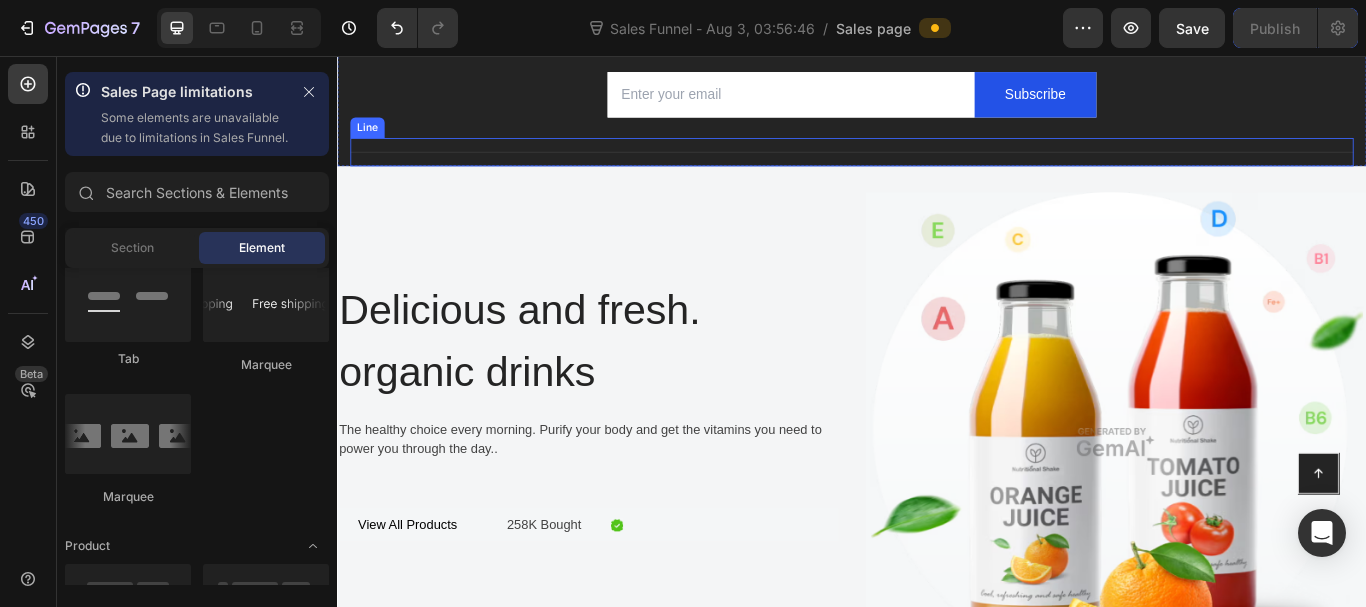 click on "Title Line" at bounding box center [937, 168] 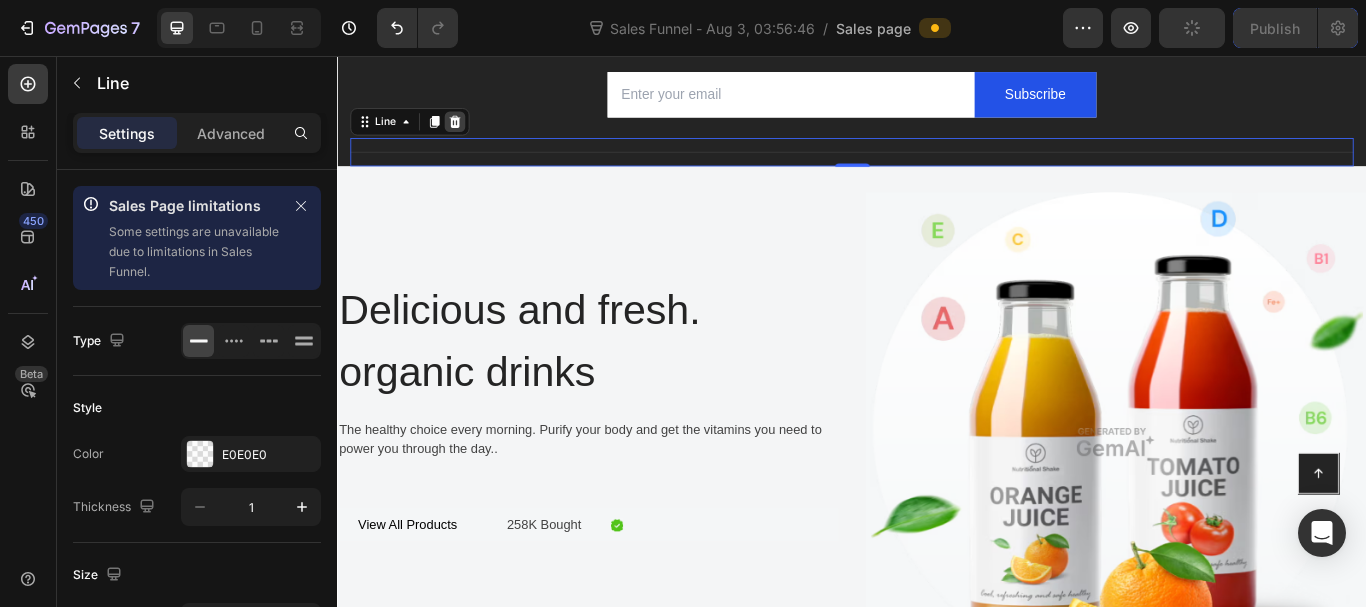 click 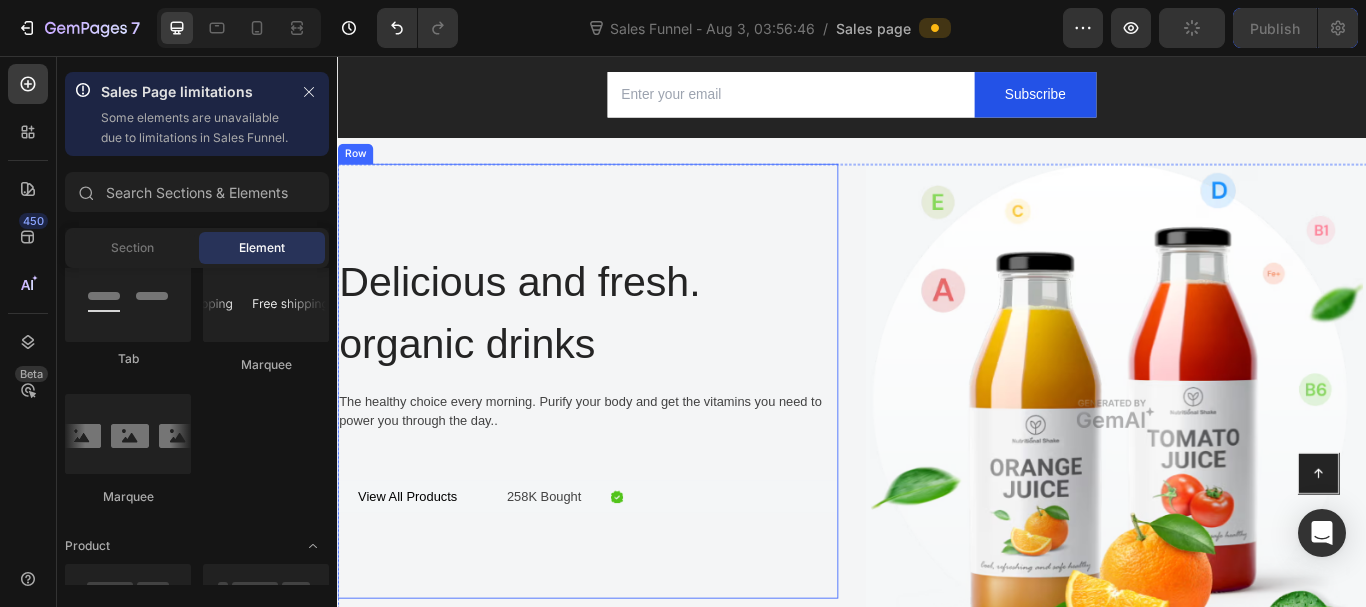 scroll, scrollTop: 400, scrollLeft: 0, axis: vertical 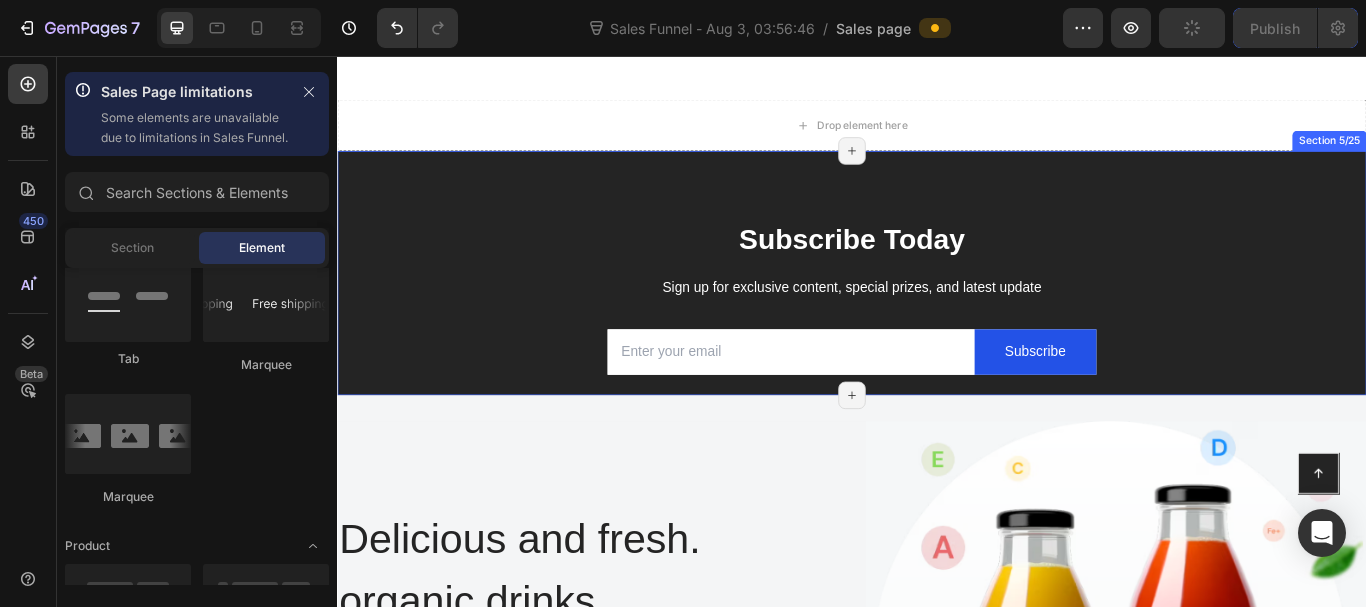 click on "Subscribe Today Heading Sign up for exclusive content, special prizes, and latest update Text block Email Field Subscribe Submit Button Row Newsletter Row Company Shop Help Visit Accordion Row Button Section 5/25 Page has reached Shopify’s 25 section-limit Page has reached Shopify’s 25 section-limit" at bounding box center [937, 309] 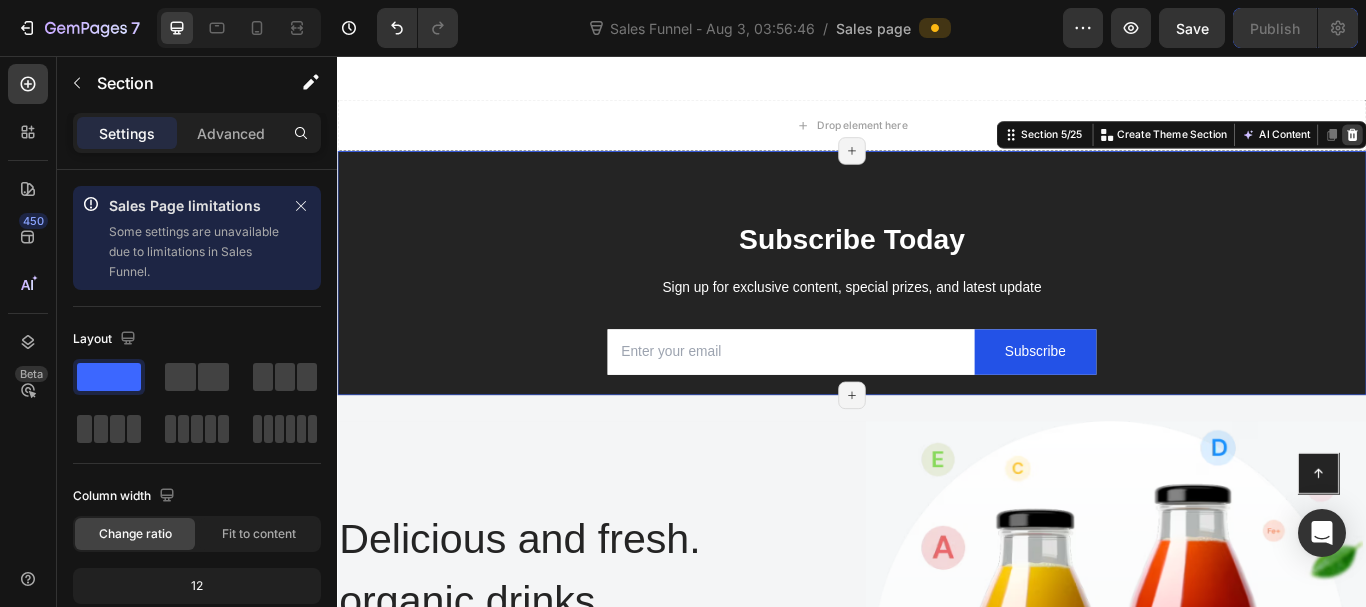 click 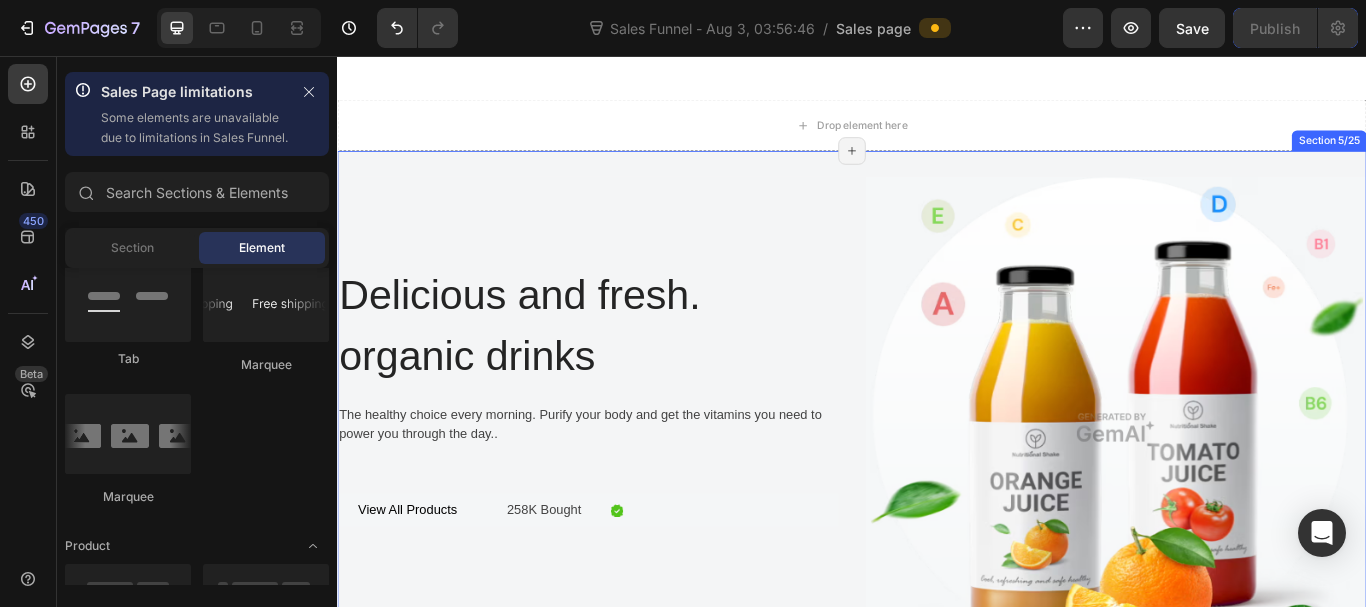 click on "Delicious and fresh. organic drinks Heading The healthy choice every morning. Purify your body and get the vitamins you need to power you through the day.. Text Block Row View All Products Button 258K Bought Text Block     Icon Row Row Image Row Section 5/25 Page has reached Shopify’s 25 section-limit Page has reached Shopify’s 25 section-limit" at bounding box center (937, 489) 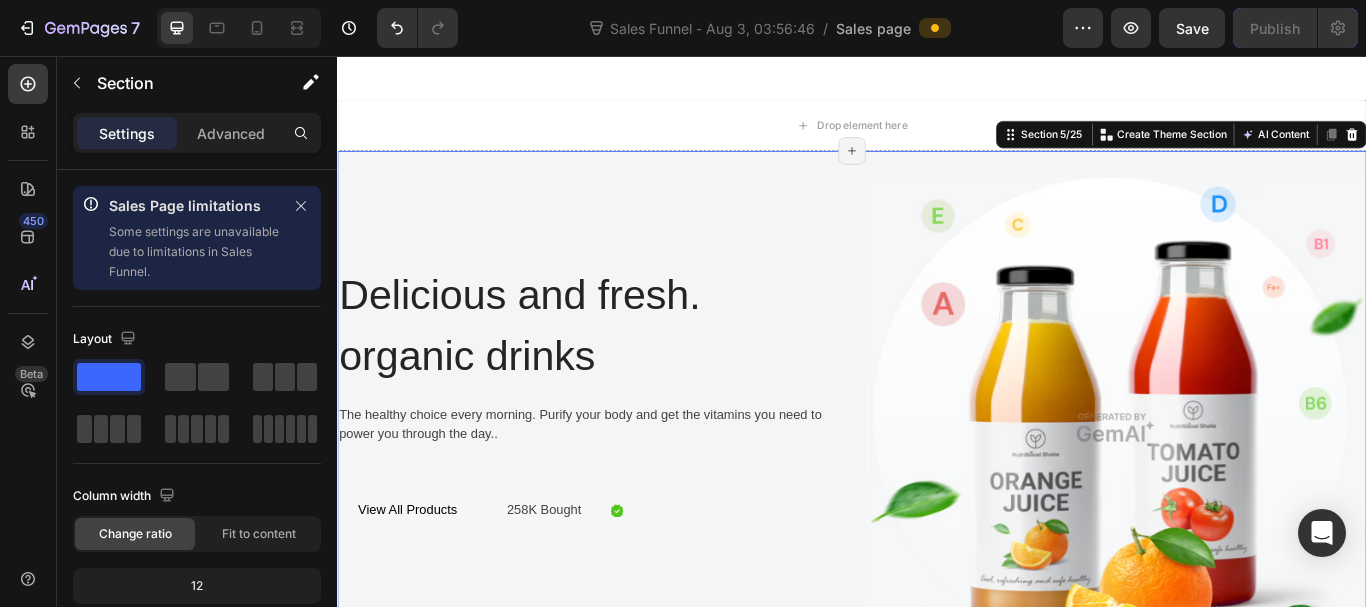drag, startPoint x: 1512, startPoint y: 149, endPoint x: 1451, endPoint y: 153, distance: 61.13101 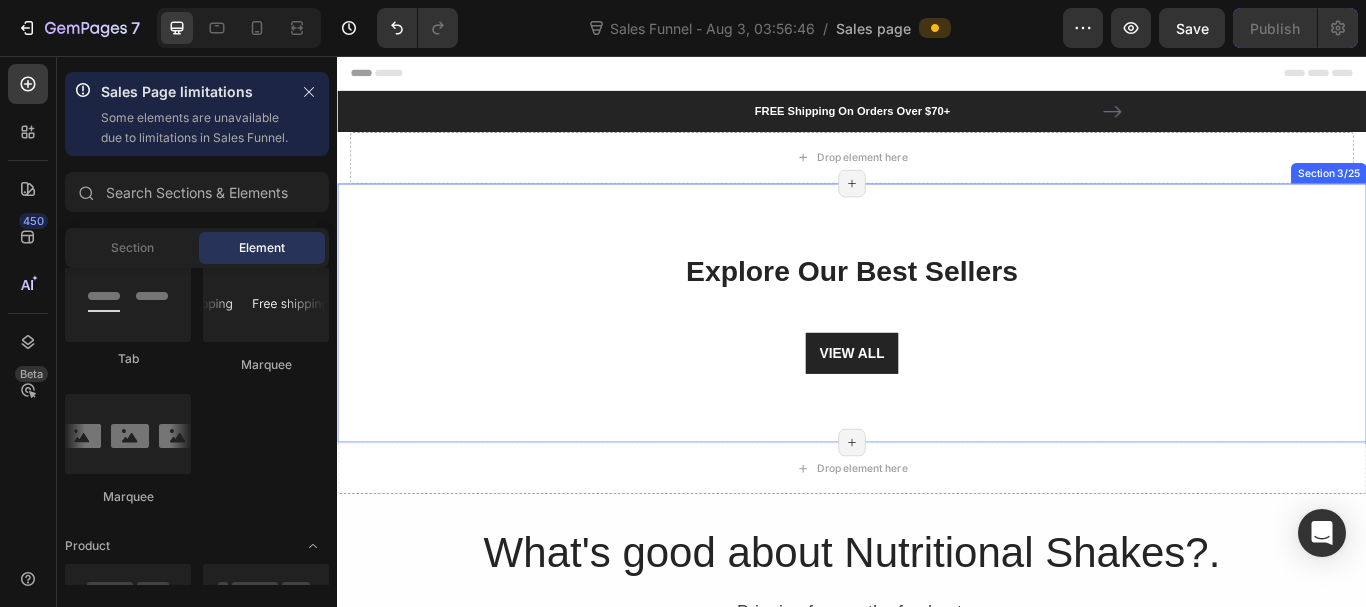 scroll, scrollTop: 0, scrollLeft: 0, axis: both 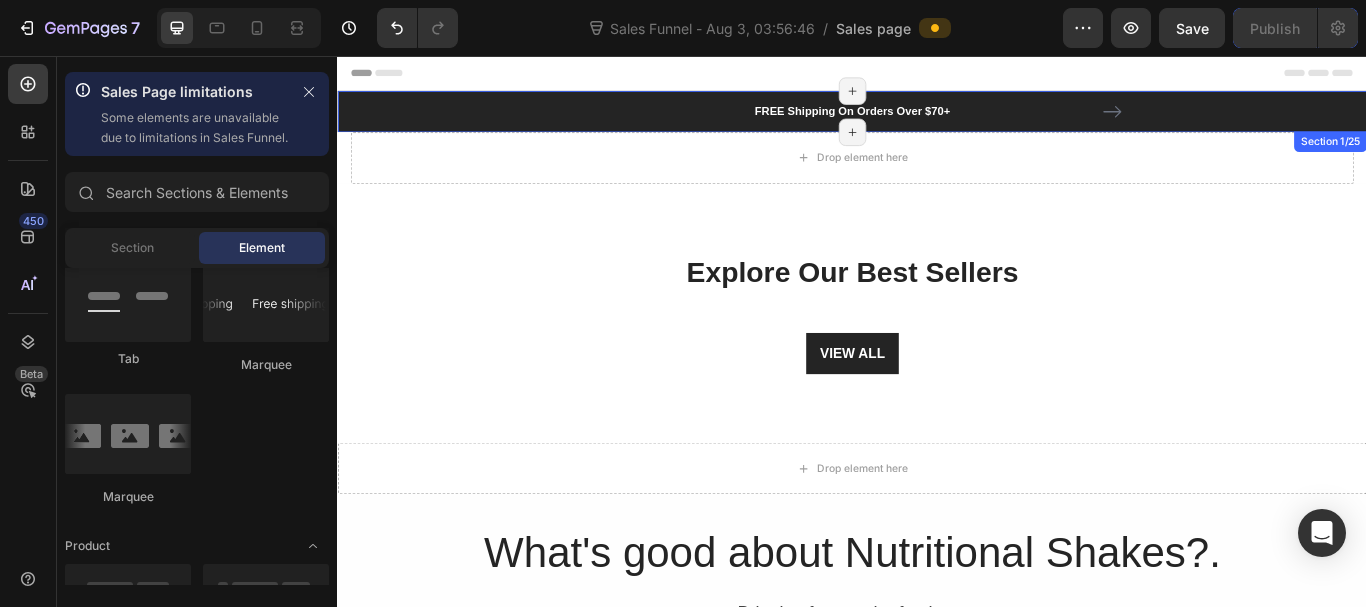 click on "FREE Shipping On Orders Over $70+ Text block FREE Shipping On Orders Over $70+ Text block
Carousel Row" at bounding box center (937, 121) 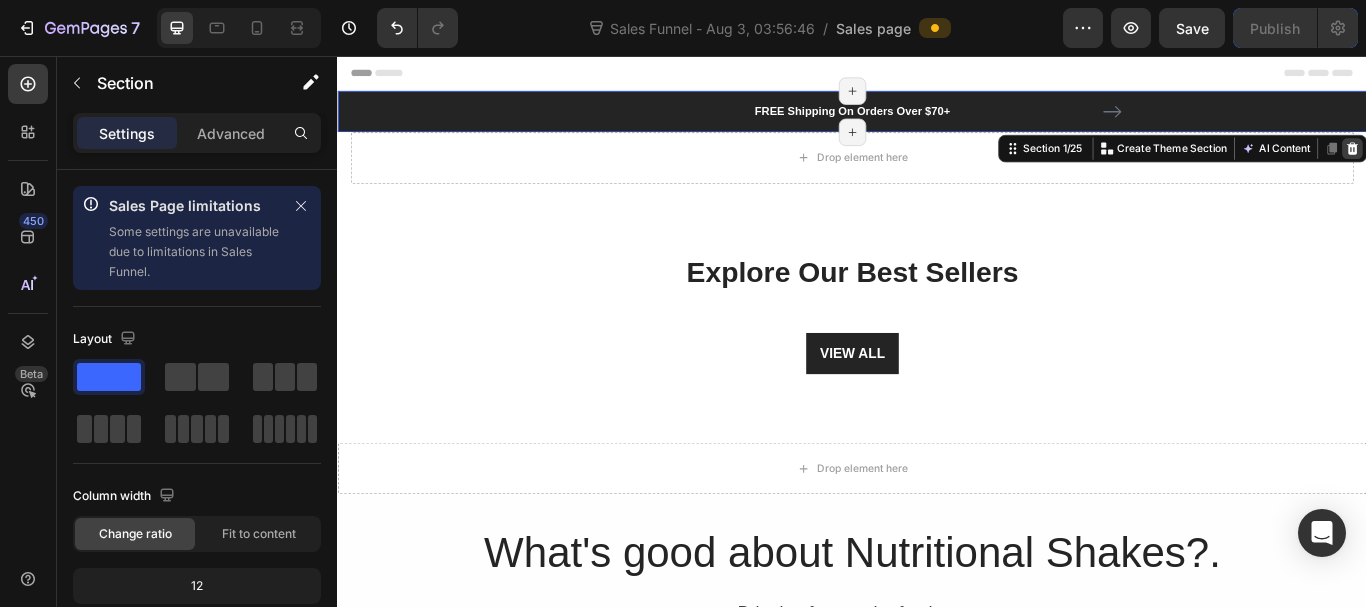 click 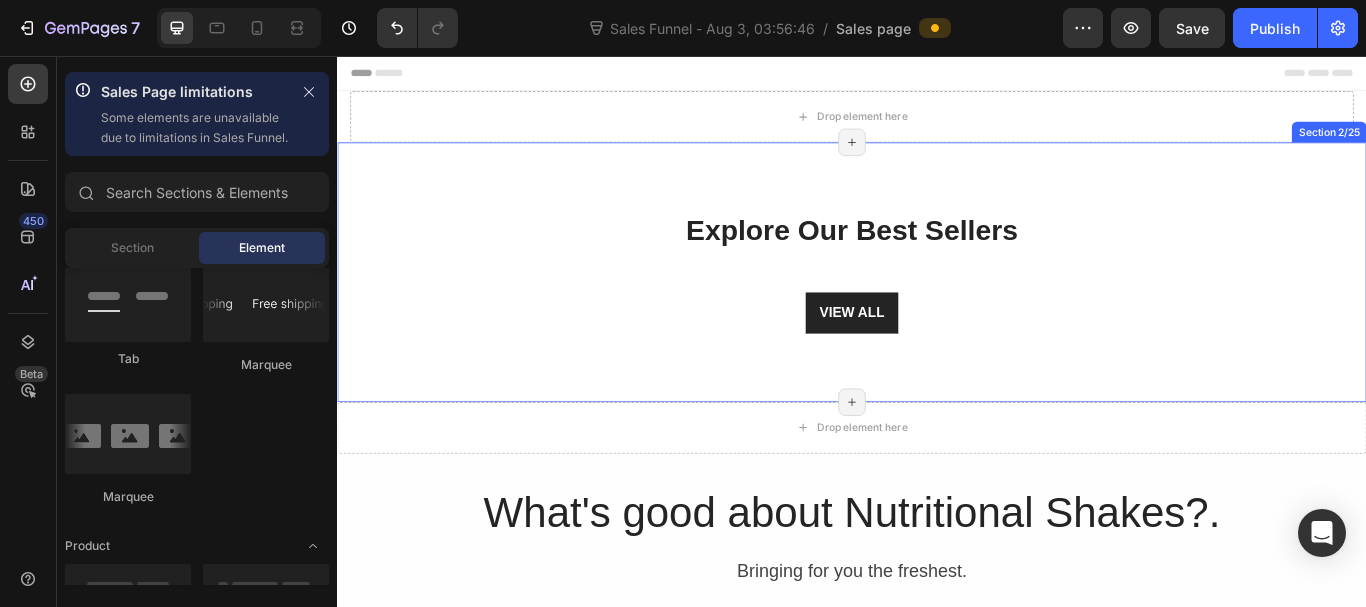 click on "Explore Our Best Sellers Heading Row VIEW ALL Button Section 2/25 Page has reached Shopify’s 25 section-limit Page has reached Shopify’s 25 section-limit" at bounding box center (937, 308) 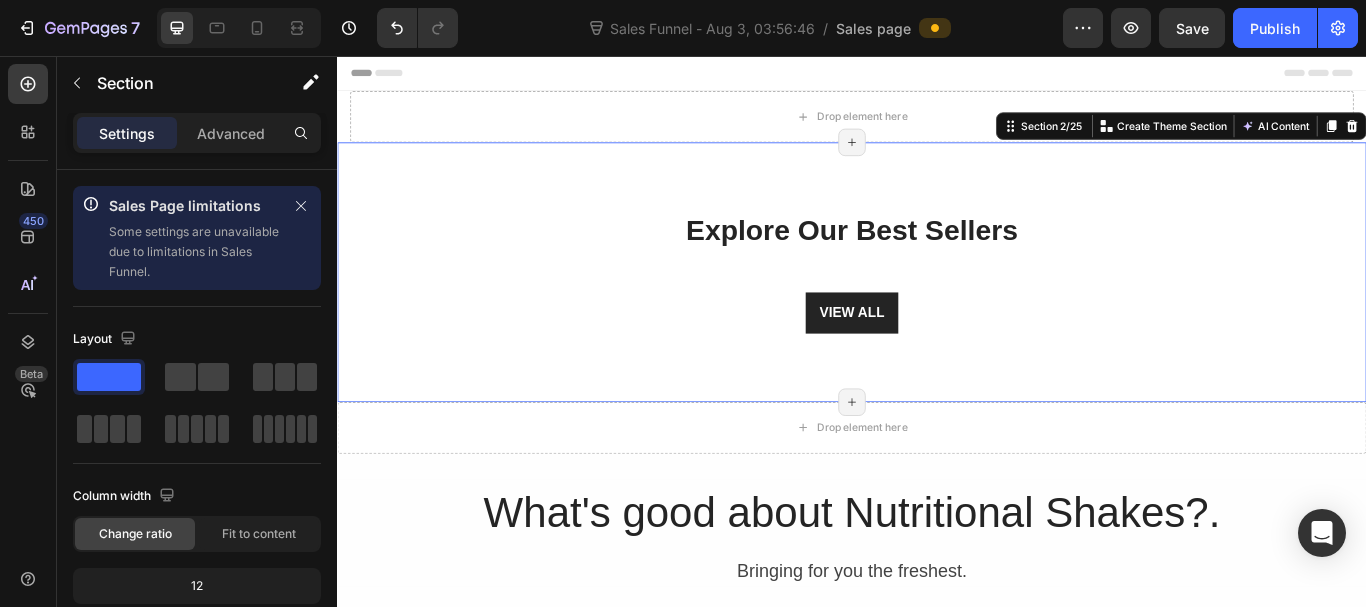 click on "Explore Our Best Sellers Heading Row VIEW ALL Button Section 2/25 You can create reusable sections Create Theme Section AI Content Write with GemAI What would you like to describe here? Tone and Voice Persuasive Product Lazy Periscope Horizontal Reading Glasses Show more Generate Page has reached Shopify’s 25 section-limit Page has reached Shopify’s 25 section-limit Page has reached Shopify’s 25 section-limit" at bounding box center (937, 308) 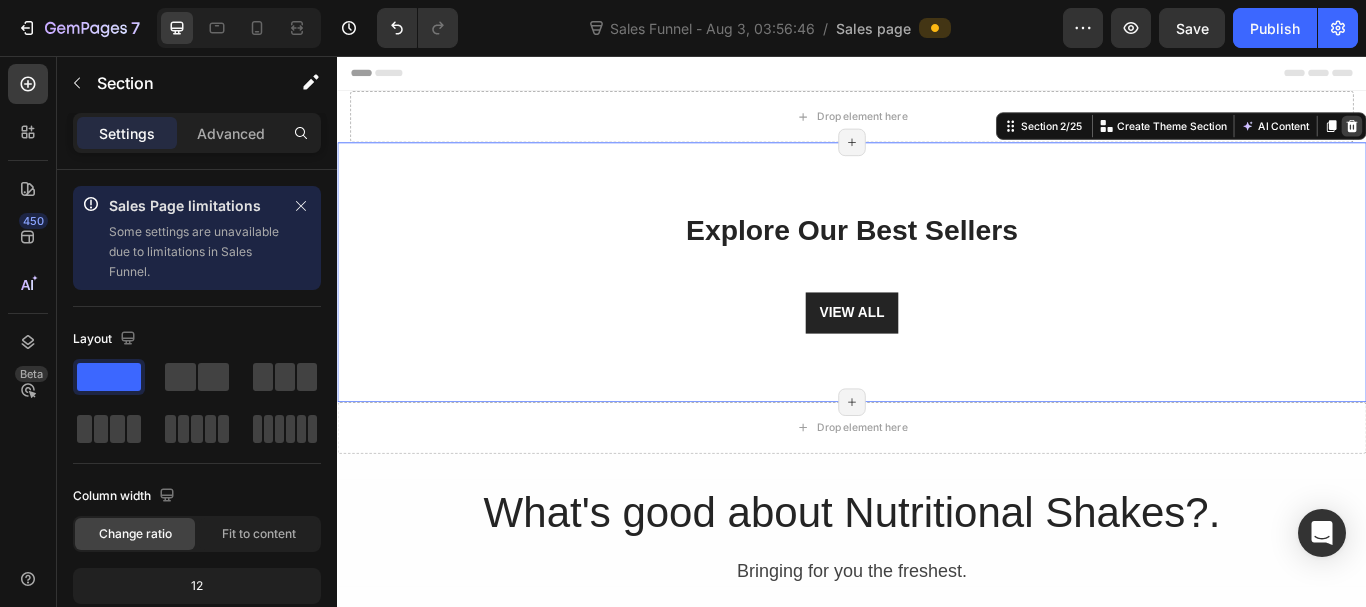 click 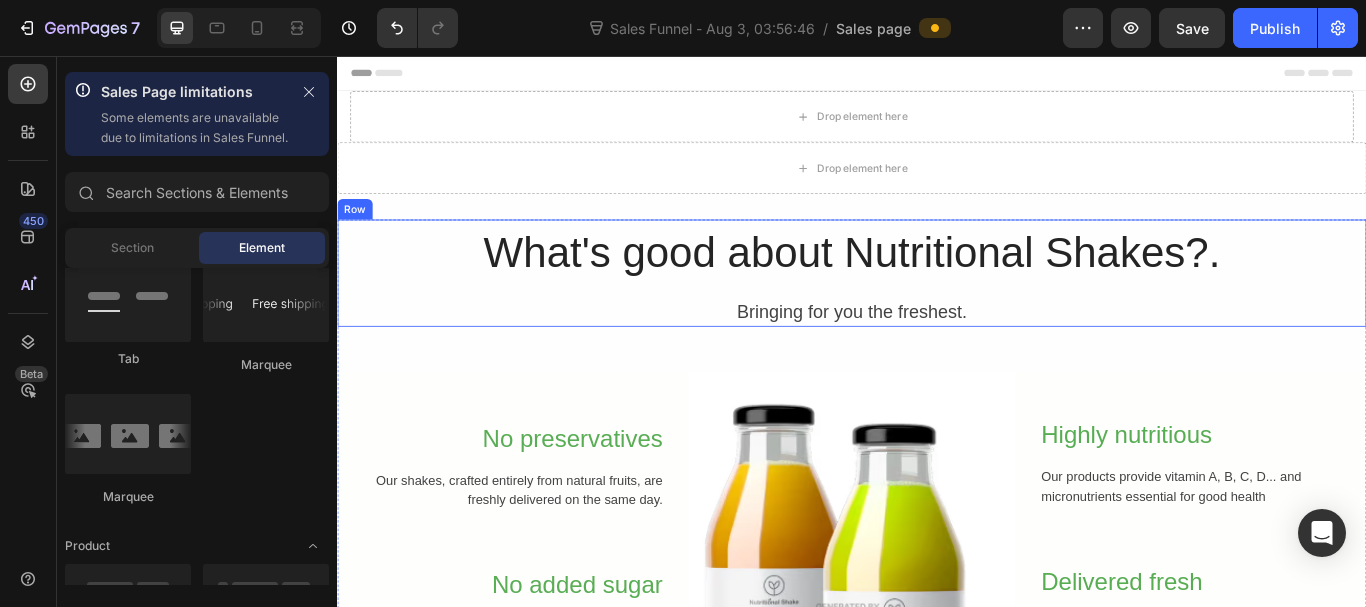 click on "What's good about Nutritional Shakes?. Heading Bringing for you the freshest. Text Block Row" at bounding box center (937, 309) 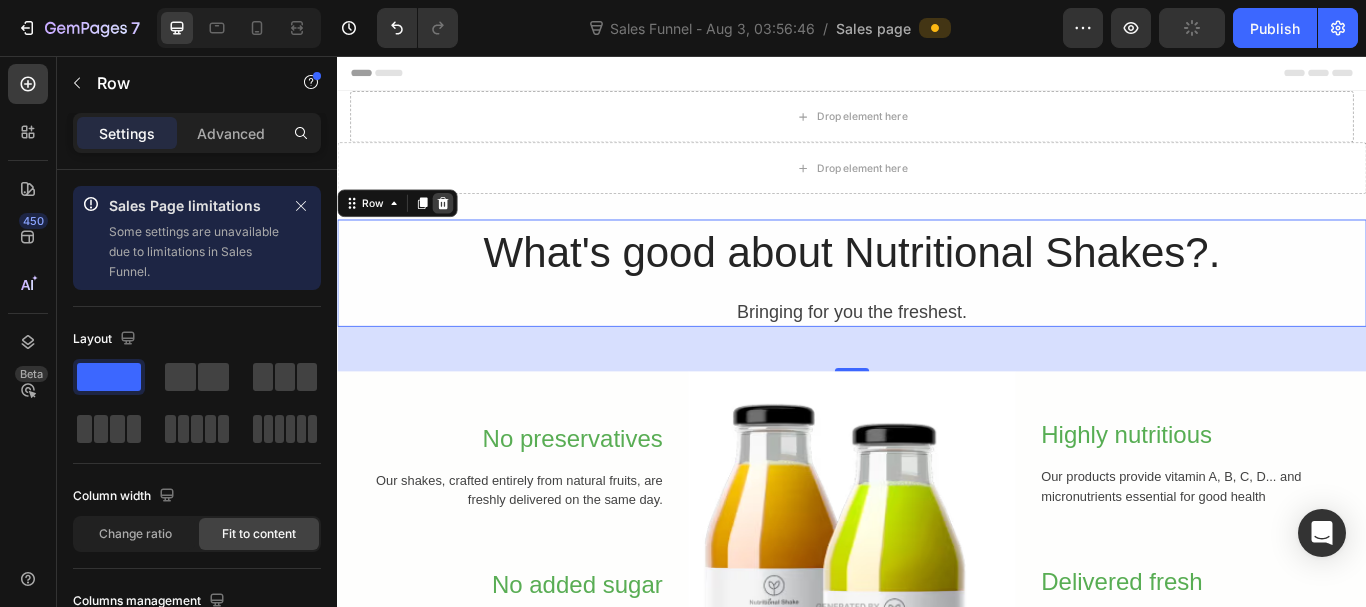 click 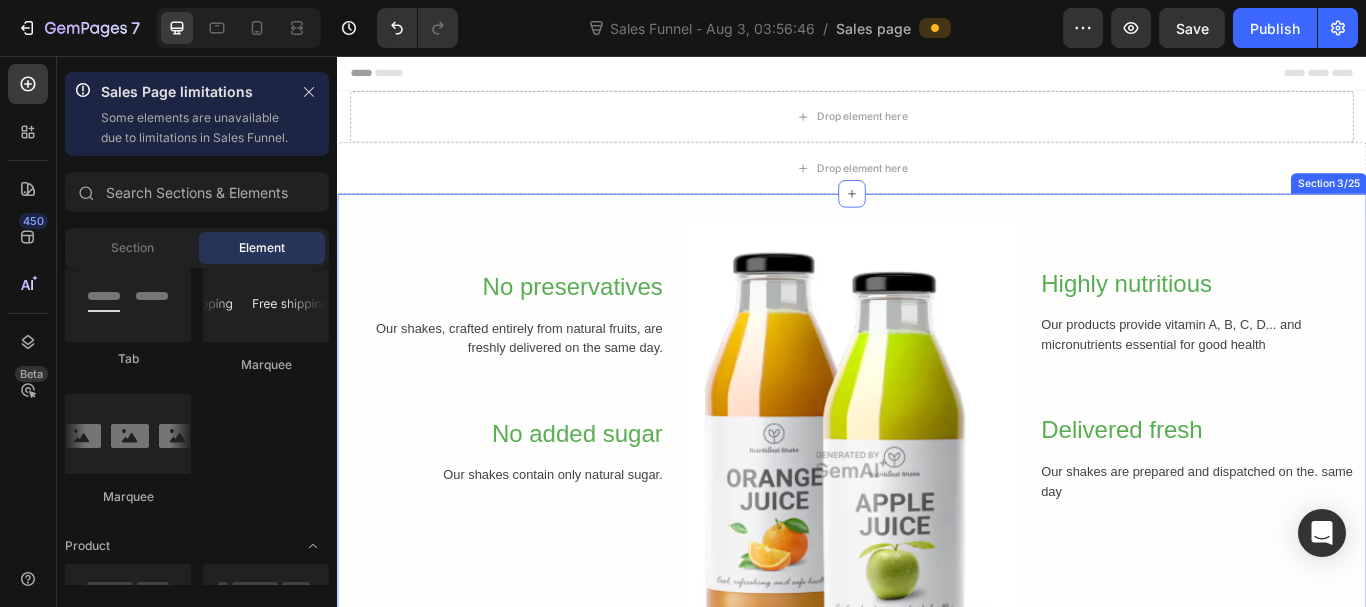 click on "No preservatives Heading Our shakes, crafted entirely from natural fruits, are  freshly delivered on the same day. Text Block No added sugar Heading Our shakes contain only natural sugar. Text Block Row" at bounding box center [527, 453] 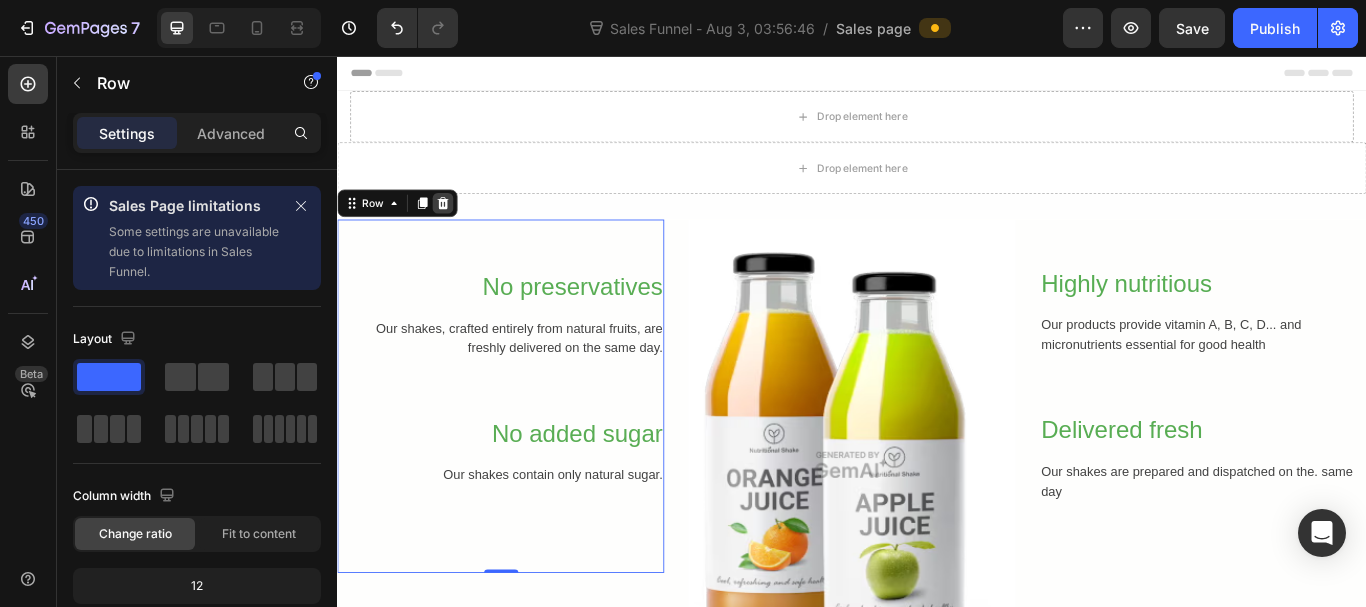 click 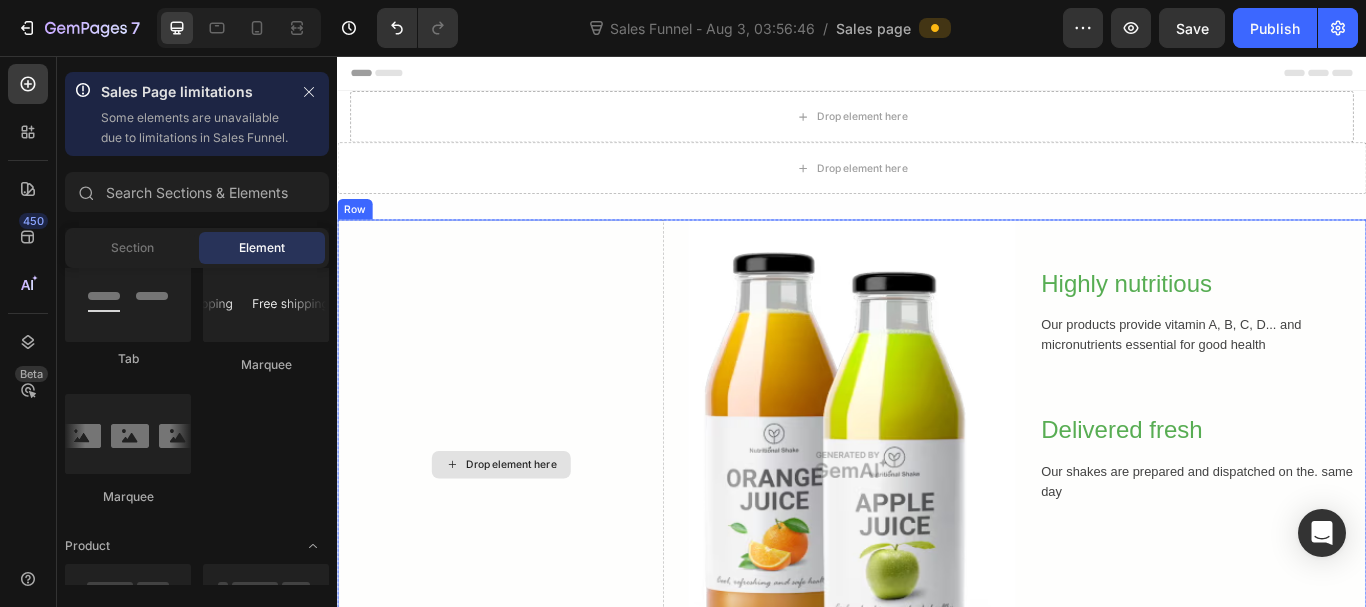 click on "Drop element here" at bounding box center [527, 533] 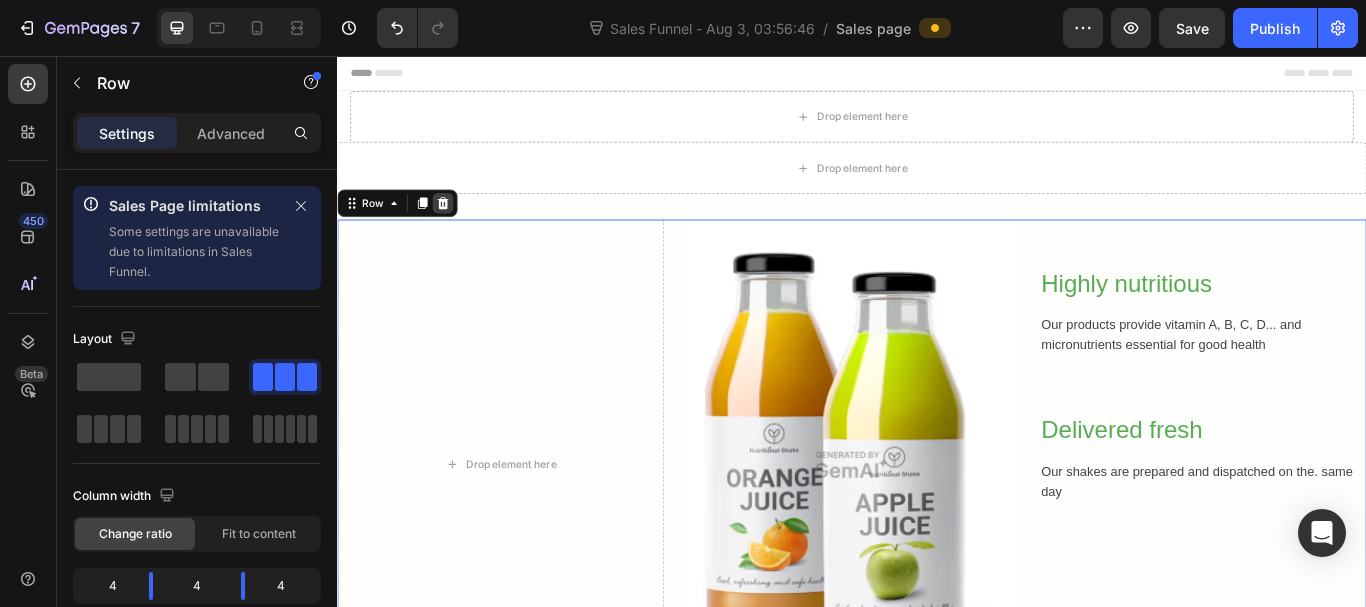 click 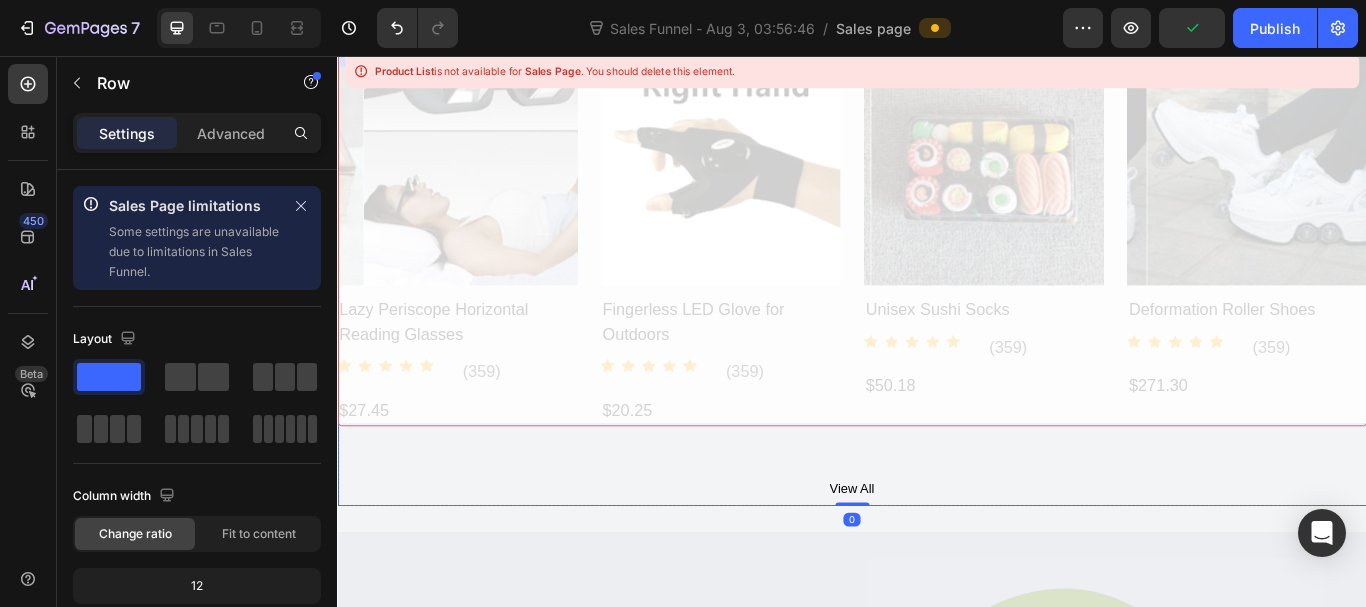 scroll, scrollTop: 300, scrollLeft: 0, axis: vertical 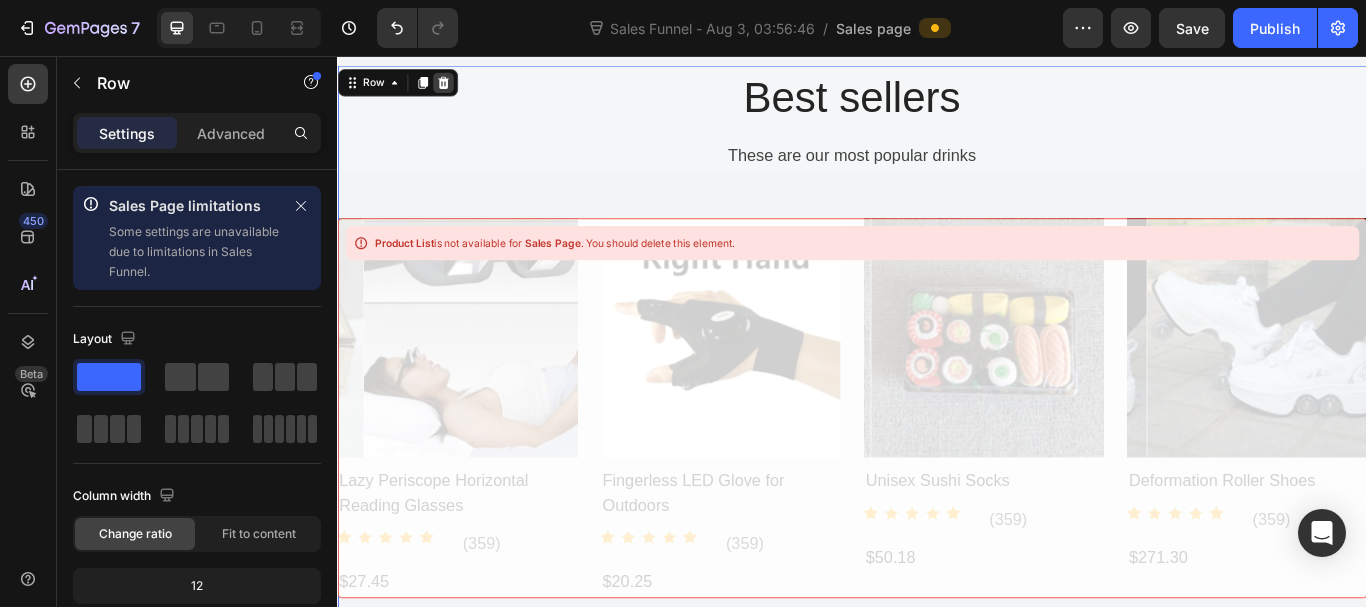 click 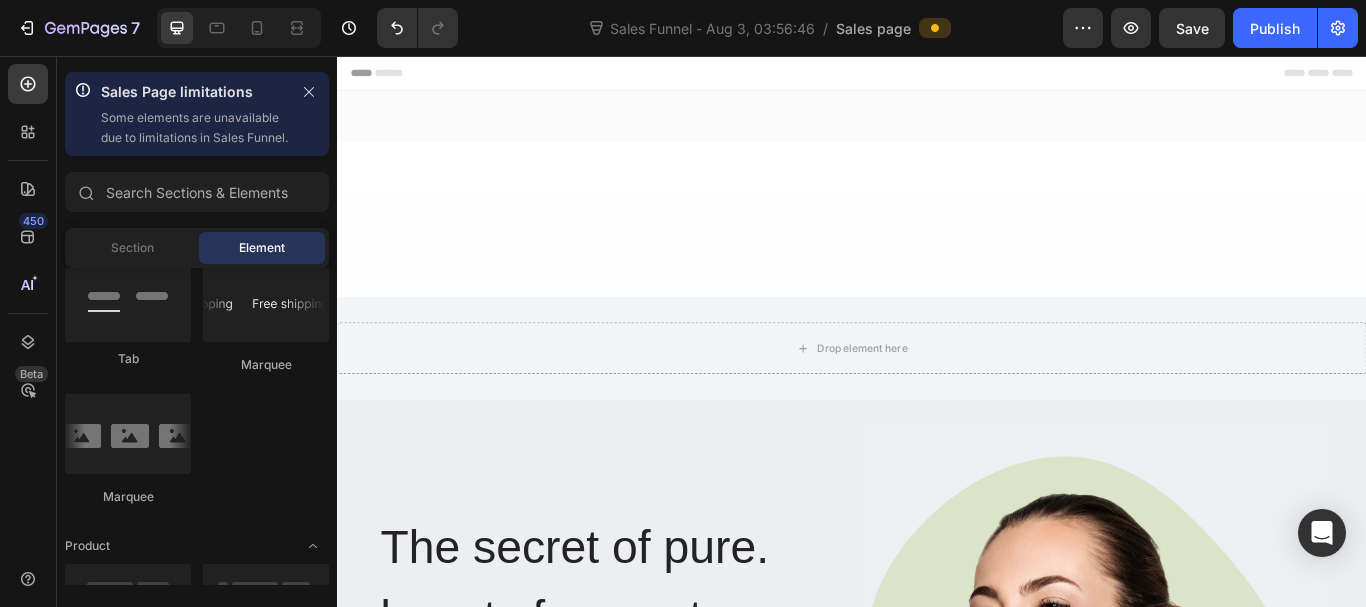 scroll, scrollTop: 300, scrollLeft: 0, axis: vertical 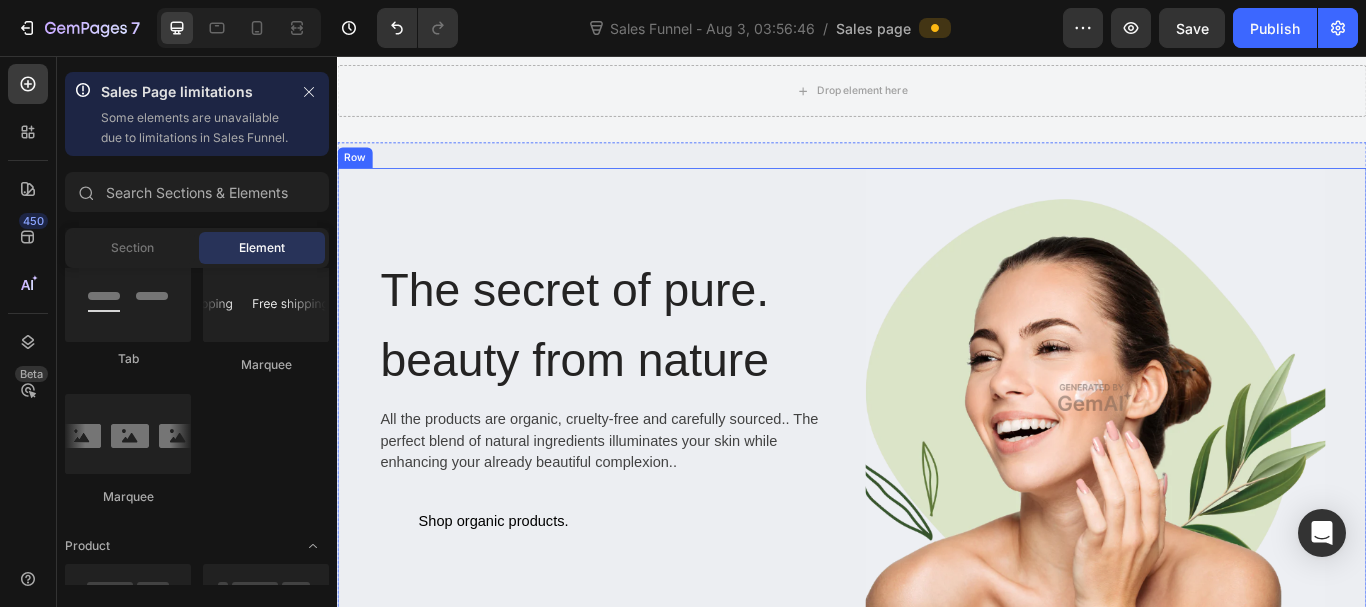 click on "The secret of pure. beauty from nature Heading All the products are organic, cruelty-free and carefully sourced.. The perfect blend of natural ingredients illuminates your skin while enhancing your already beautiful complexion.. Text Block Shop organic products. Button Row Image Row" at bounding box center [937, 455] 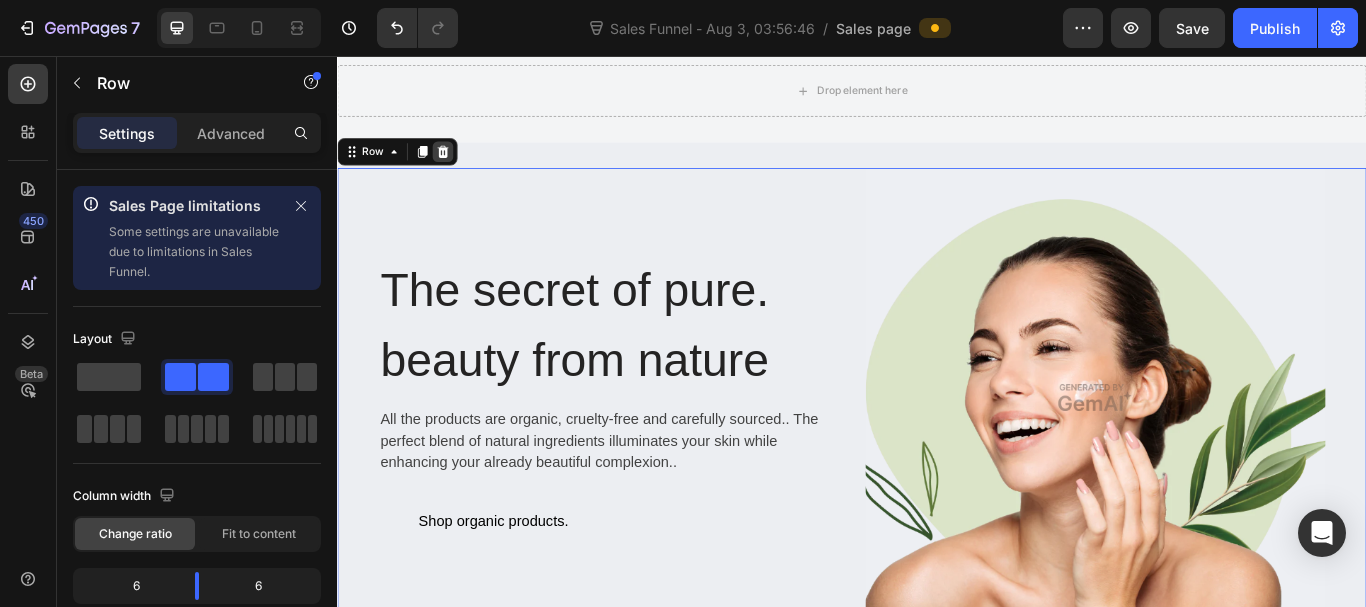 click 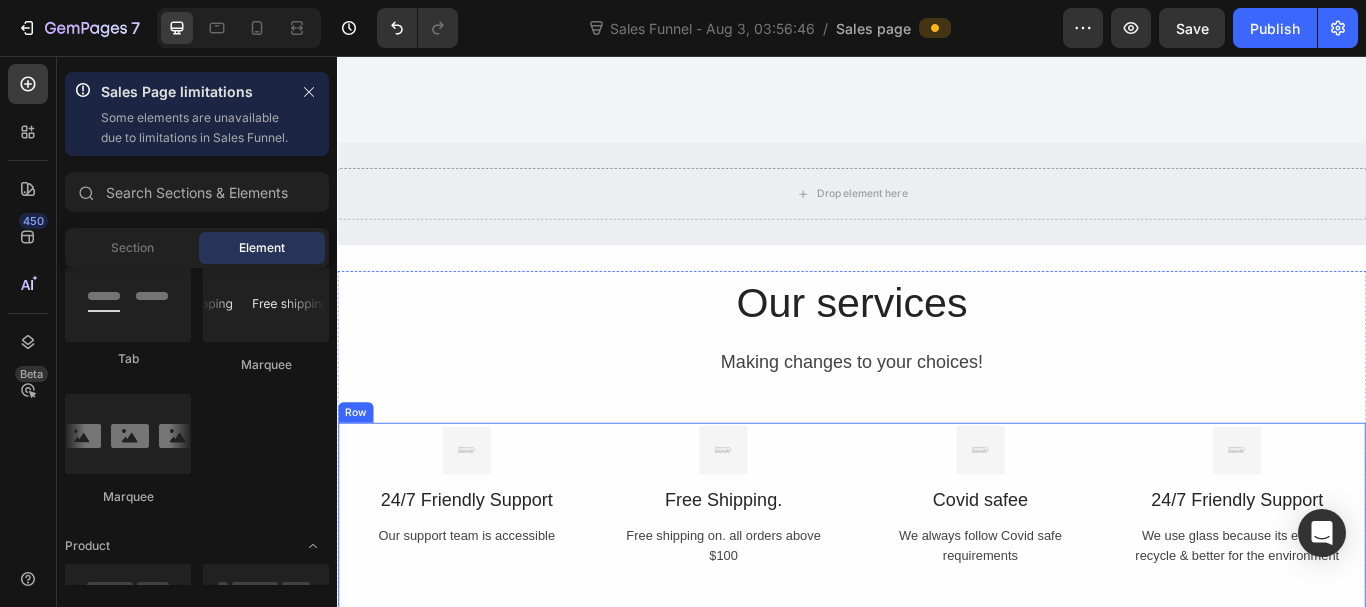 scroll, scrollTop: 600, scrollLeft: 0, axis: vertical 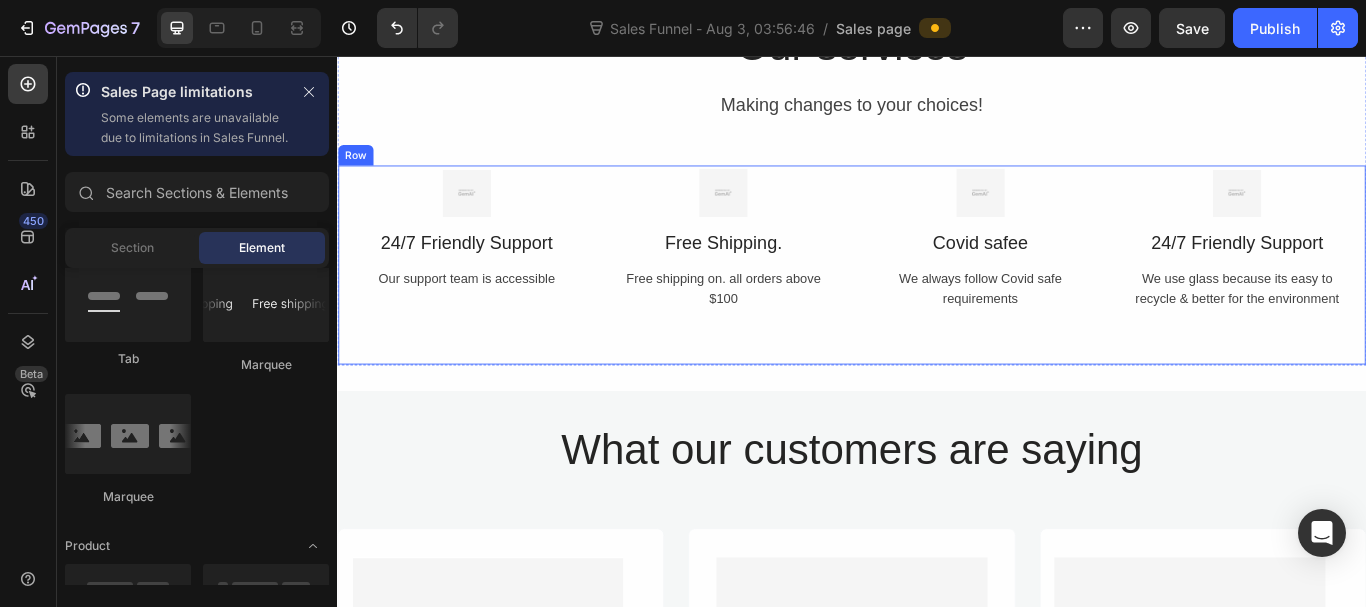 click on "Image 24/7 Friendly Support Text Block Our support team is accessible Text Block" at bounding box center [488, 270] 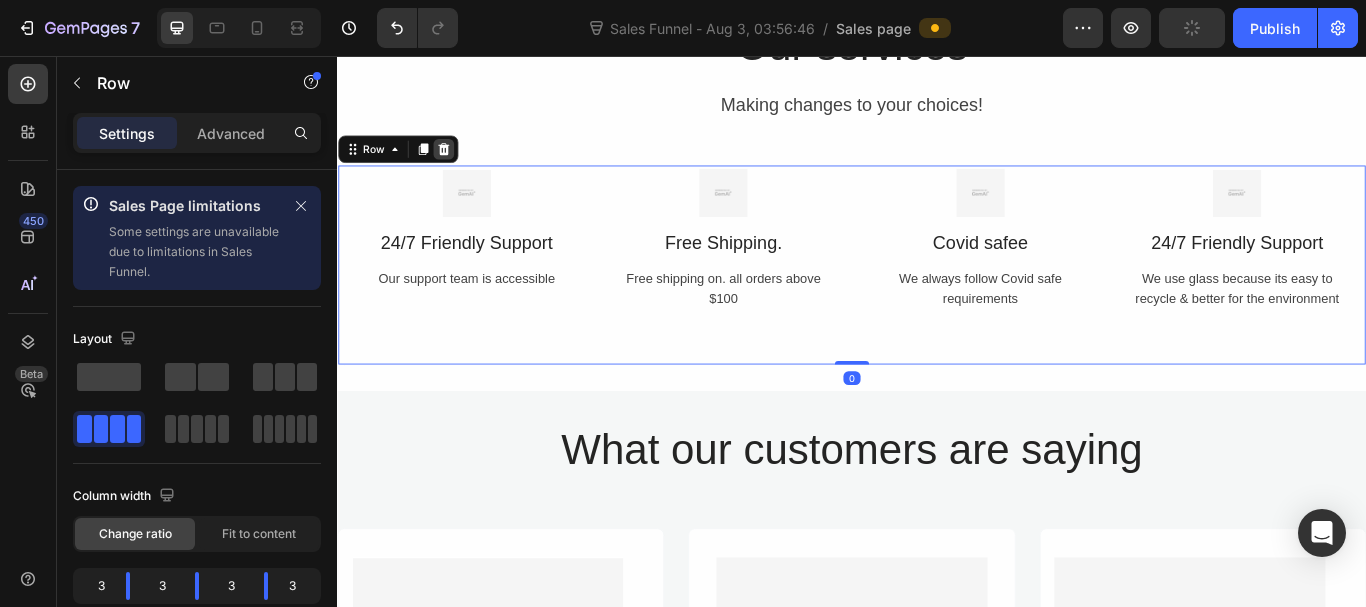 click 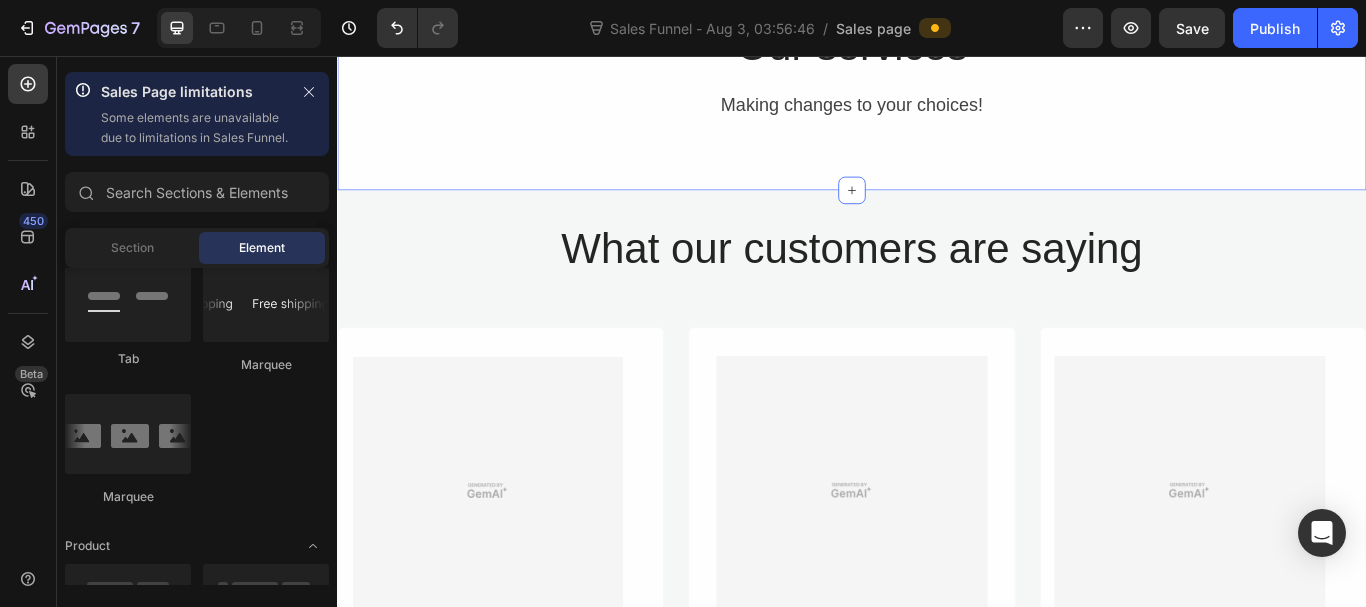click on "Our services Heading Making changes to your choices! Text Block Row Row" at bounding box center [937, 95] 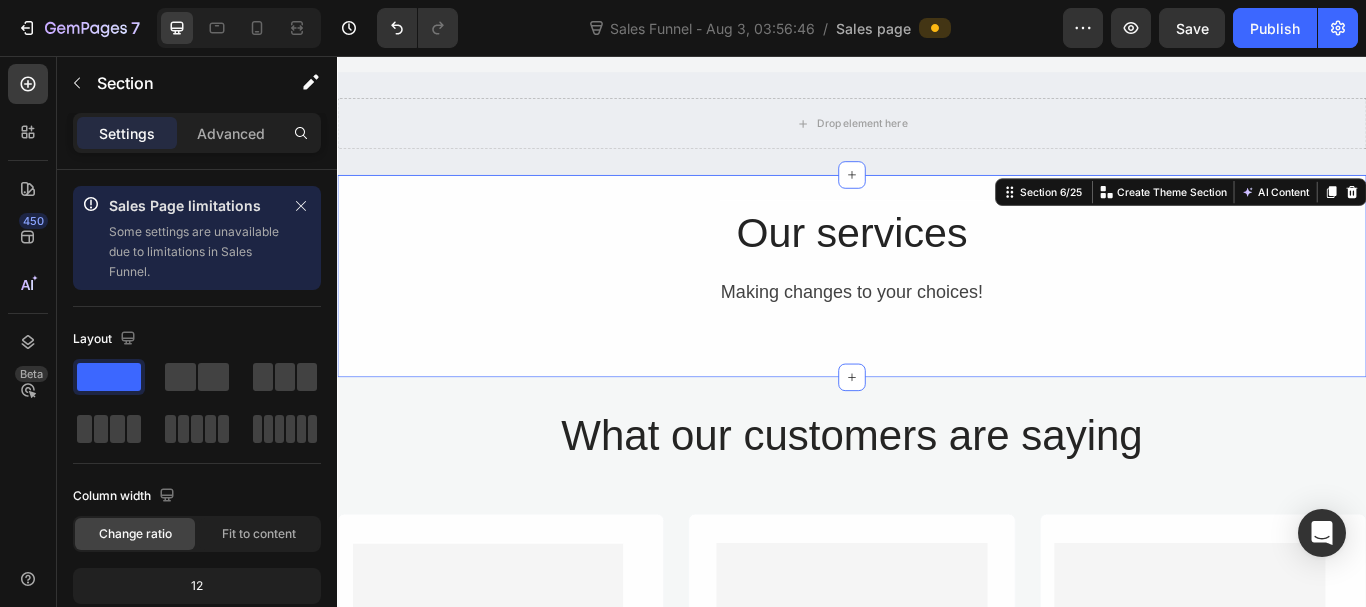 scroll, scrollTop: 300, scrollLeft: 0, axis: vertical 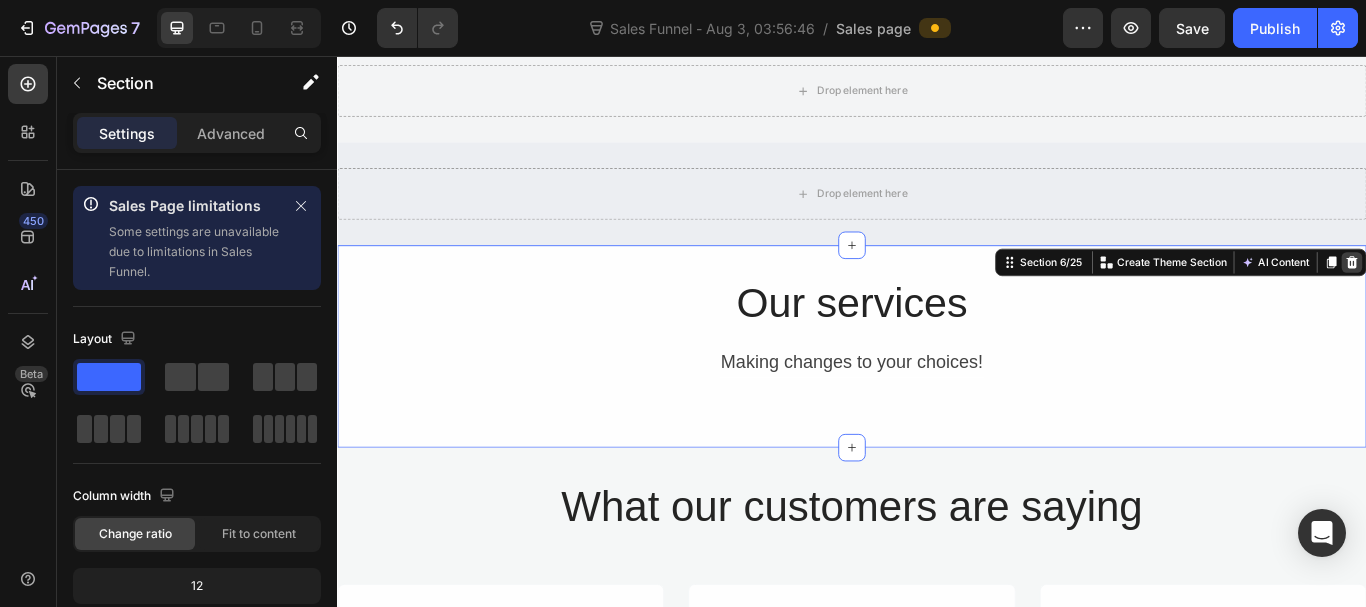 click 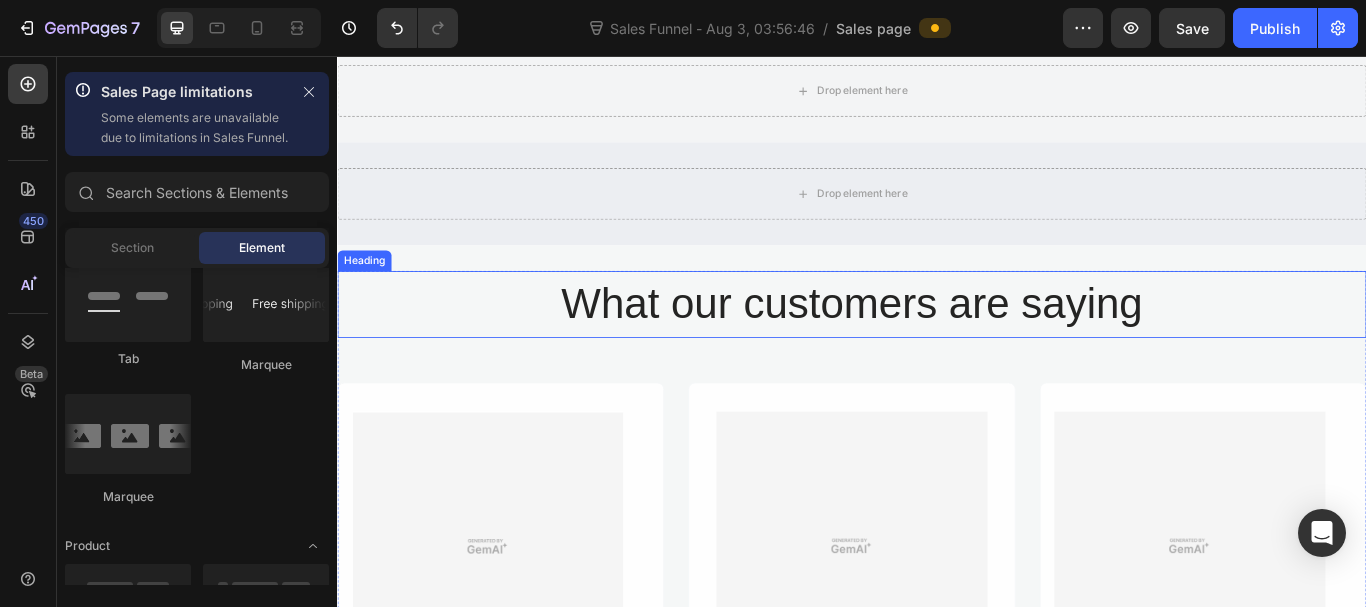 click on "What our customers are saying" at bounding box center (937, 346) 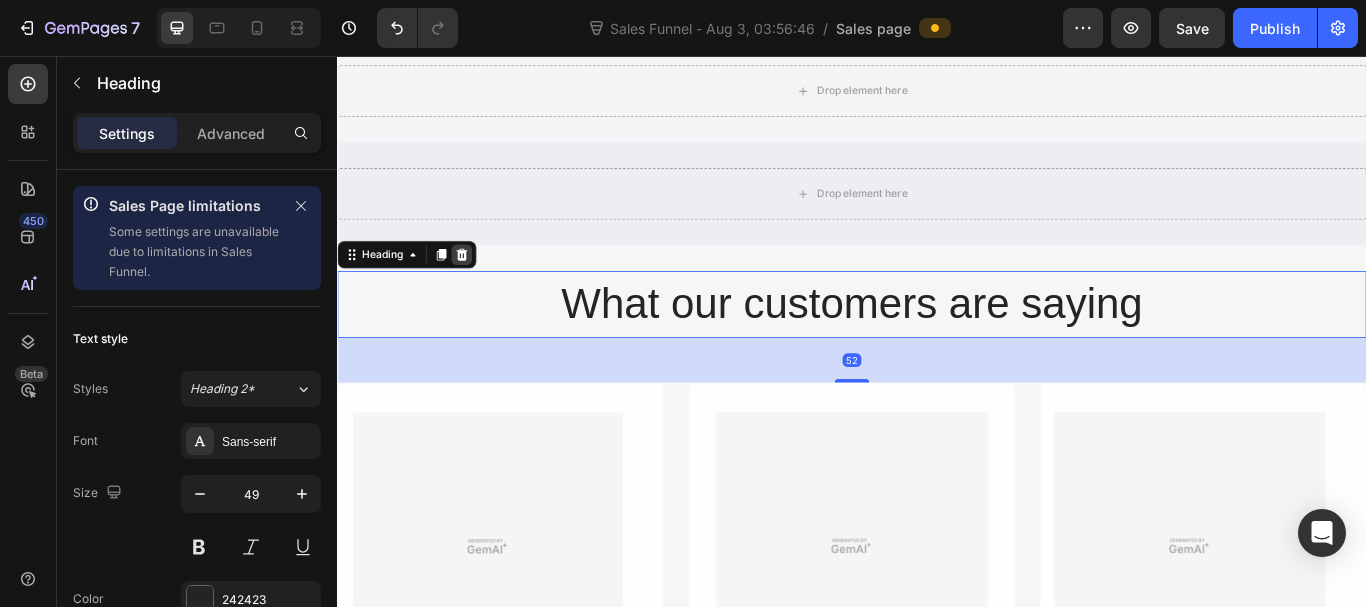click 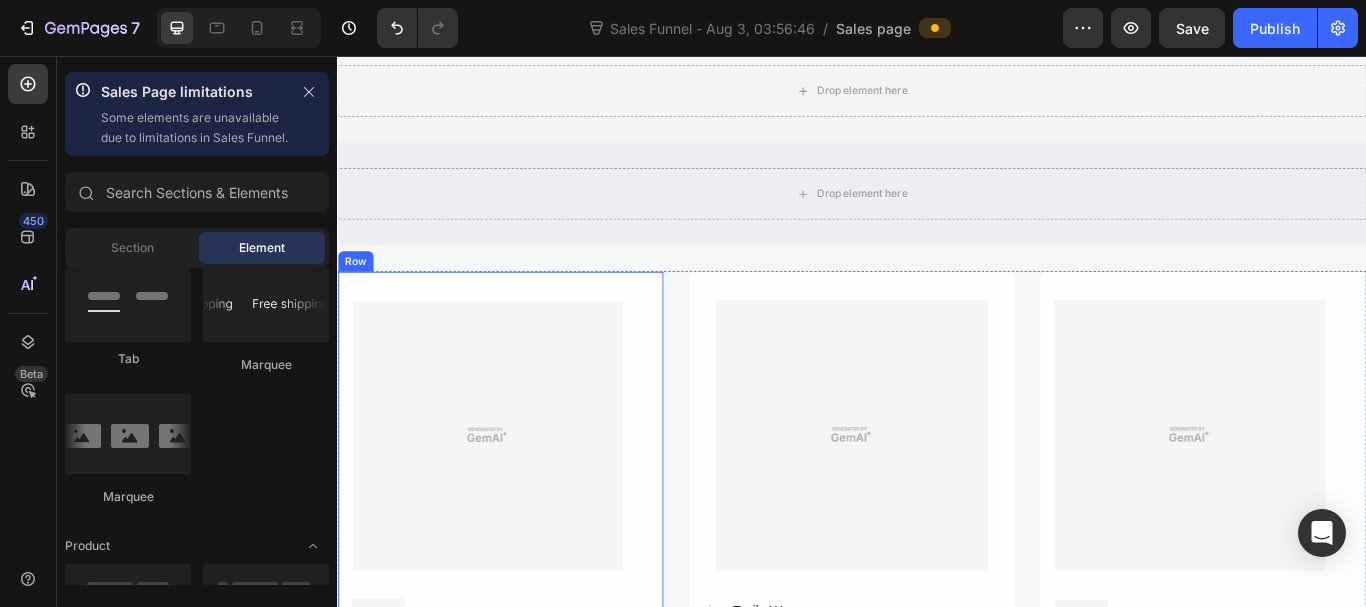 click on "Image Image Jennifer Cobb Text Block Icon Icon Icon Icon Icon Icon List Hoz Row Advanced list This product is really good for my skin. After using the product for one month my skin is looking amazing and Text Block Row" at bounding box center [527, 617] 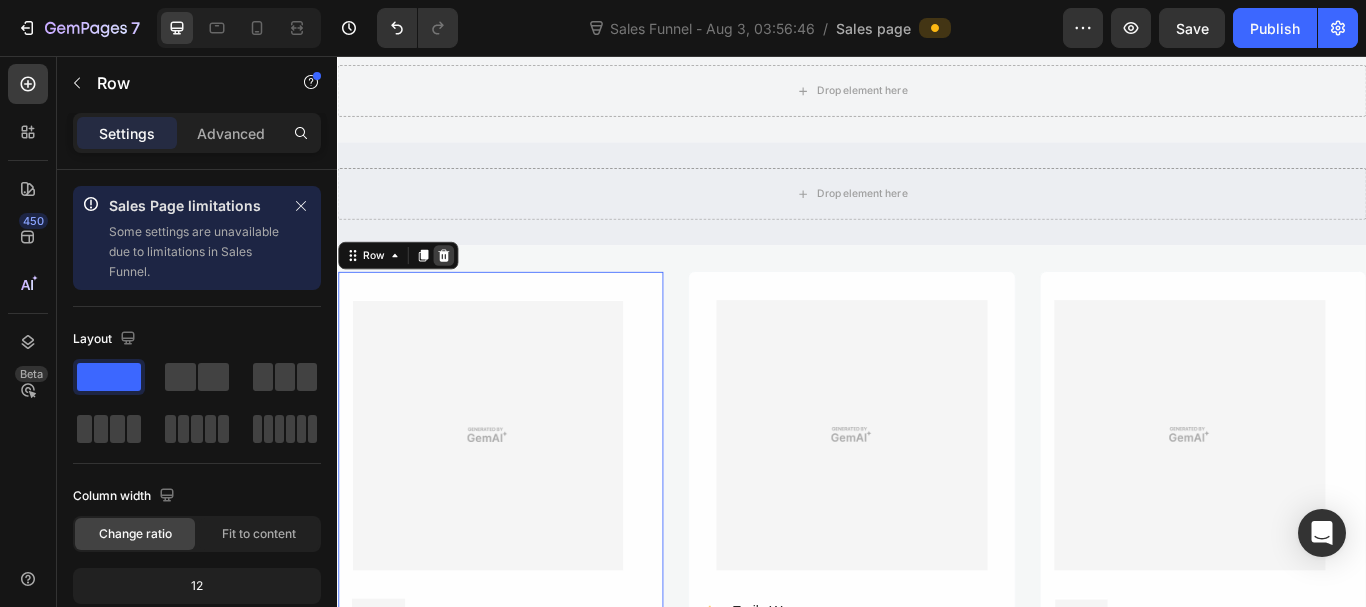 click 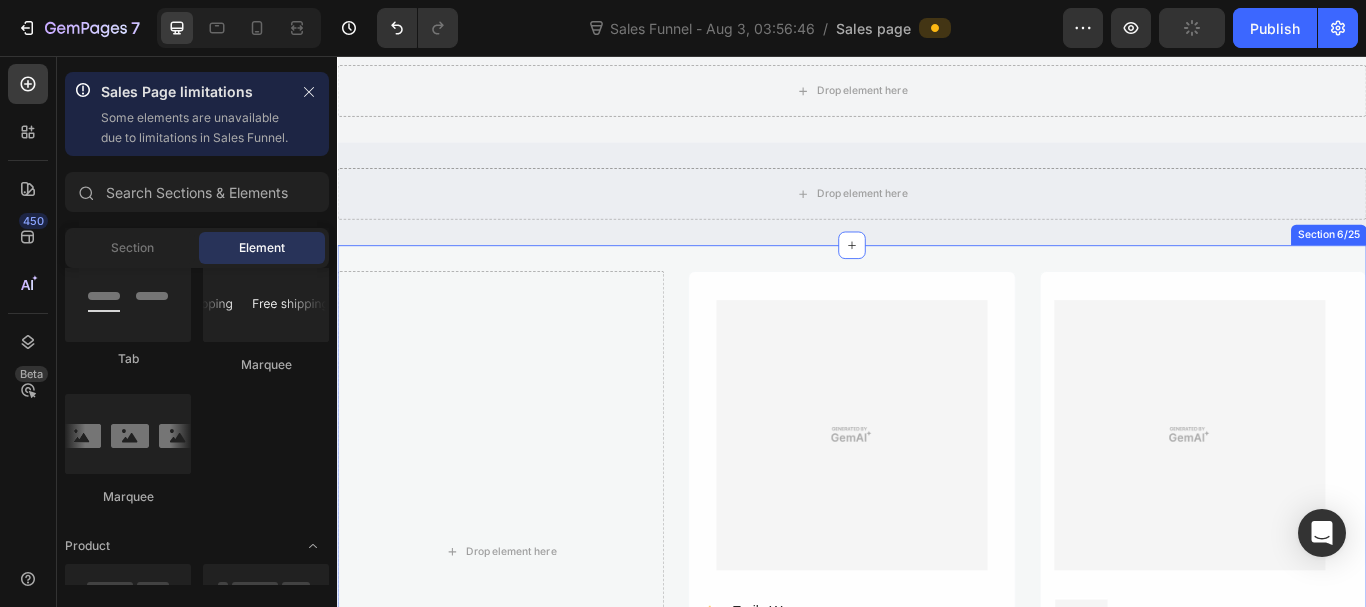 click on "Image Icon Emily Weaver Text Block Icon Icon Icon Icon Icon Icon List Hoz Lorem ipsum dolor sit amet, consectetur adipiscing elit Text Block Advanced list Hove the taste of this product. It's refreshing and very easy to drink. I especially like the mixed flavors. They are very unique. Text Block Row Image Image Halle Warner Text Block Icon Icon Icon Icon Icon Icon List Hoz Advanced list Not only me but also my baby loves this drink. The taste is very fresh. Plus there's. still a bit of fruit fiber in the product, which Text Block Row Row Row Section 6/25" at bounding box center [937, 634] 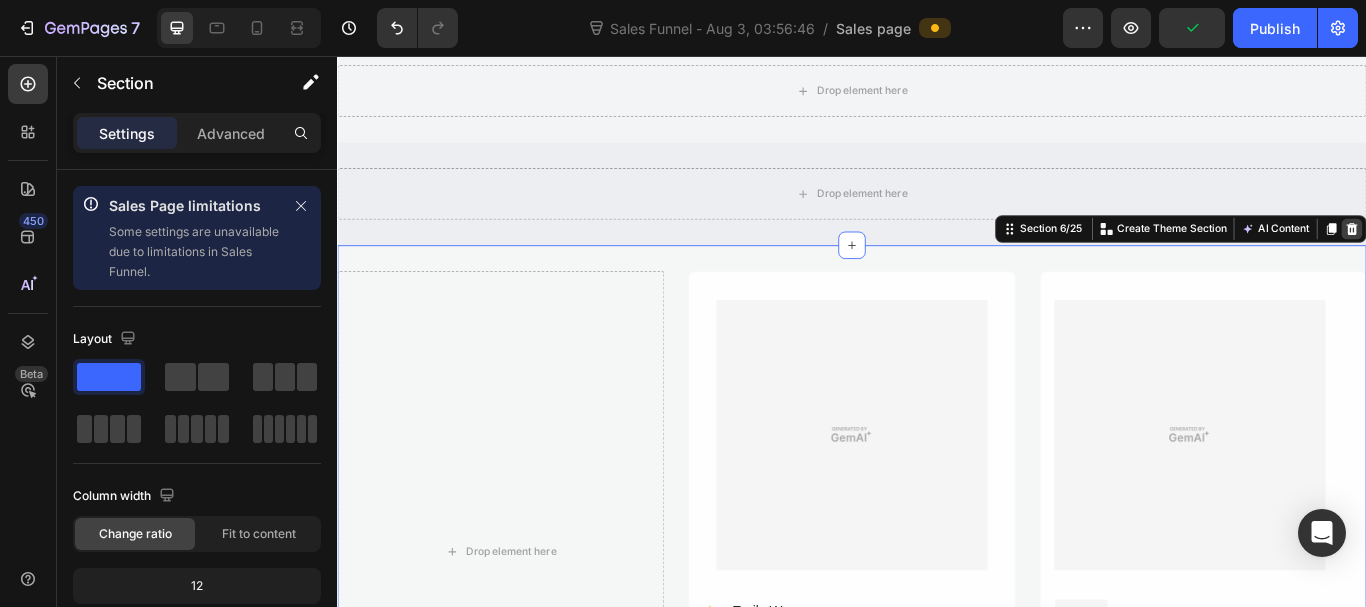 click 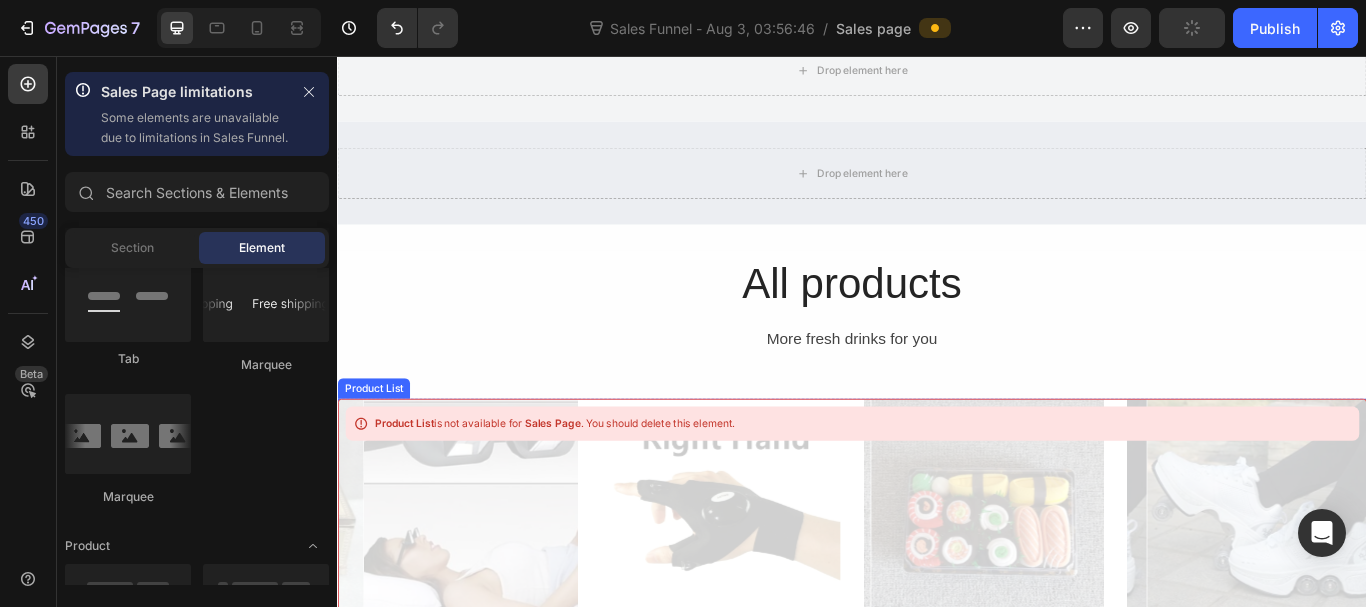 scroll, scrollTop: 400, scrollLeft: 0, axis: vertical 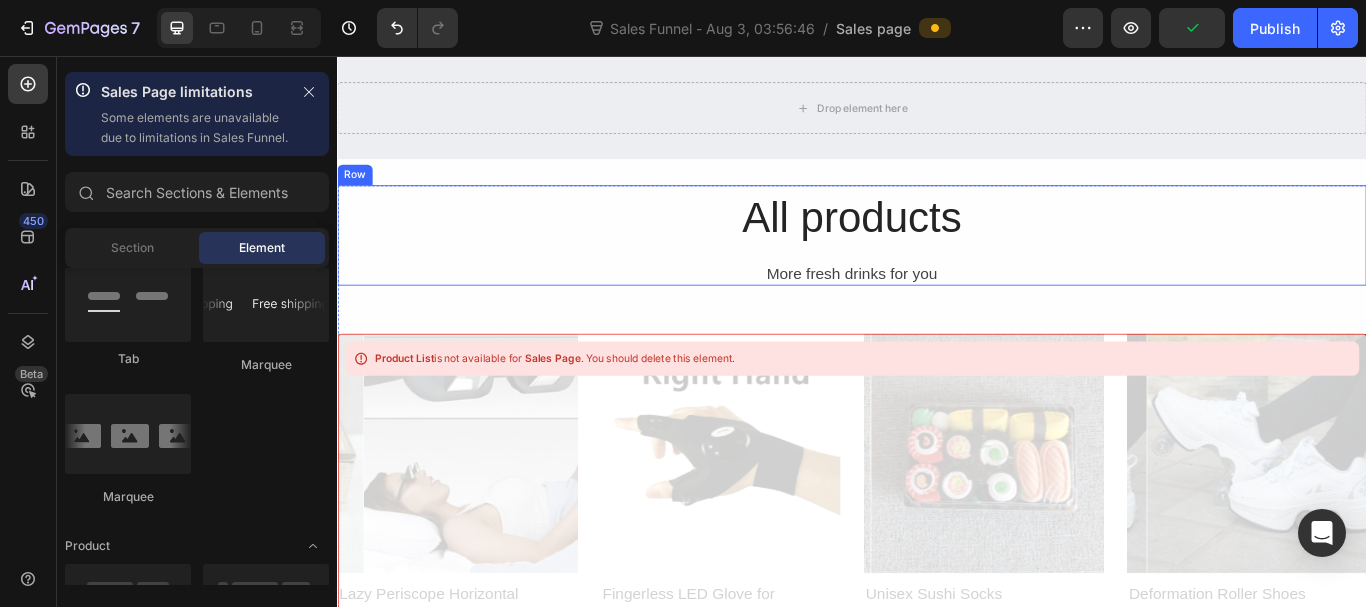 click on "All products Heading More fresh drinks for you Text Block Row" at bounding box center [937, 265] 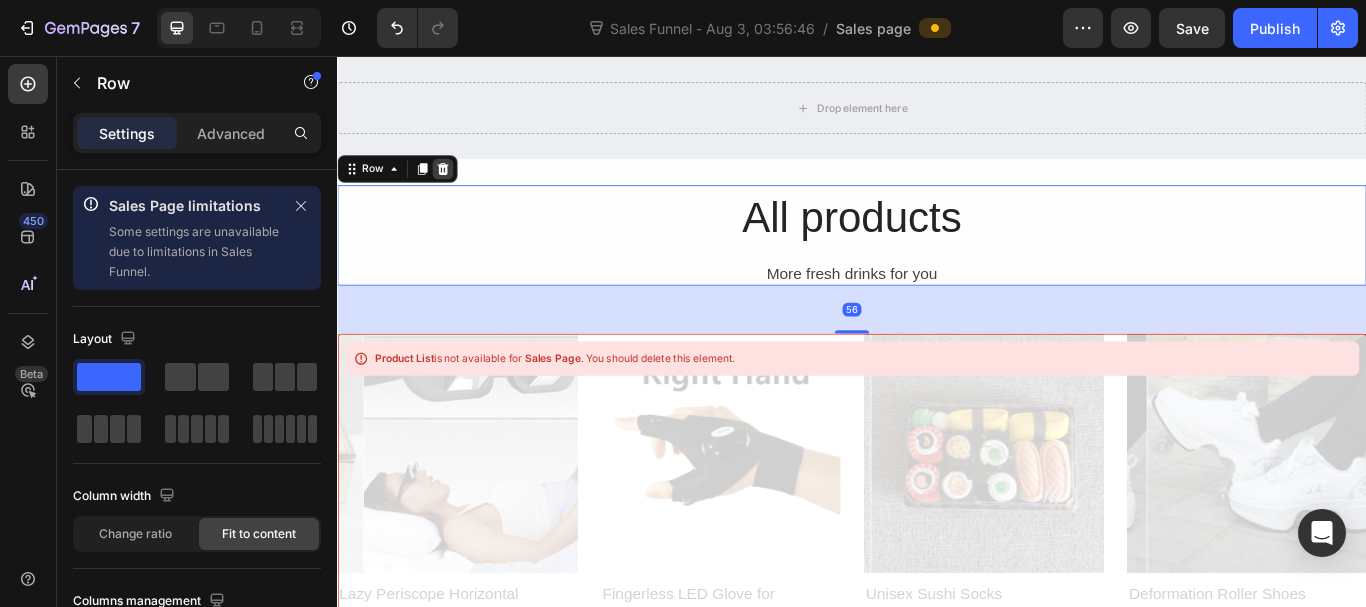 click 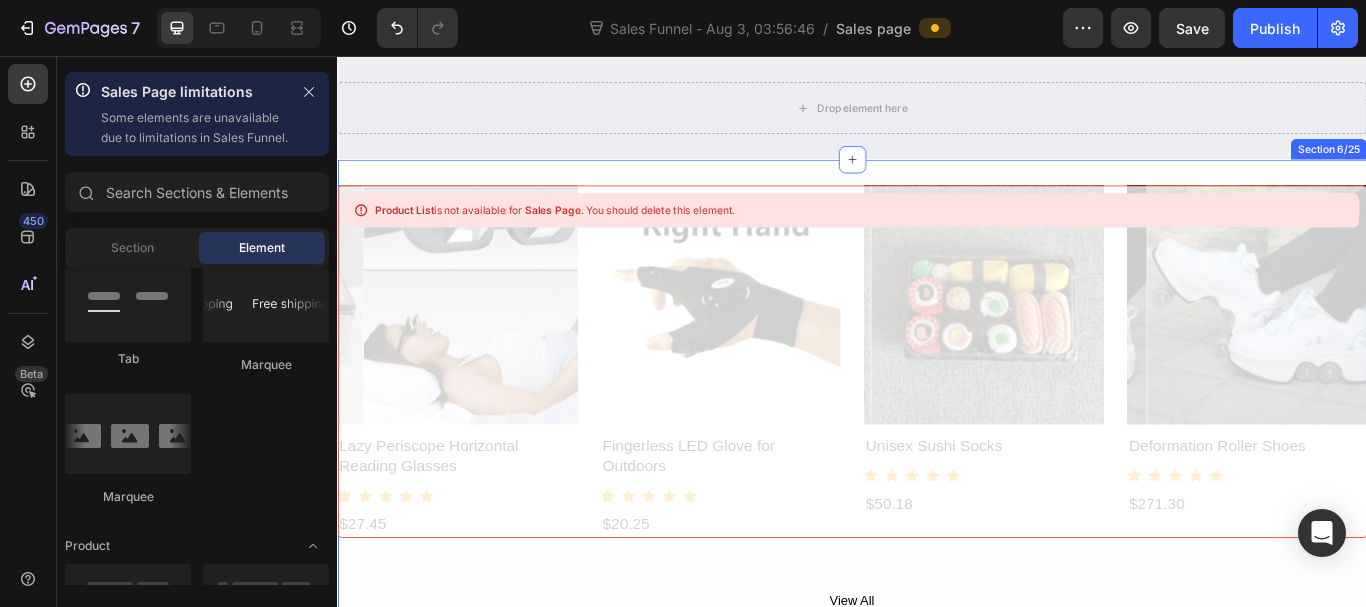 click on "Product List is not available for Sales Page. You should delete this element. Product Images Lazy Periscope Horizontal Reading Glasses Product Title Icon Icon Icon Icon Icon Icon List Hoz $27.45 Product Price Product Price Product List Product Images Fingerless LED Glove for Outdoors Product Title Icon Icon Icon Icon Icon Icon List Hoz $20.25 Product Price Product Price Product List Product Images Unisex Sushi Socks Product Title Icon Icon Icon Icon Icon Icon List Hoz $50.18 Product Price Product Price Product List Product Images Deformation Roller Shoes Product Title Icon Icon Icon Icon Icon Icon List Hoz $271.30 Product Price Product Price Product List Product List View All Button Row Row Section 6/25" at bounding box center [937, 459] 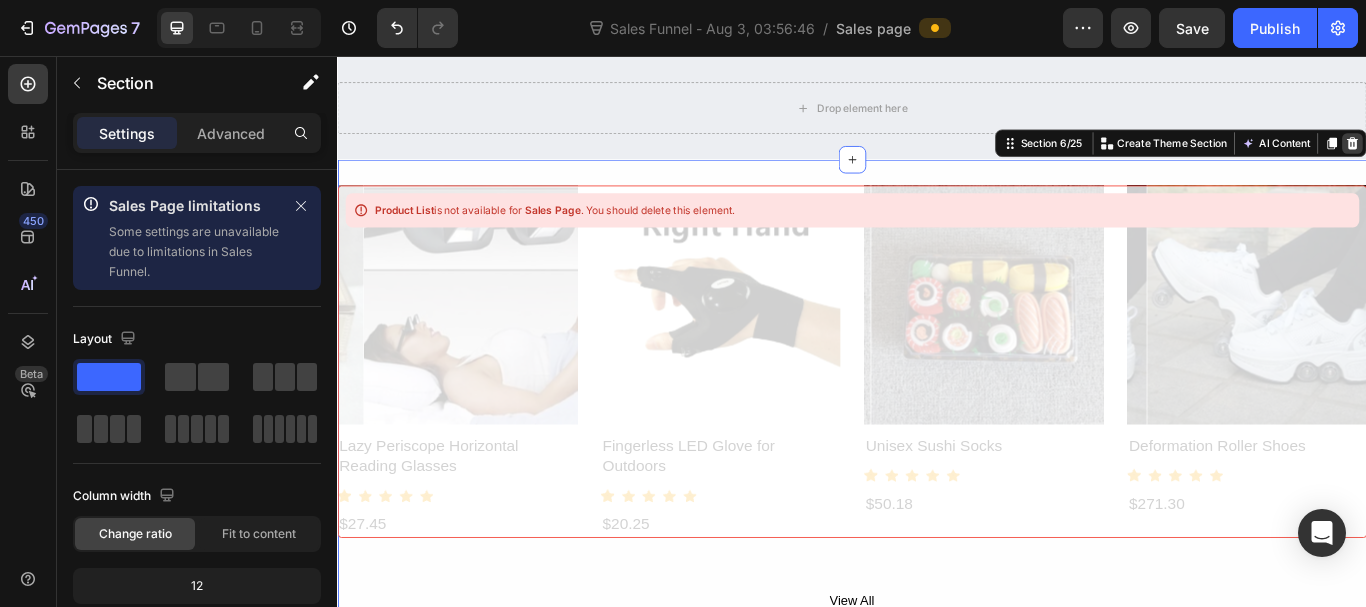 click 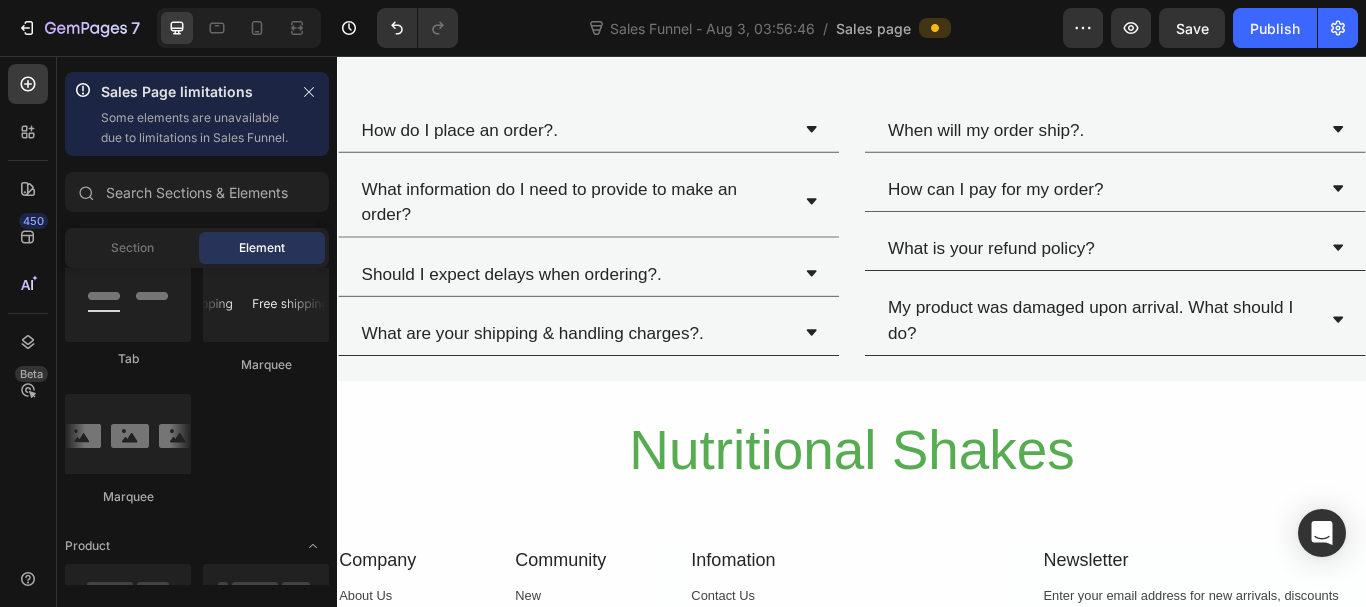 scroll, scrollTop: 700, scrollLeft: 0, axis: vertical 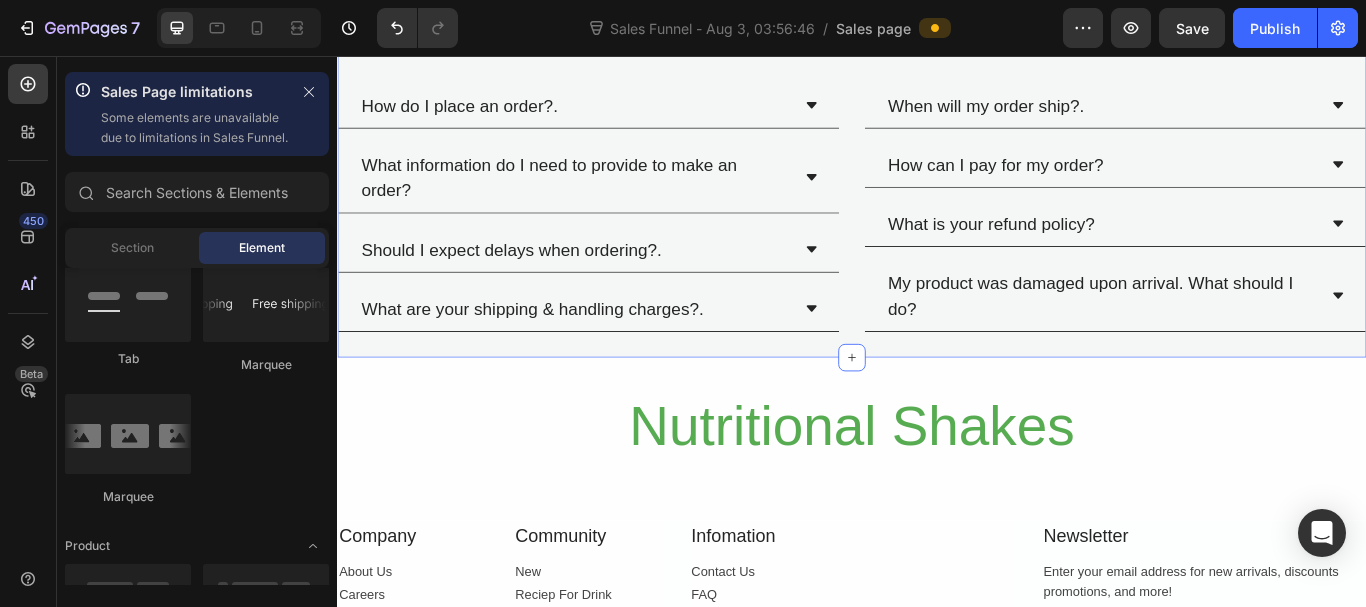 click on "Frequently Asked Questions Heading Need Help? We've got you covered!. Text Block
How do I place an order?.
What information do I need to provide to make an order?
Should I expect delays when ordering?.
What are your shipping & handling charges?. Accordion
When will my order ship?.
How can I pay for my order?
What is your refund policy?
My product was damaged upon arrival. What should I do? Accordion Row Row Row Section 6/25" at bounding box center (937, 142) 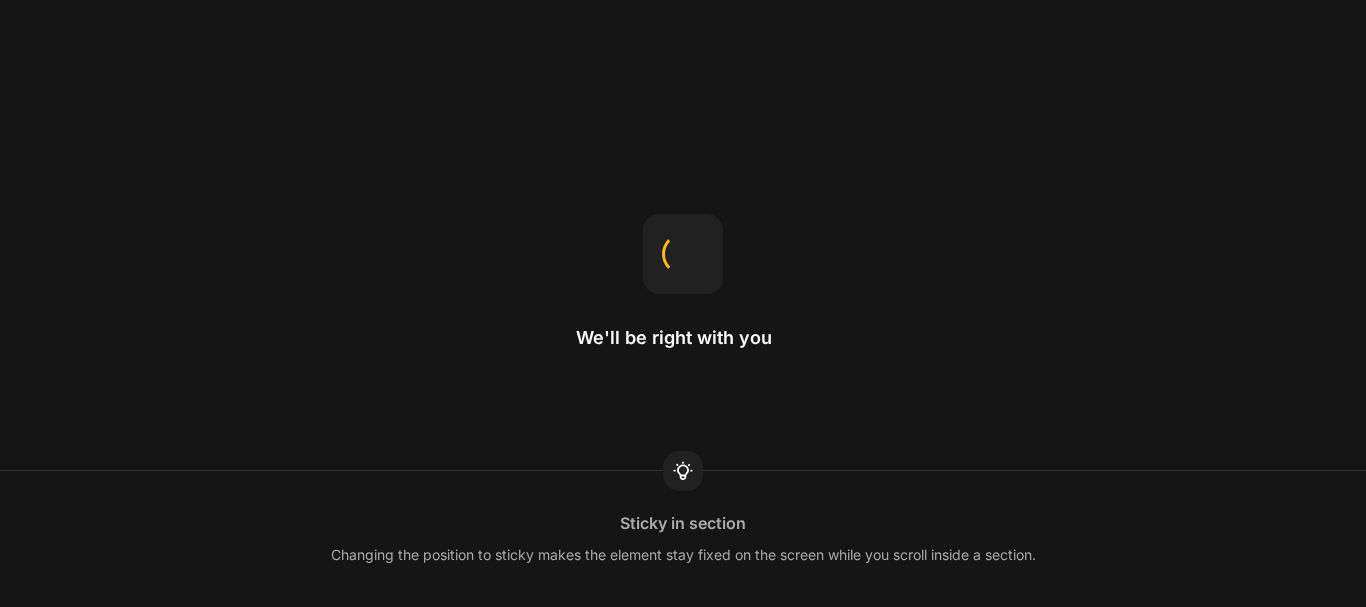 scroll, scrollTop: 0, scrollLeft: 0, axis: both 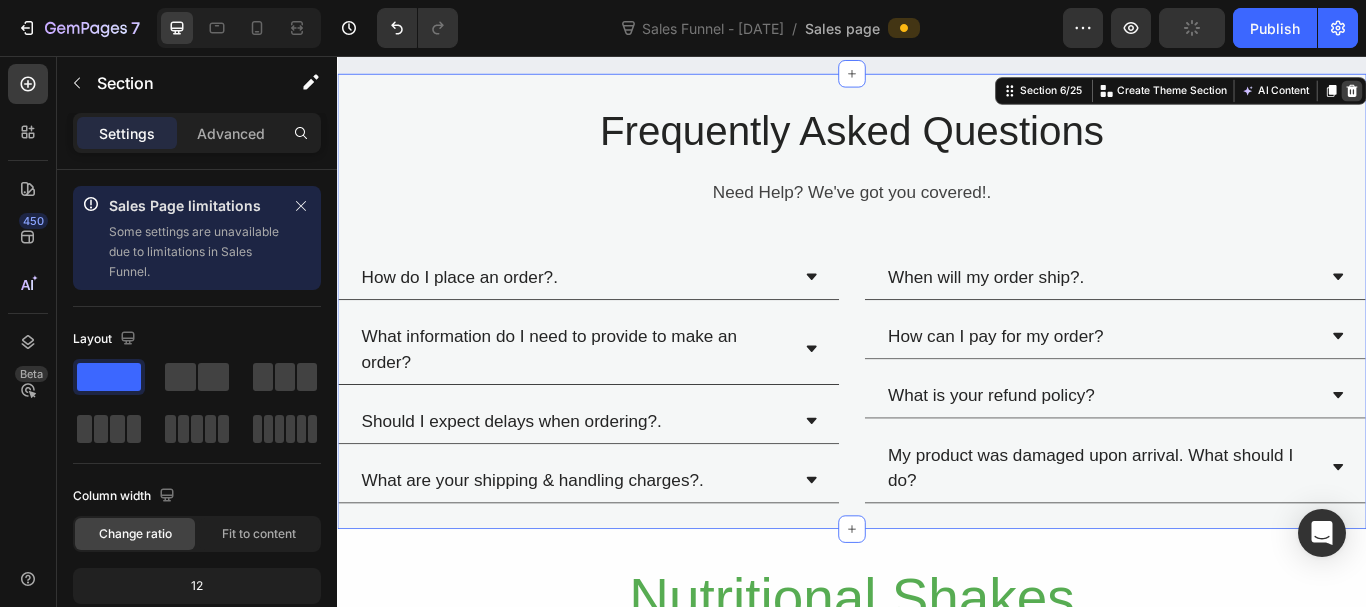 drag, startPoint x: 1509, startPoint y: 95, endPoint x: 1496, endPoint y: 99, distance: 13.601471 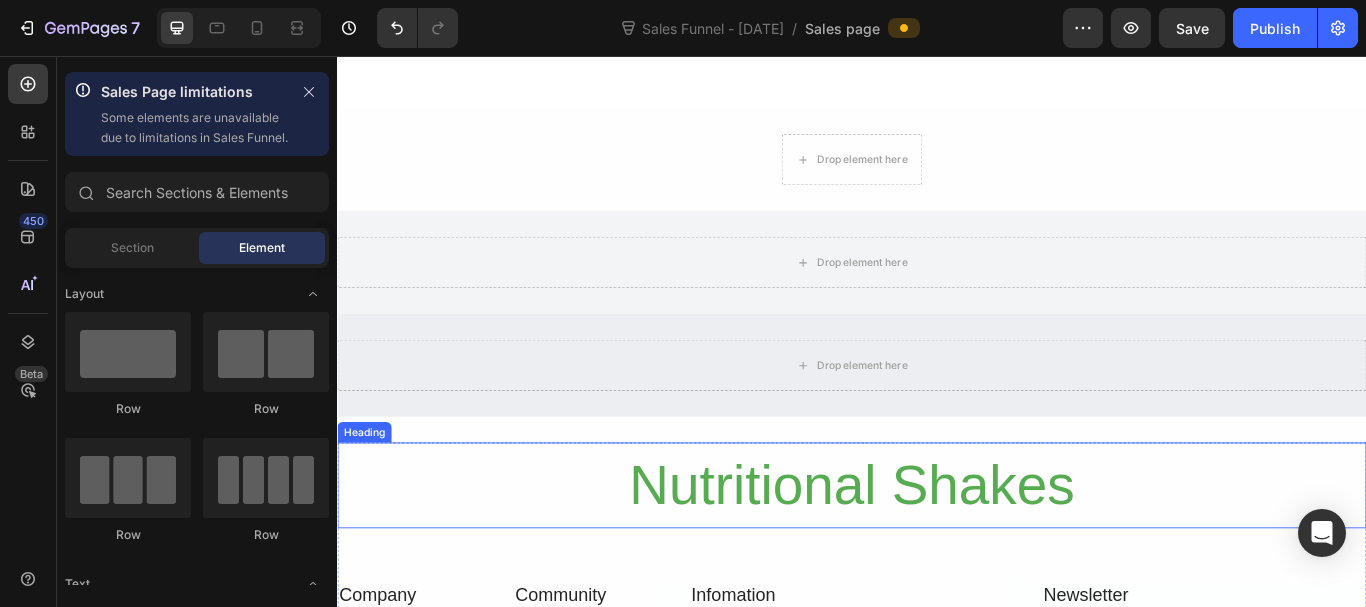 scroll, scrollTop: 400, scrollLeft: 0, axis: vertical 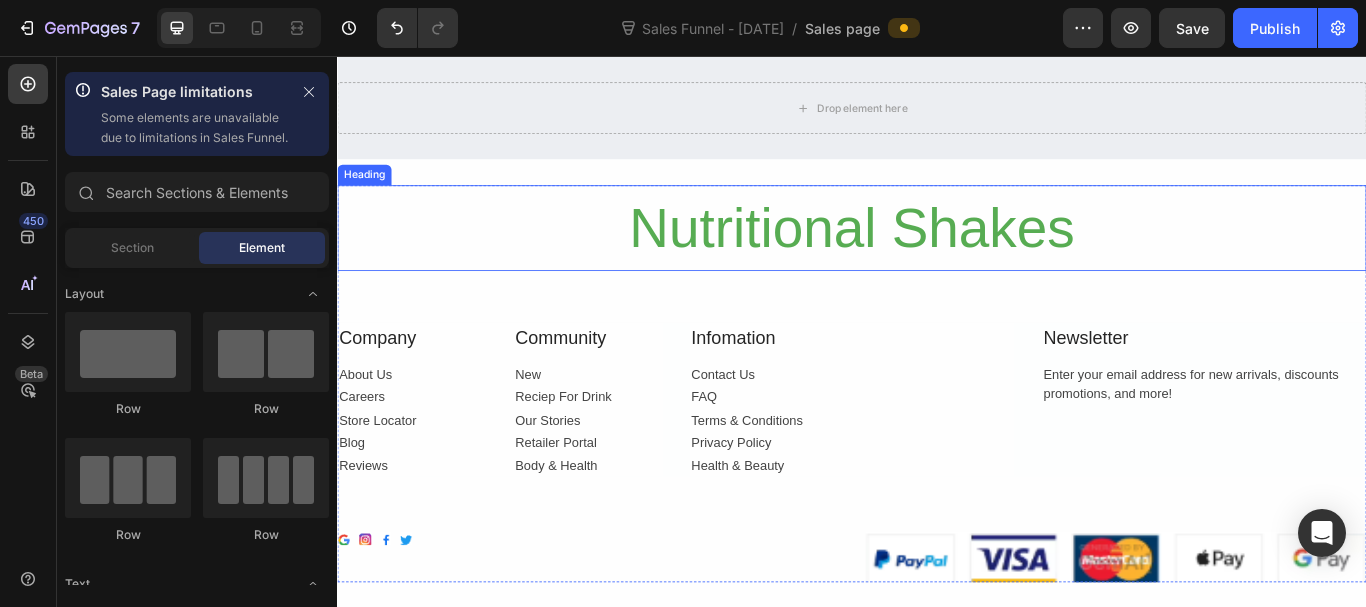 click on "Nutritional Shakes" at bounding box center [937, 257] 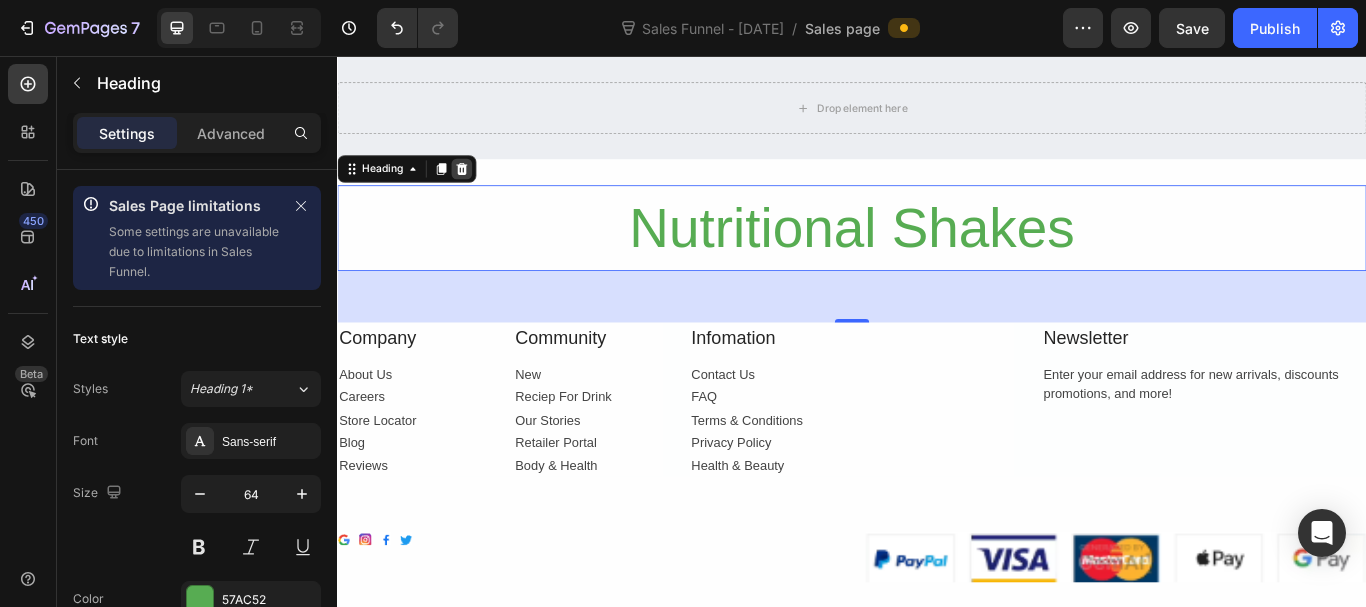 click 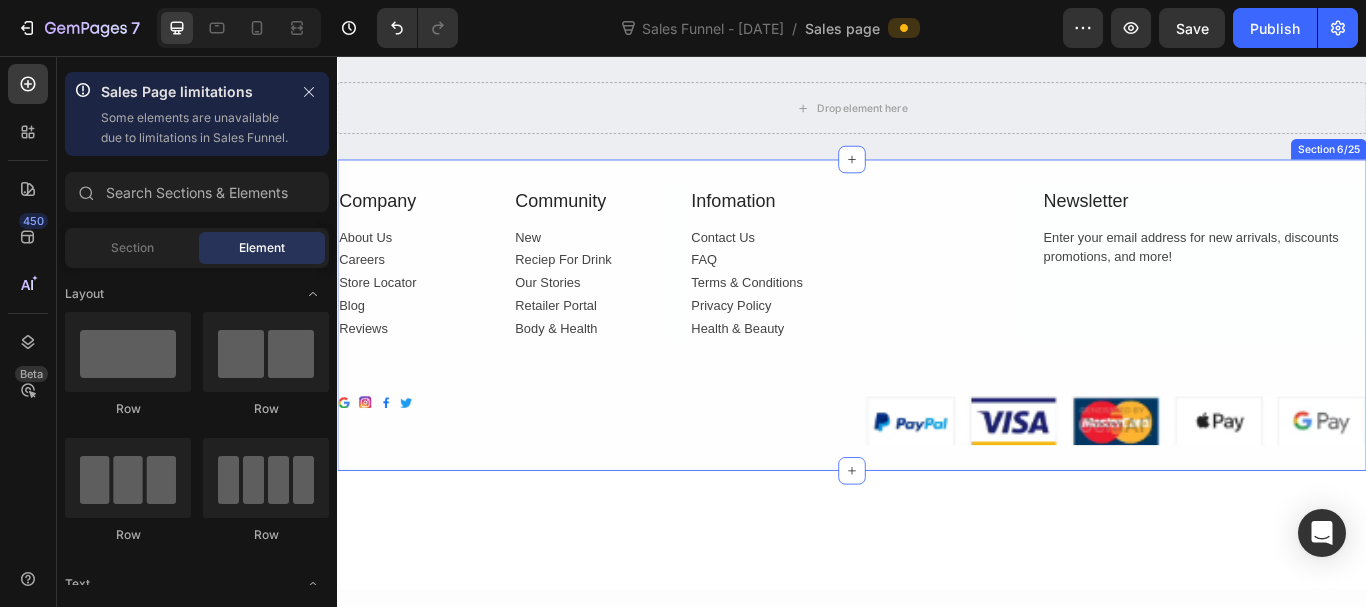 click on "Company Text Block About Us Text Block Careers Text Block Store Locator Text Block Blog Text Block Reviews Text Block Community Text Block New Text Block Reciep For Drink Text Block Our Stories Text Block Retailer Portal Text Block Body & Health Text Block Row Infomation Text Block Contact Us Text Block FAQ Text Block Terms & Conditions Text Block Privacy Policy Text Block Health & Beauty Text Block Row Newsletter Text Block Enter your email address for new arrivals, discounts promotions, and more! Text Block Row Row     Icon     Icon     Icon     Icon Icon List Hoz Image Row Row Section 6/25" at bounding box center [937, 358] 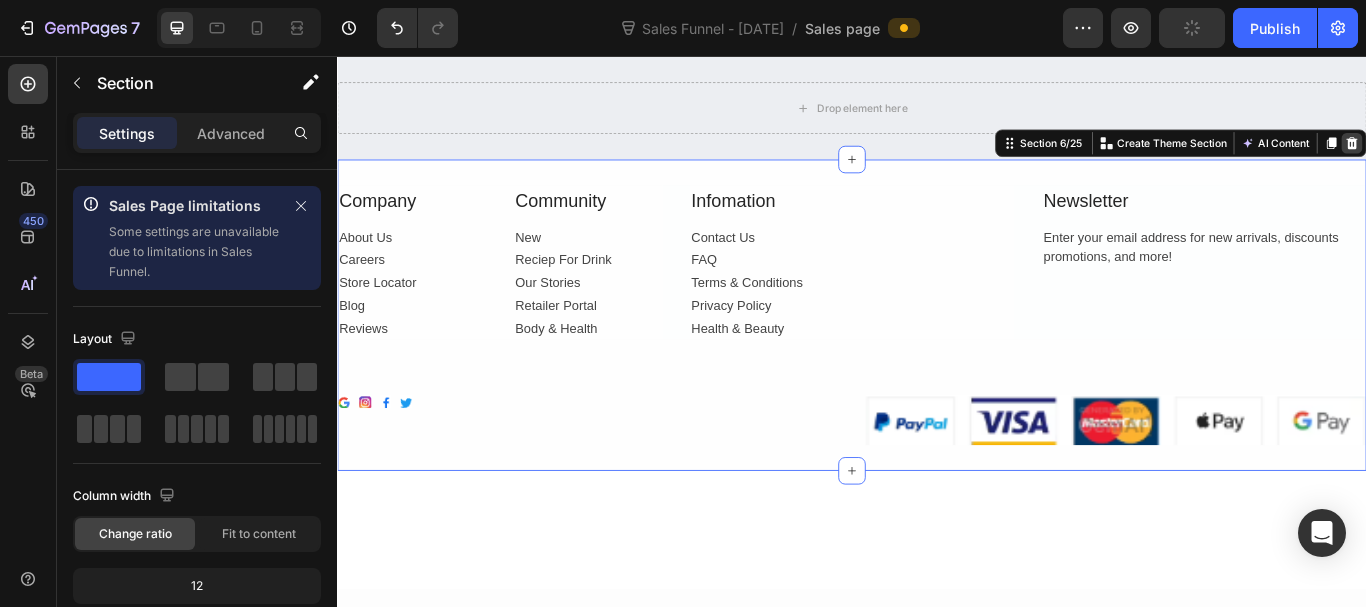 click 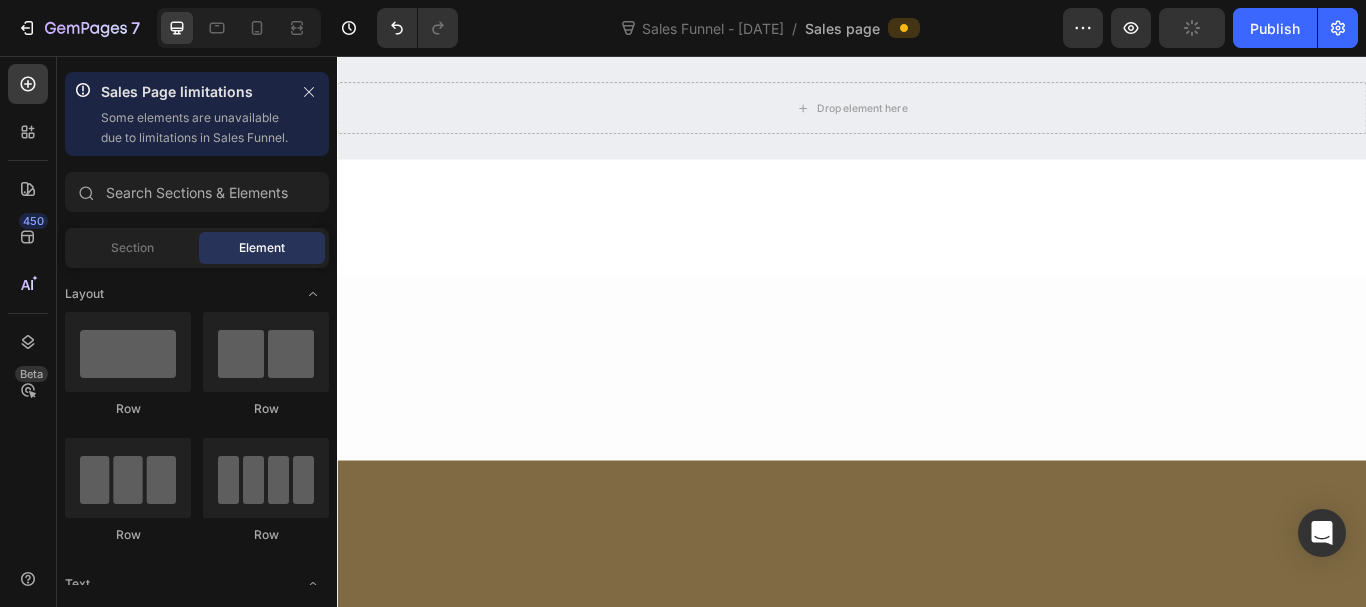 click at bounding box center [937, 245] 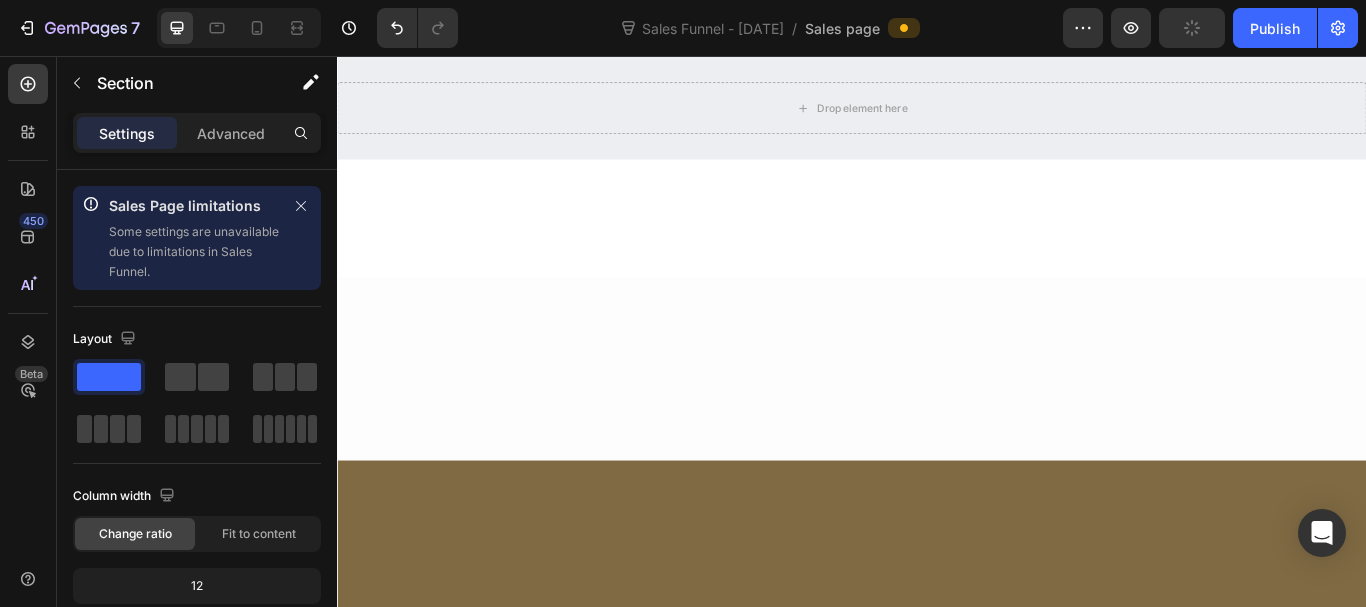 click at bounding box center [937, 245] 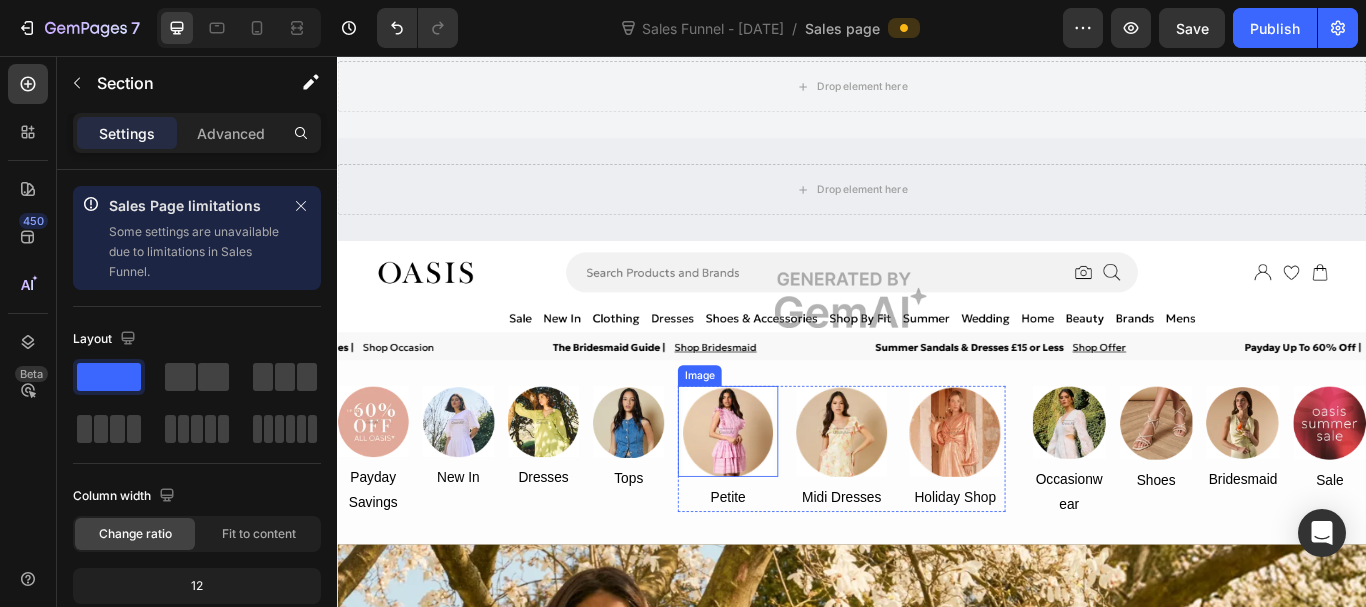 scroll, scrollTop: 300, scrollLeft: 0, axis: vertical 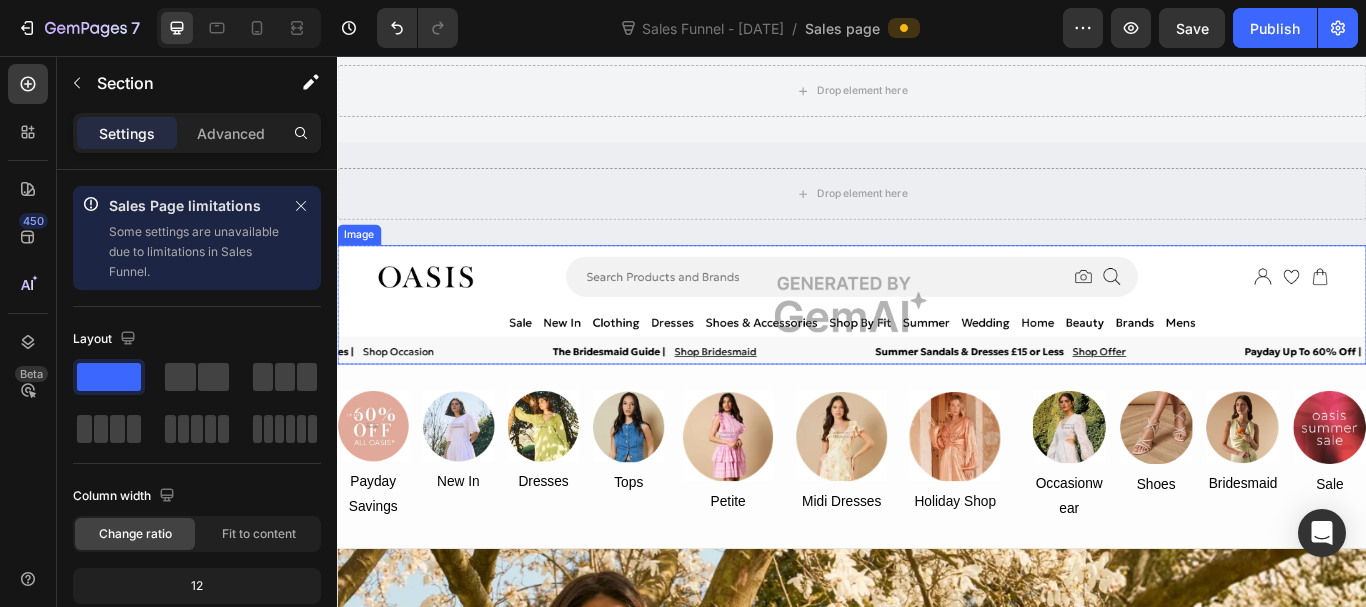 click at bounding box center [937, 346] 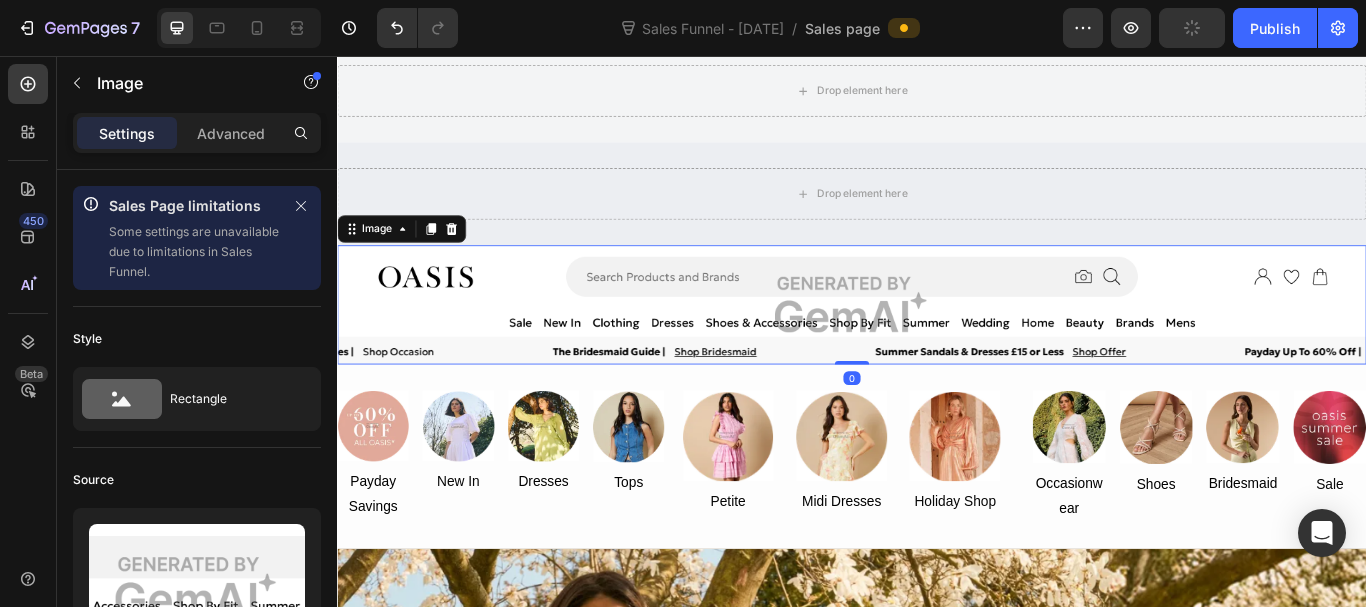click at bounding box center (937, 346) 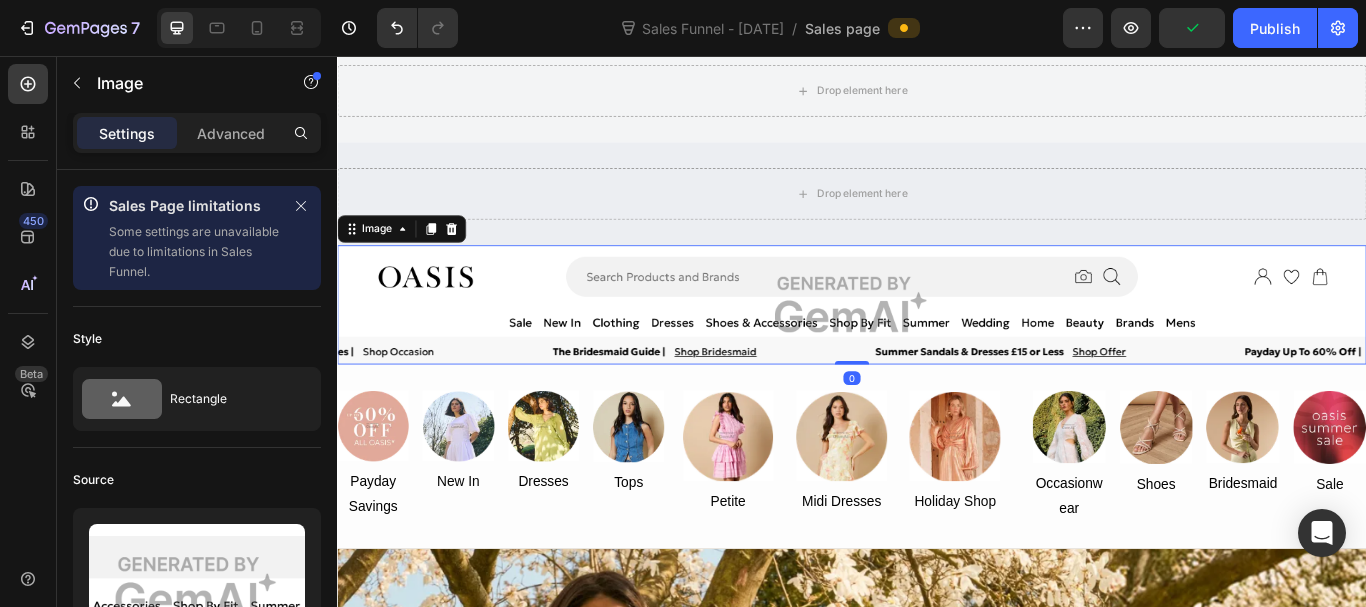 click at bounding box center [937, 346] 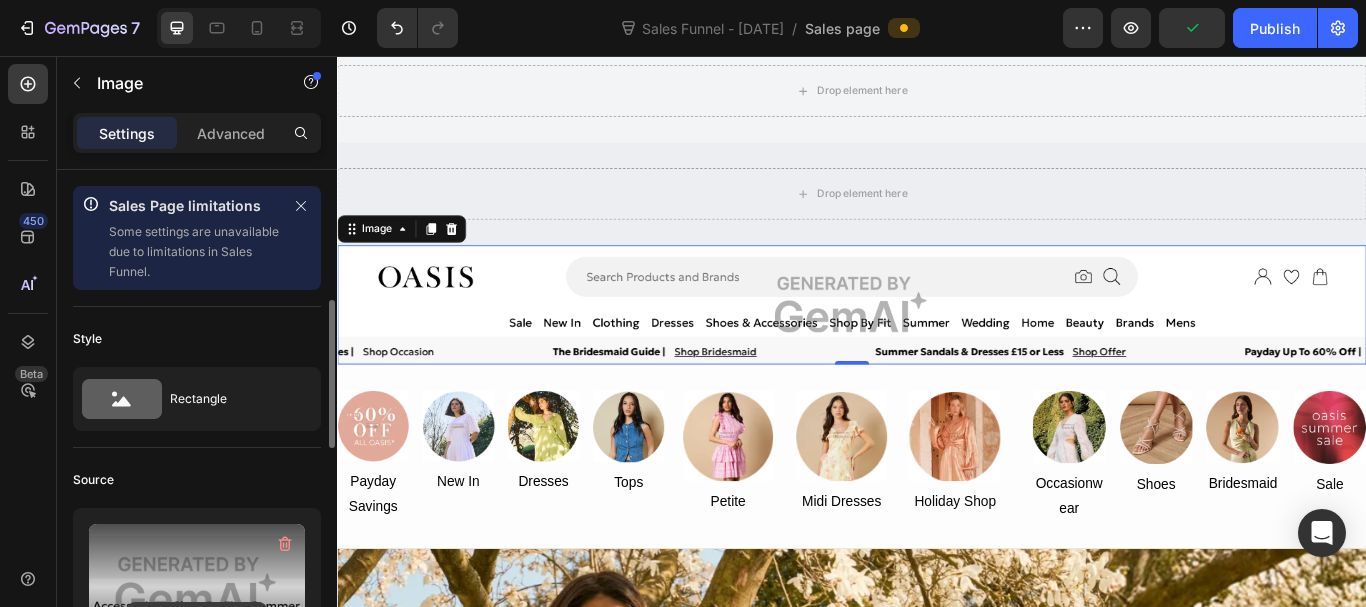 scroll, scrollTop: 200, scrollLeft: 0, axis: vertical 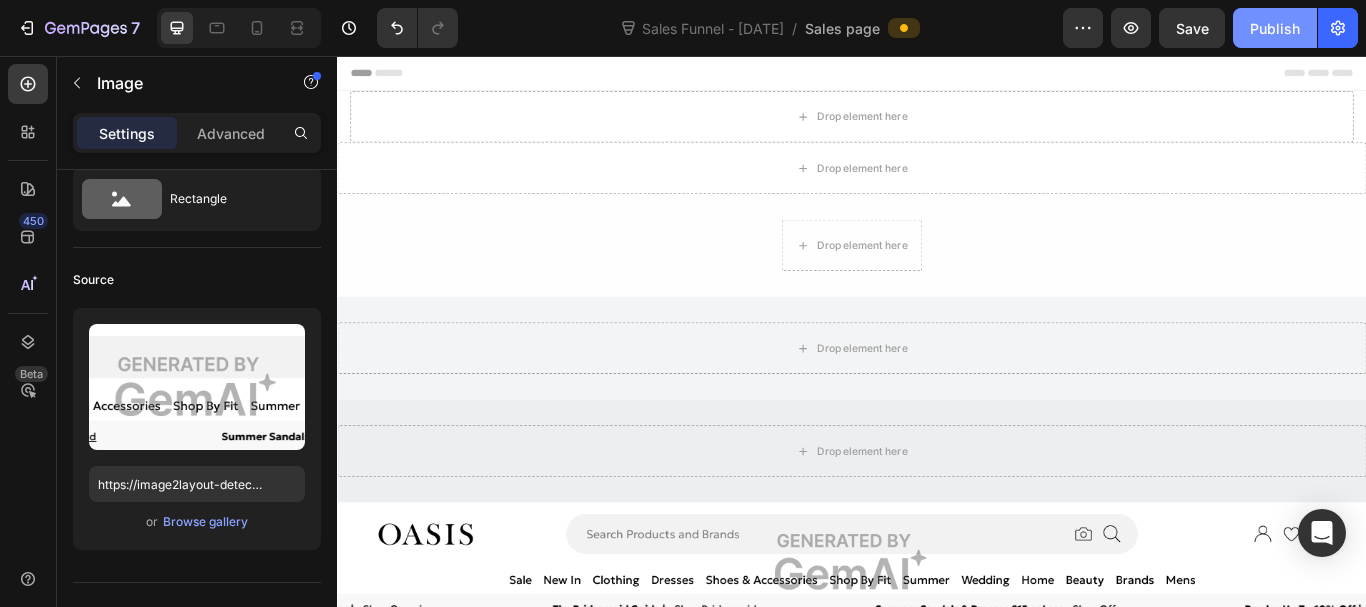 click on "Publish" 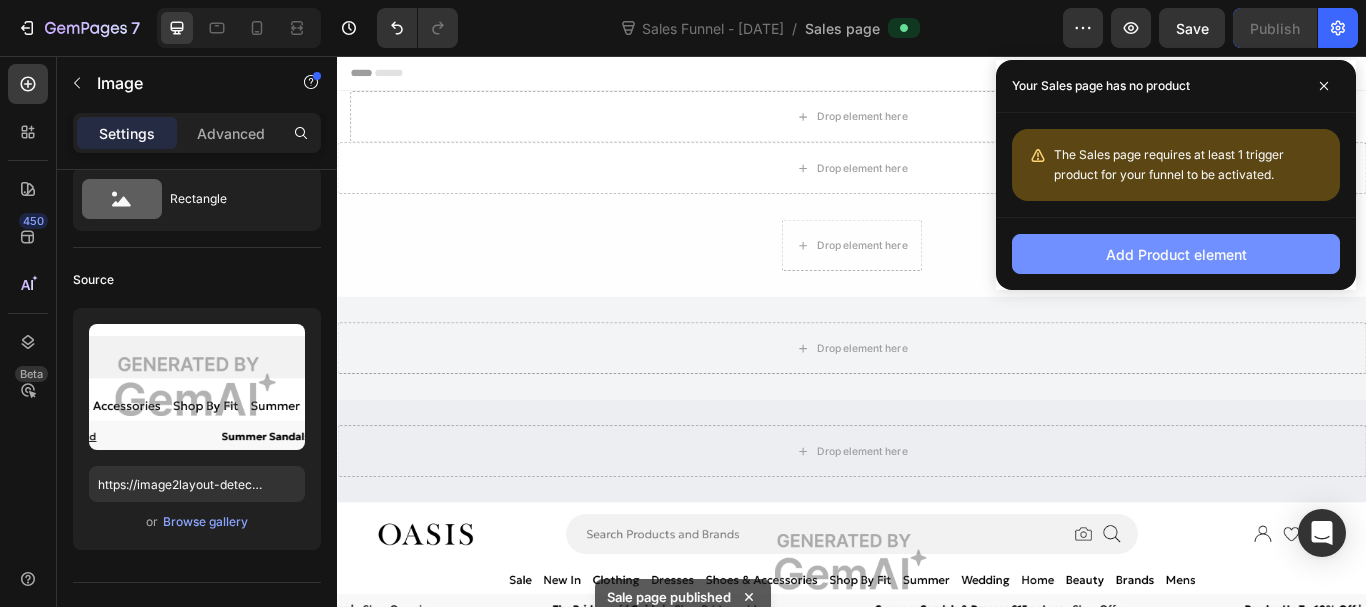 click on "Add Product element" at bounding box center (1176, 254) 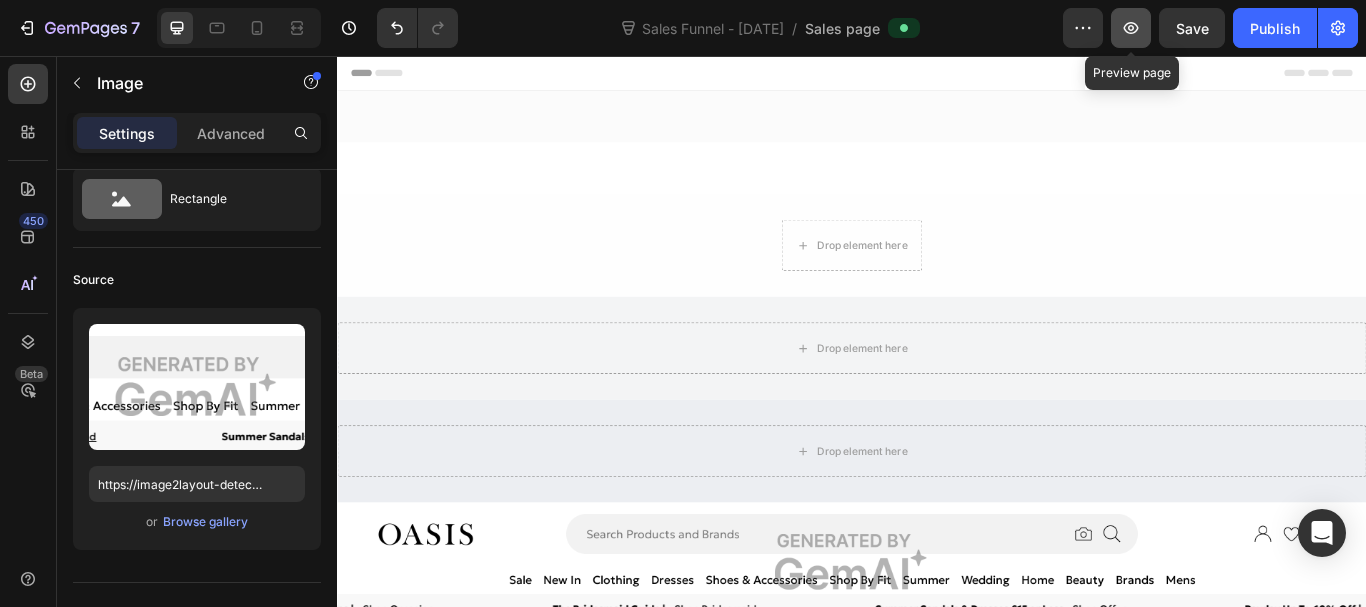scroll, scrollTop: 400, scrollLeft: 0, axis: vertical 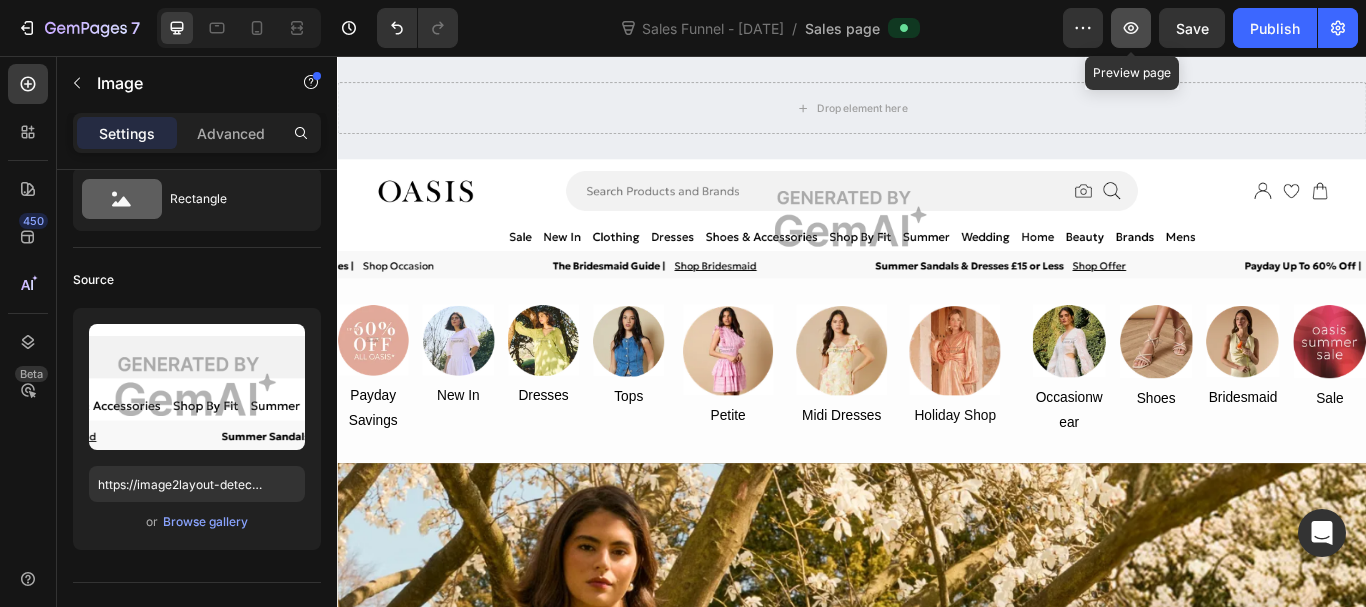 click 